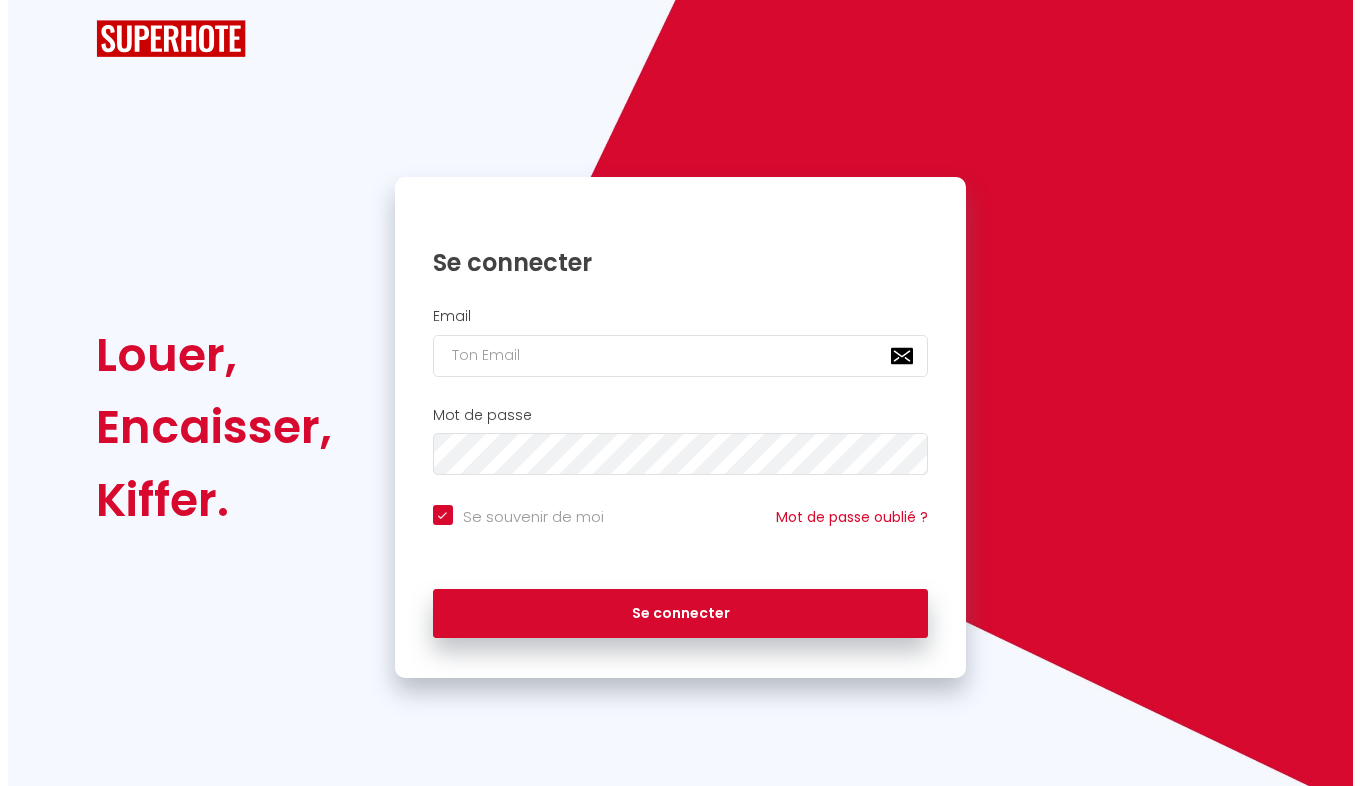 scroll, scrollTop: 0, scrollLeft: 0, axis: both 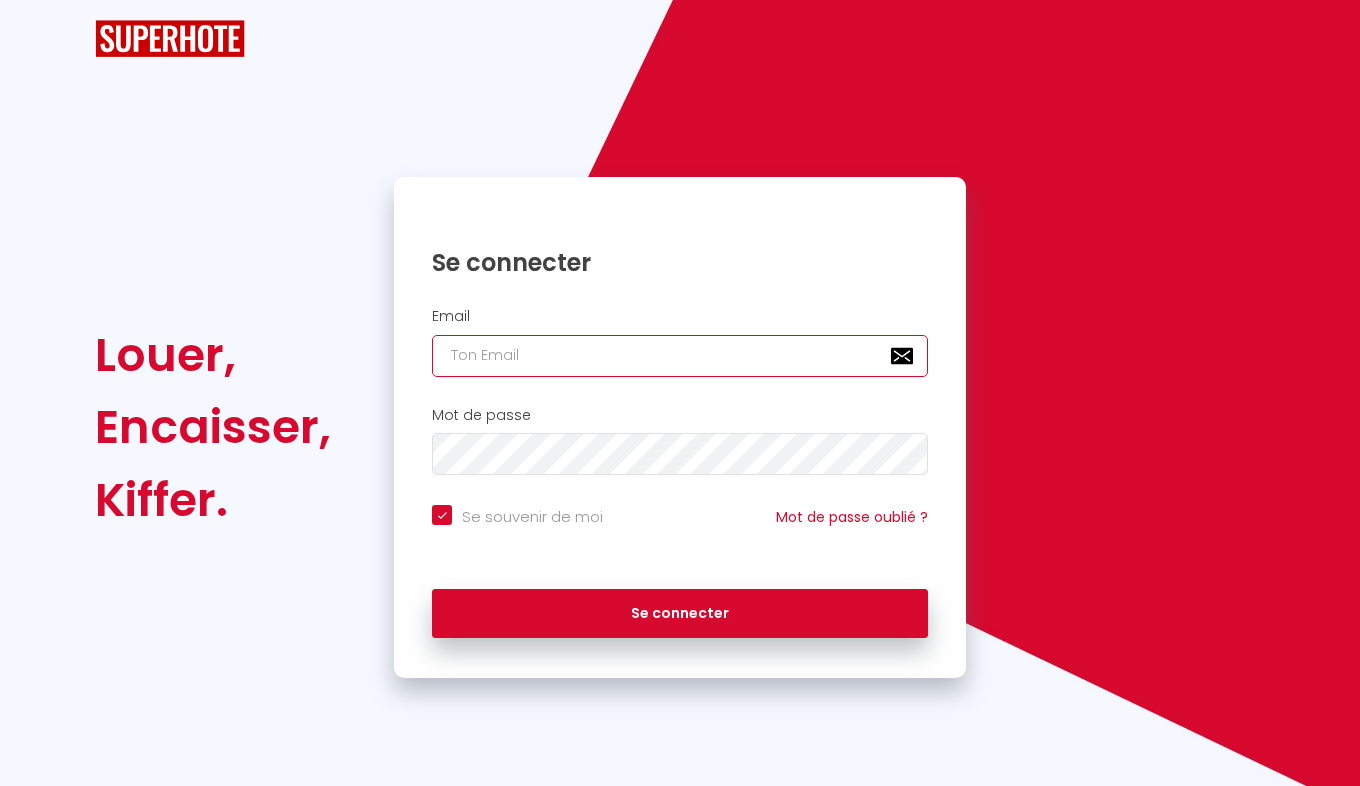 click at bounding box center (680, 356) 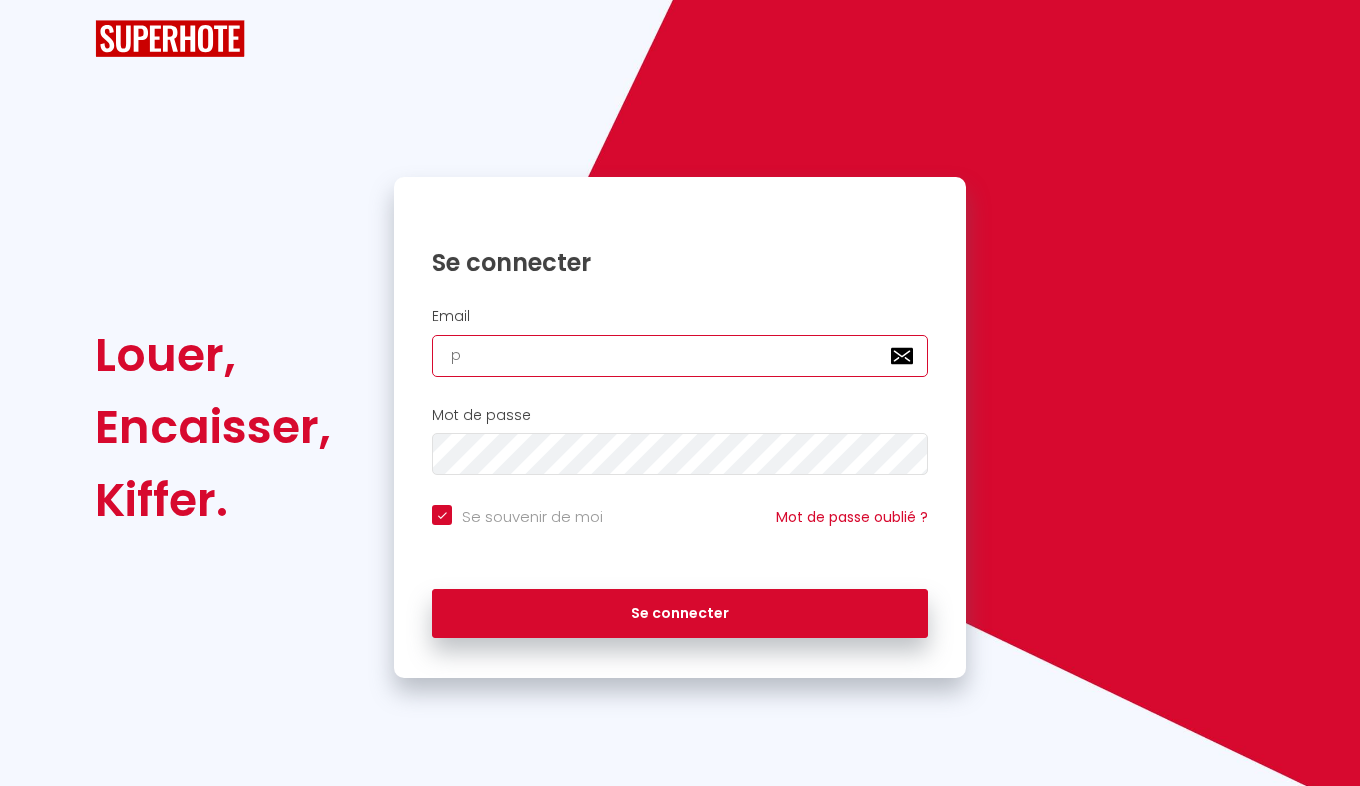 checkbox on "true" 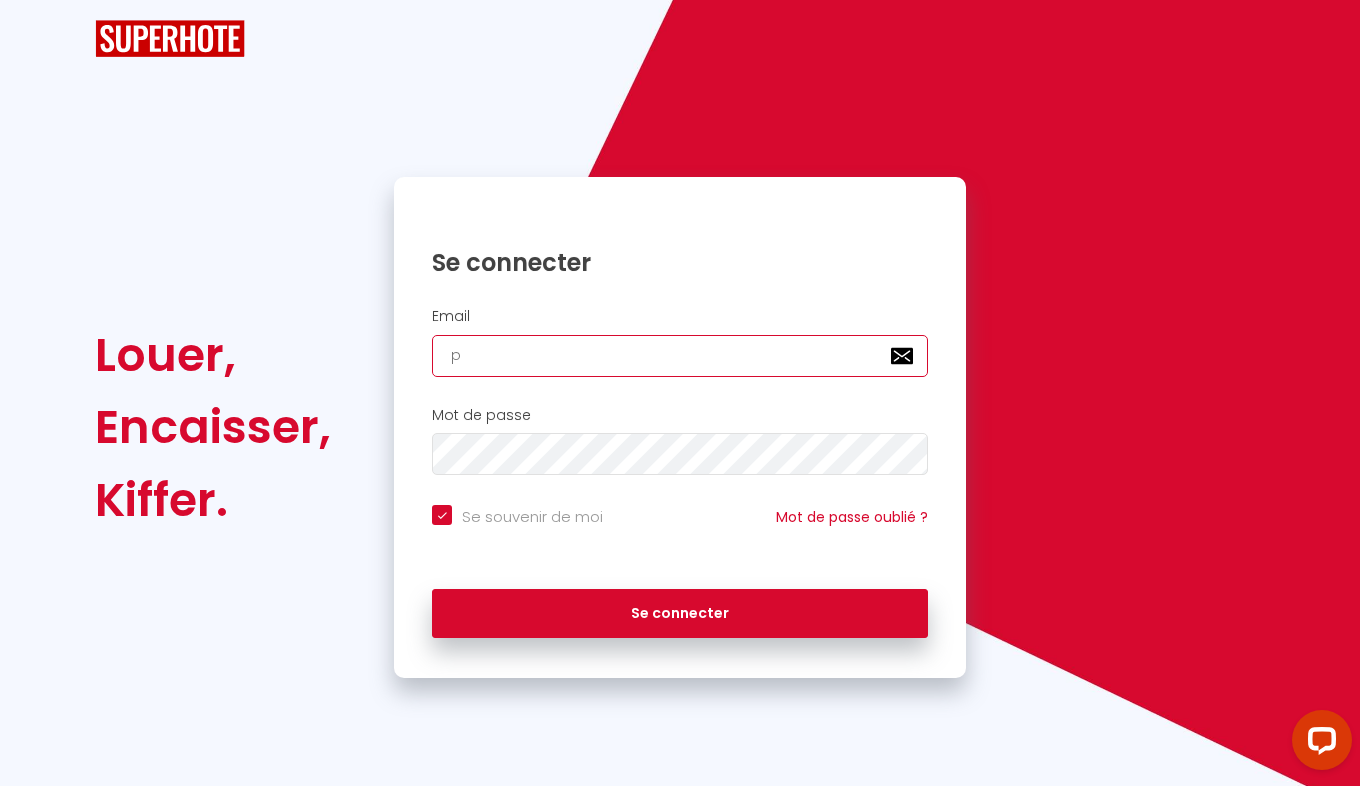 type on "po" 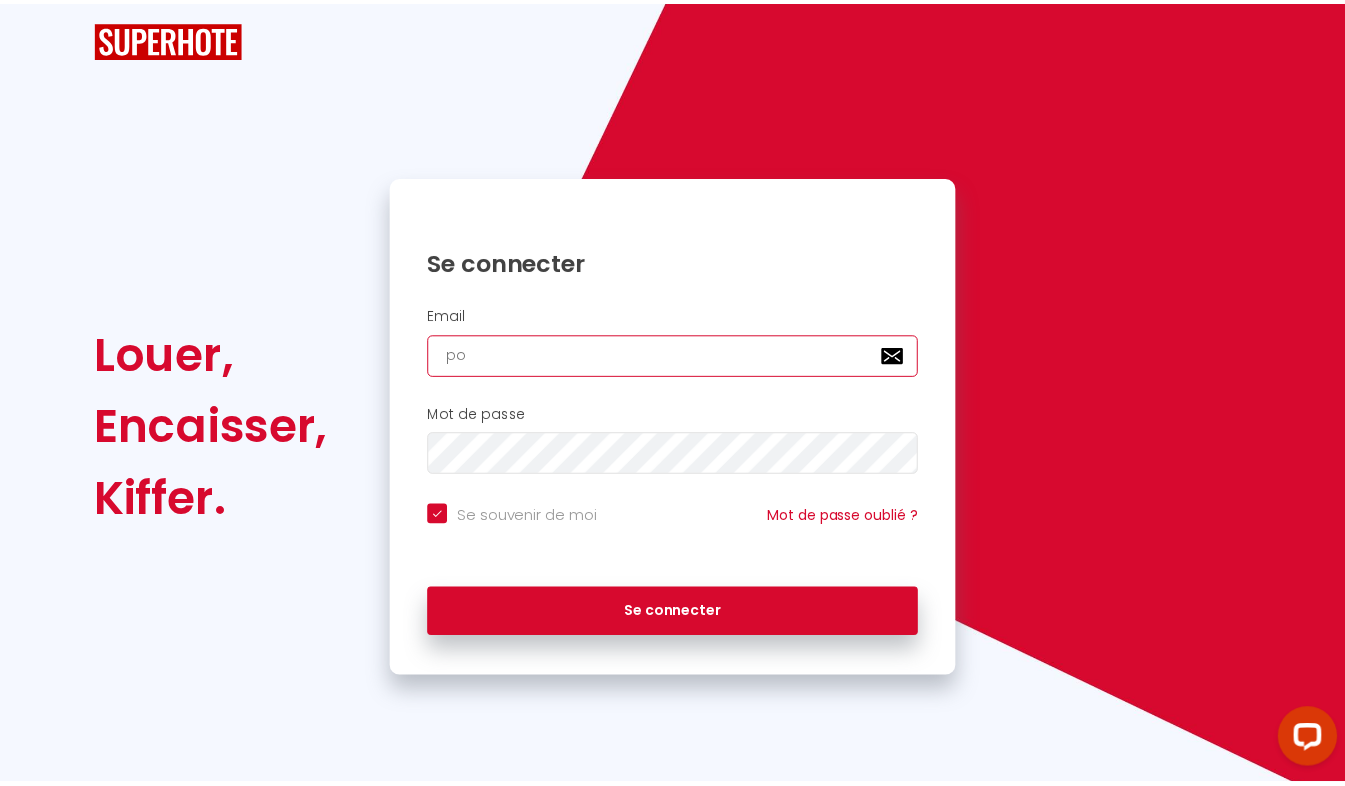 scroll, scrollTop: 0, scrollLeft: 0, axis: both 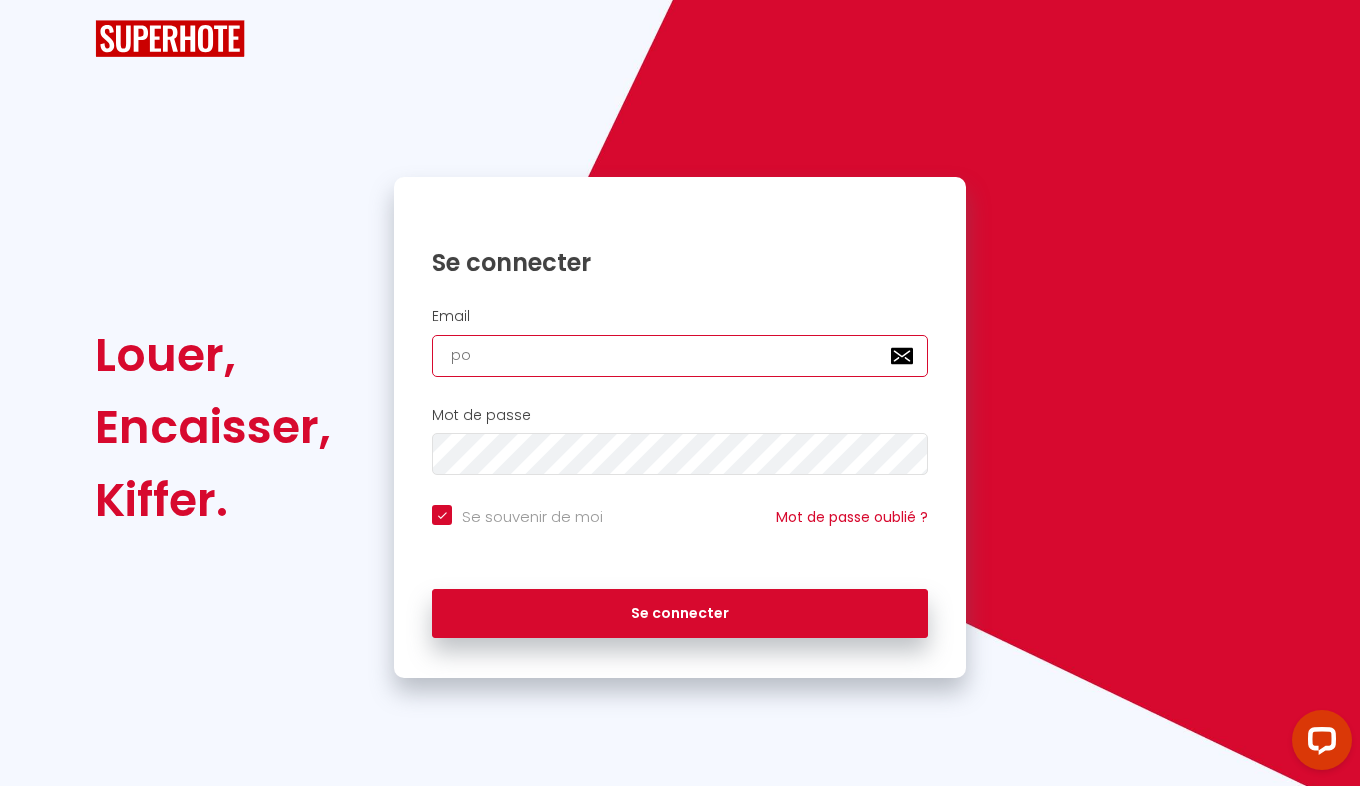 checkbox on "true" 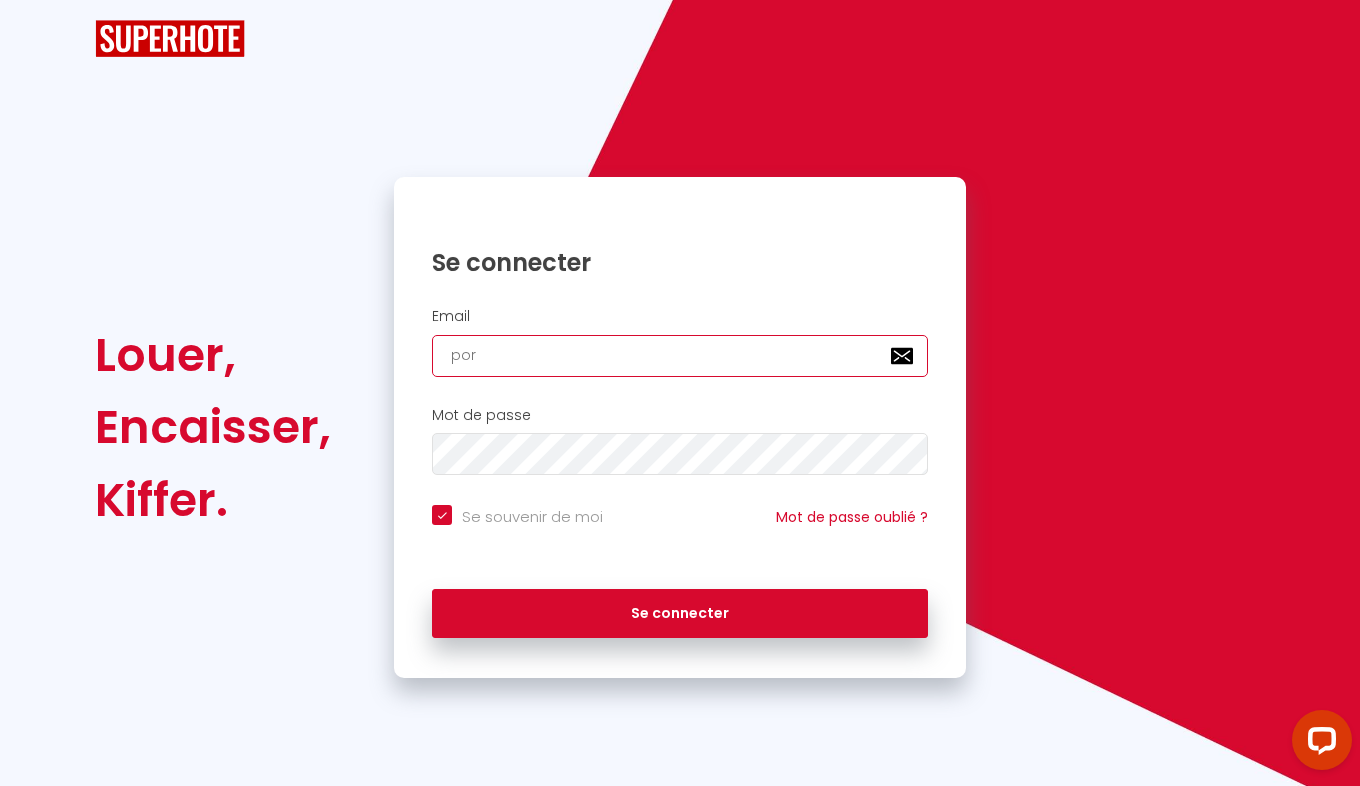 checkbox on "true" 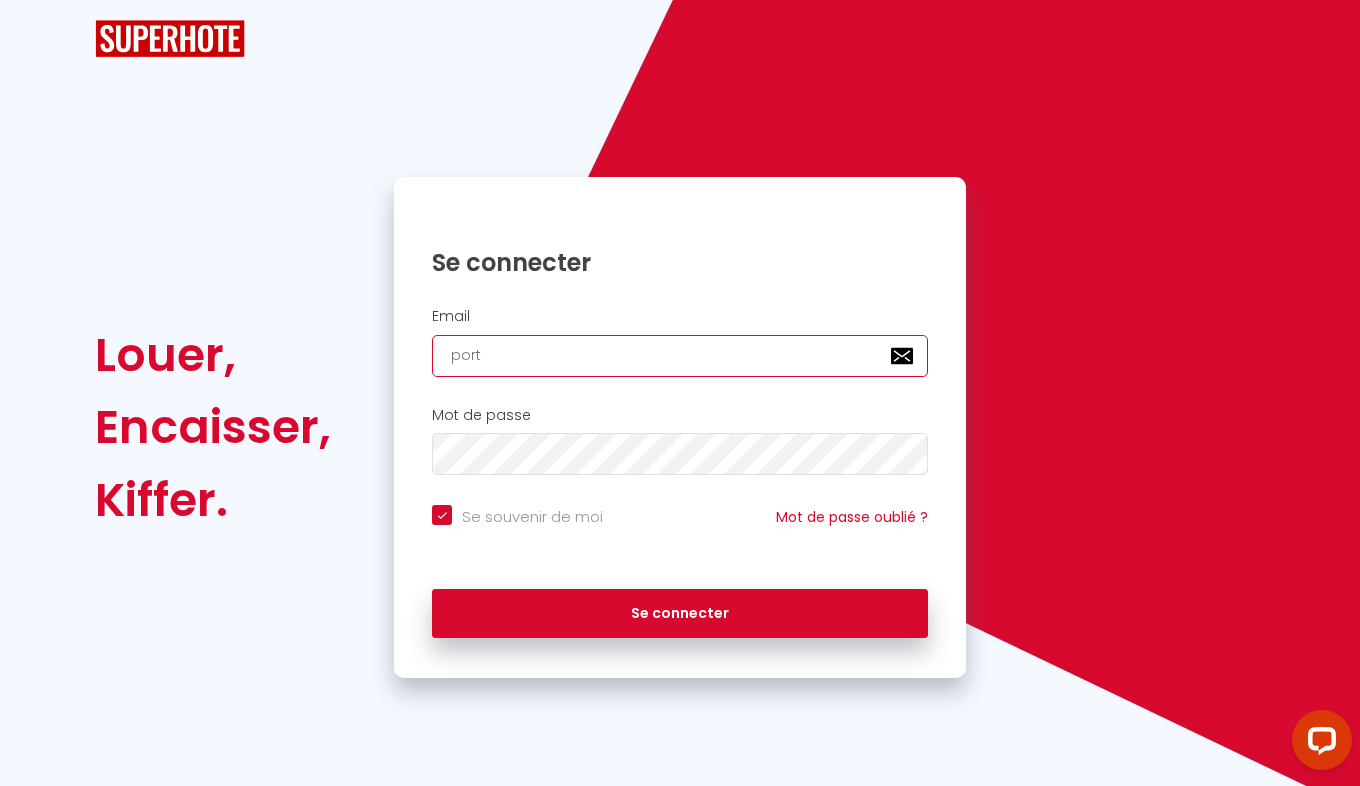 checkbox on "true" 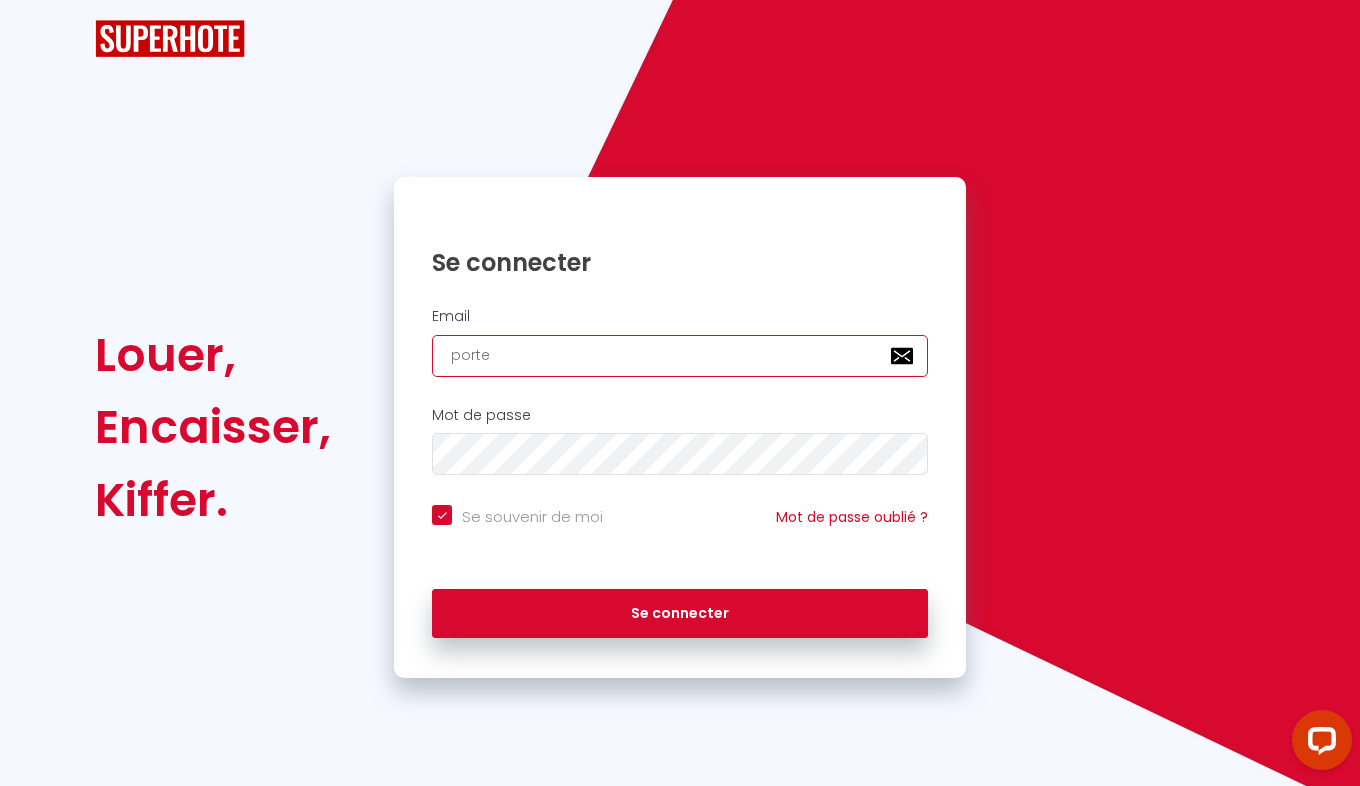 checkbox on "true" 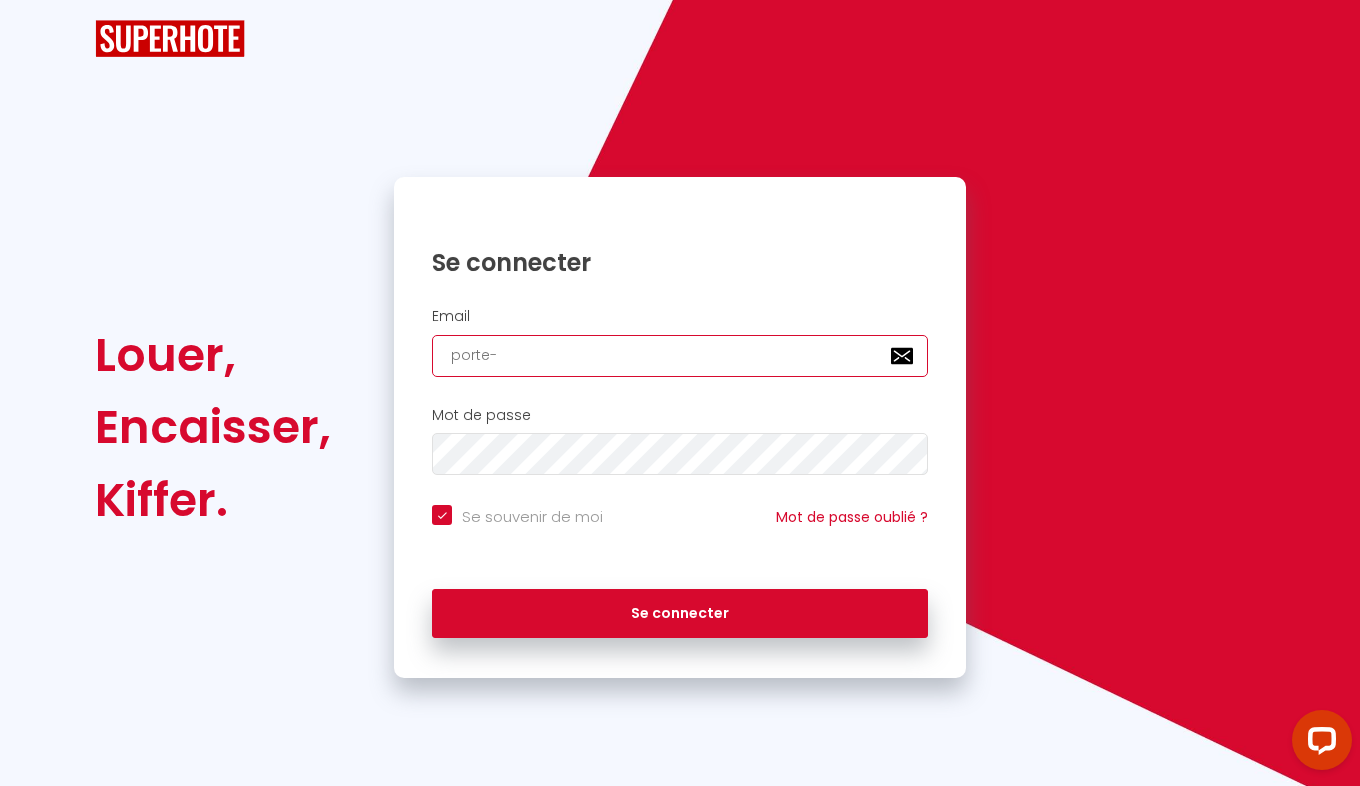 checkbox on "true" 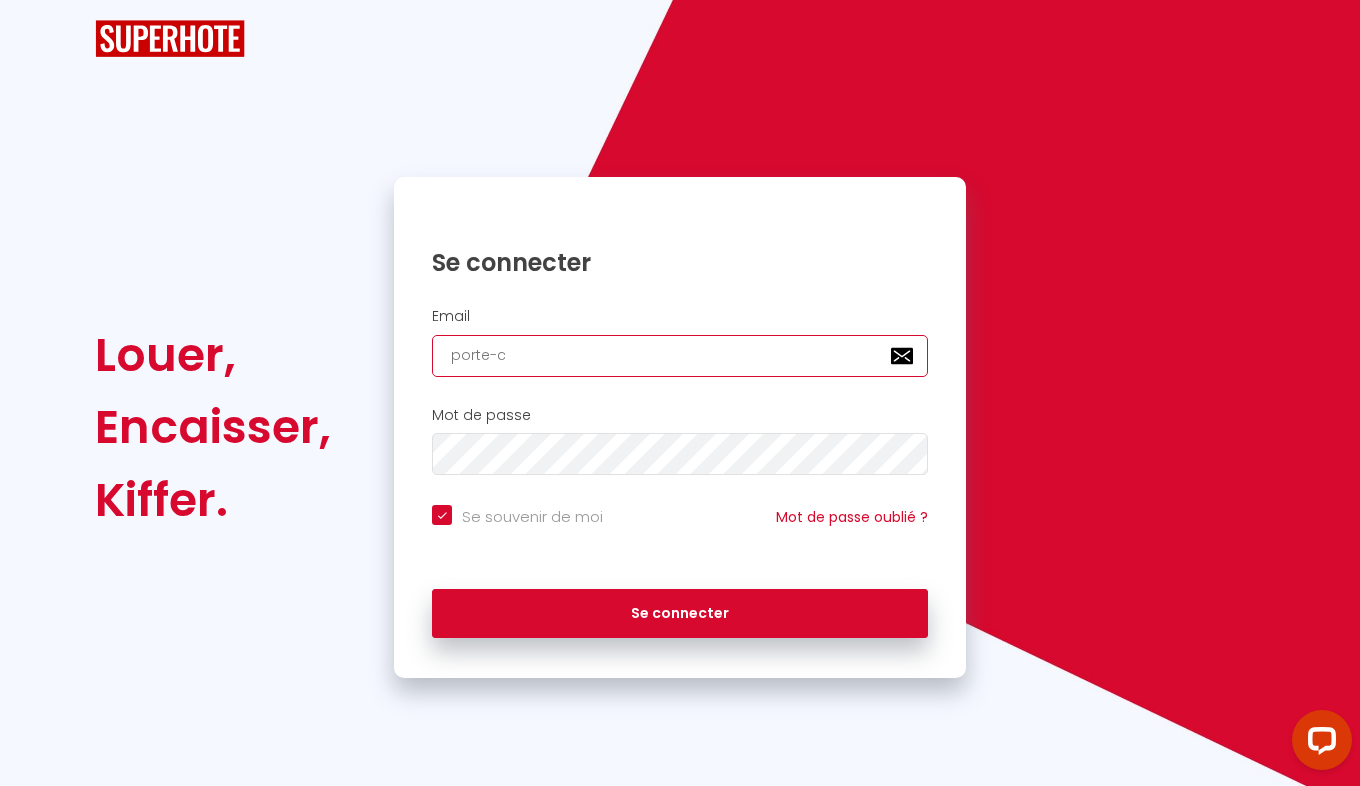 checkbox on "true" 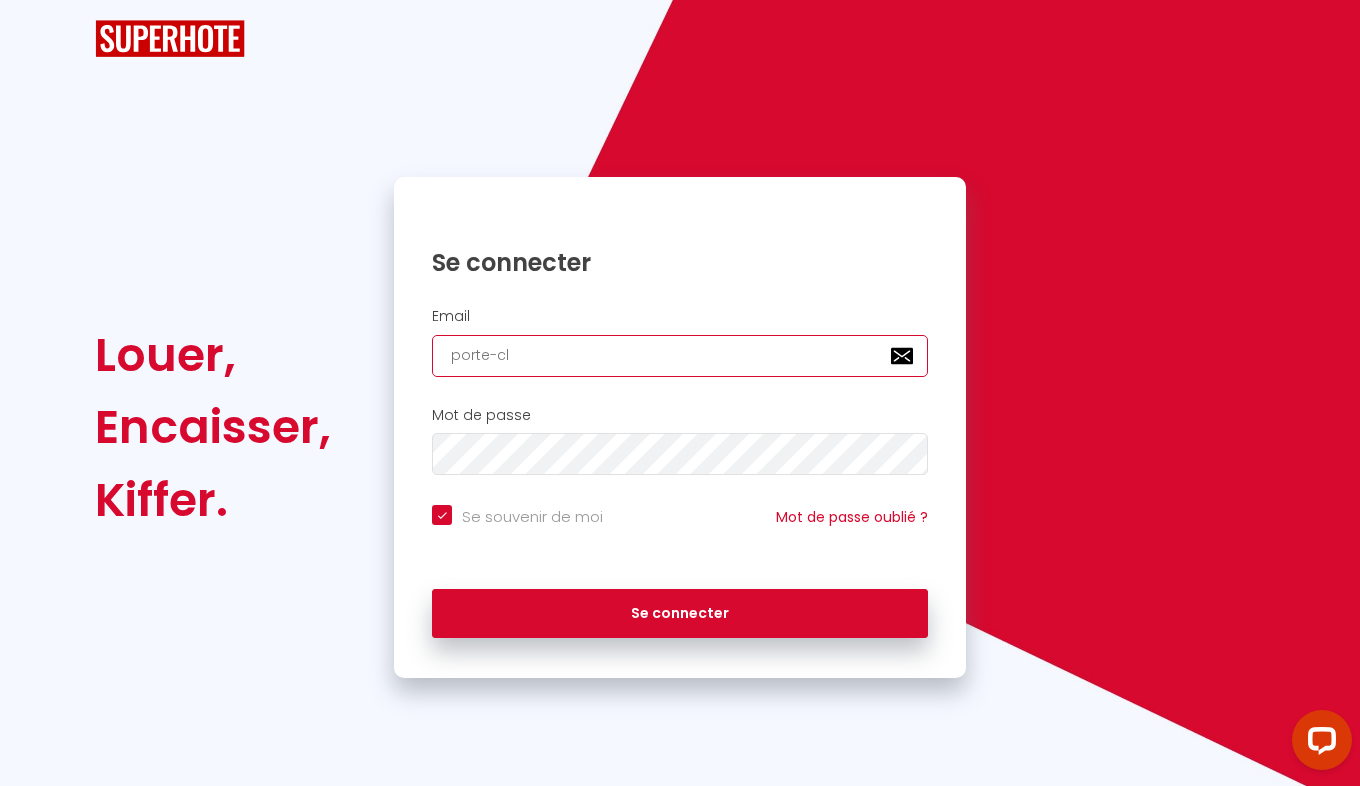 checkbox on "true" 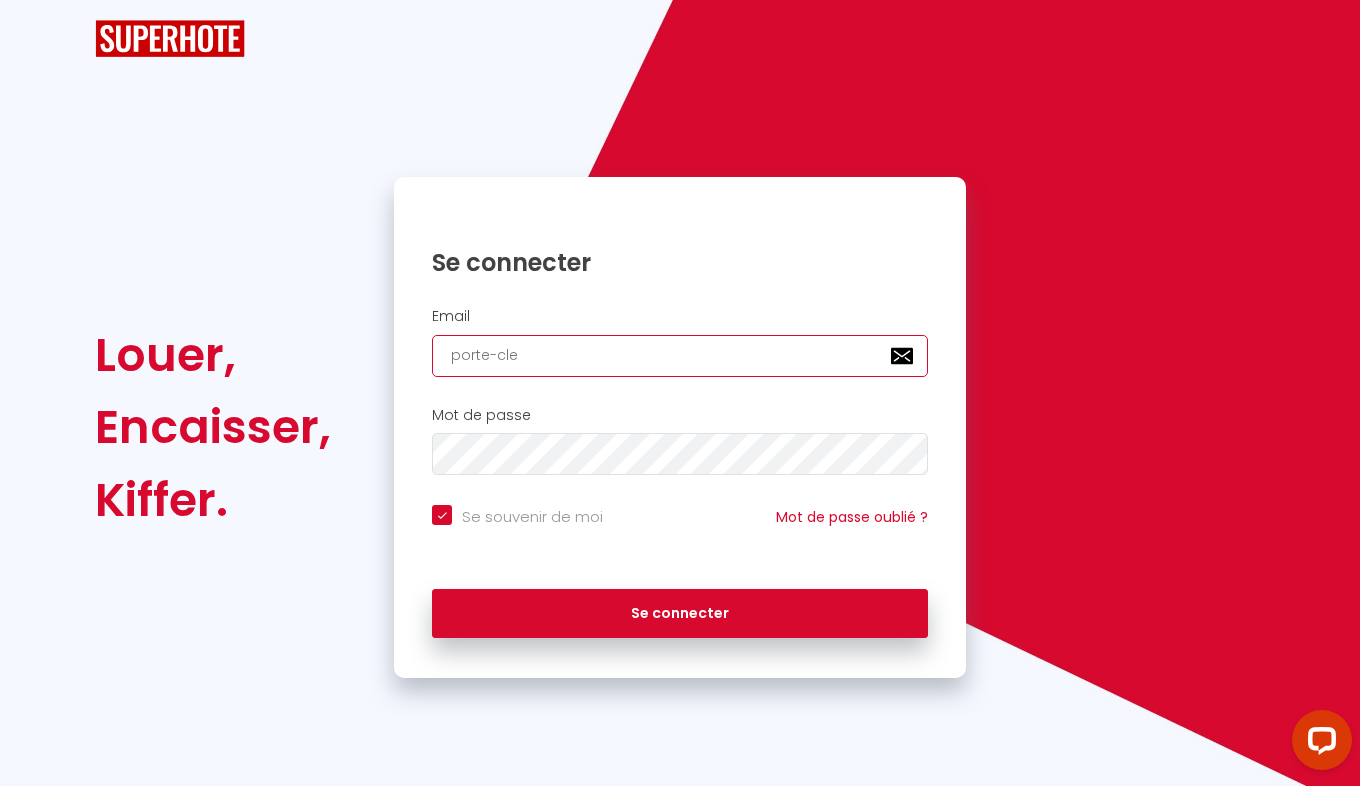 checkbox on "true" 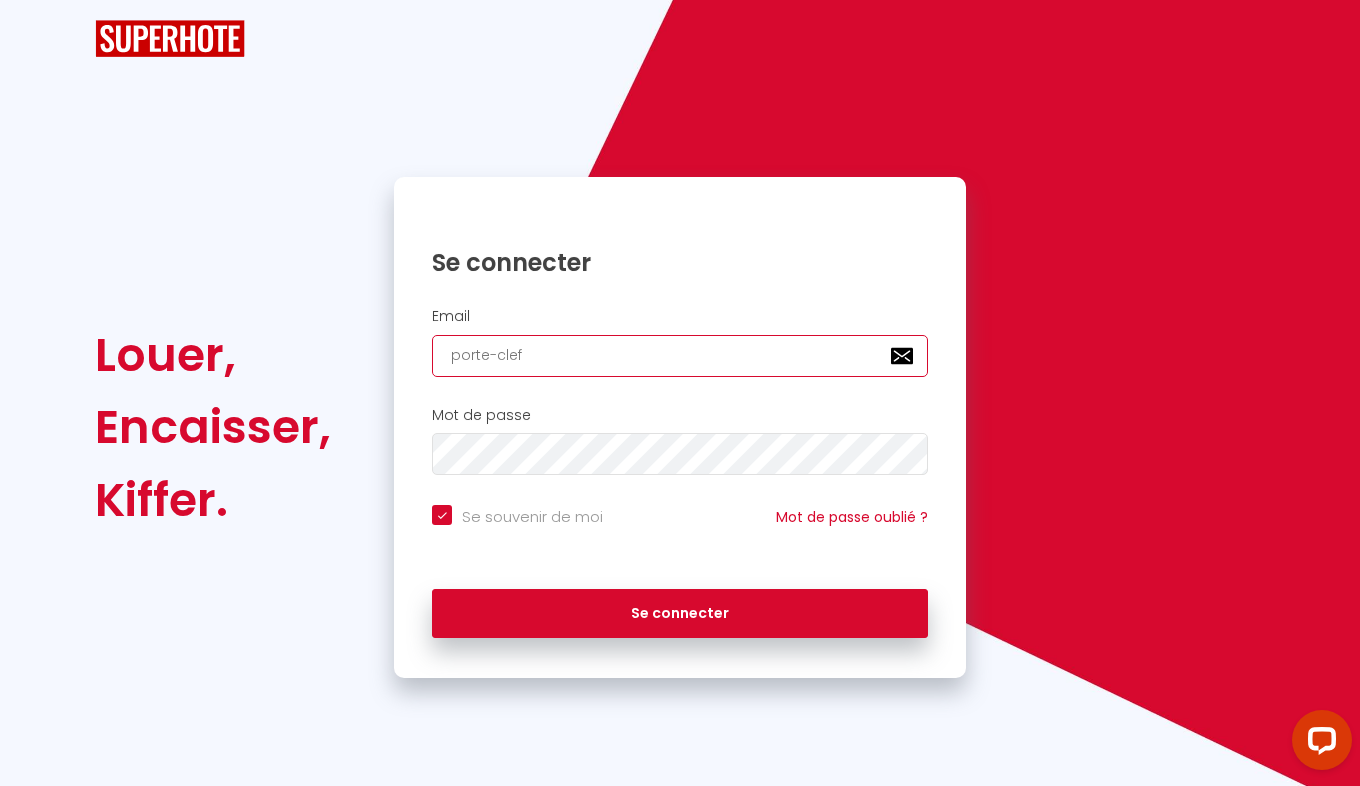 checkbox on "true" 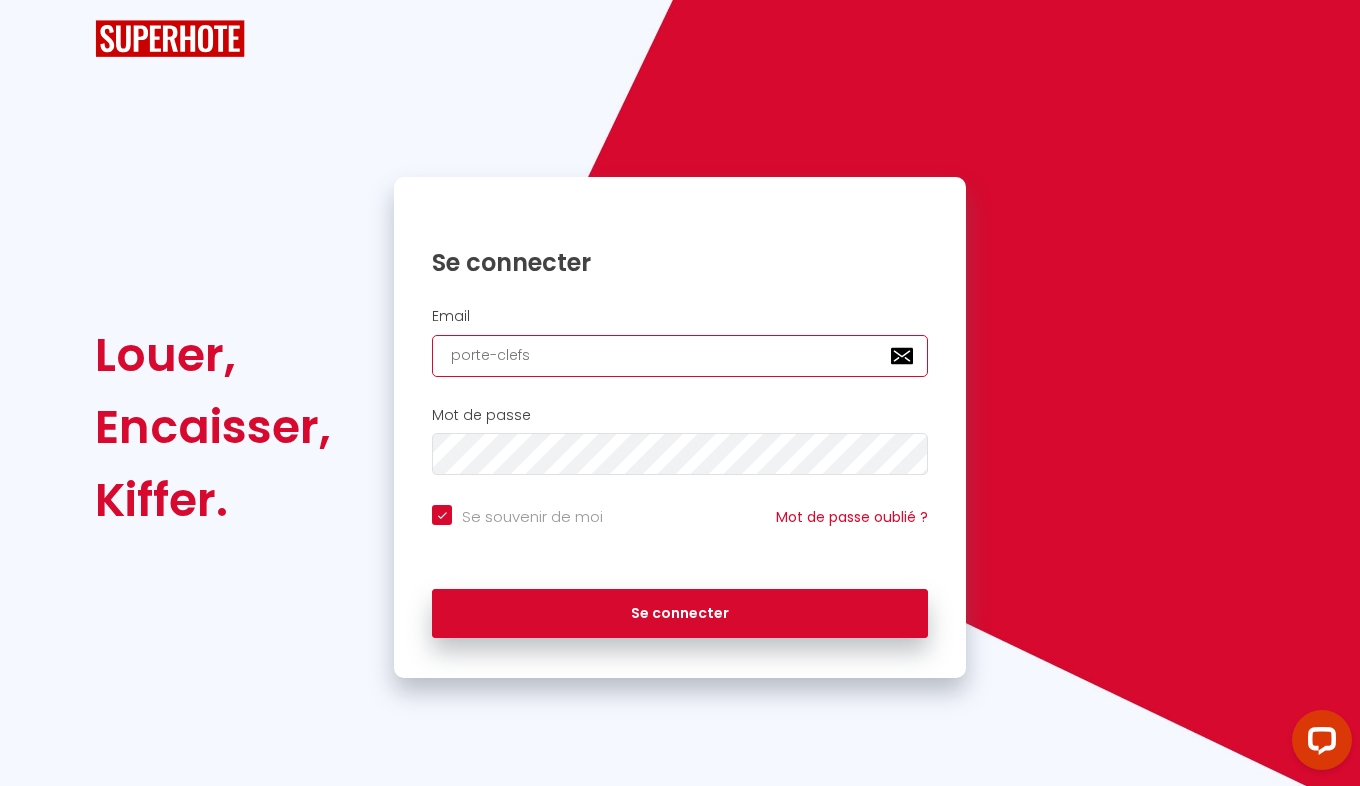 checkbox on "true" 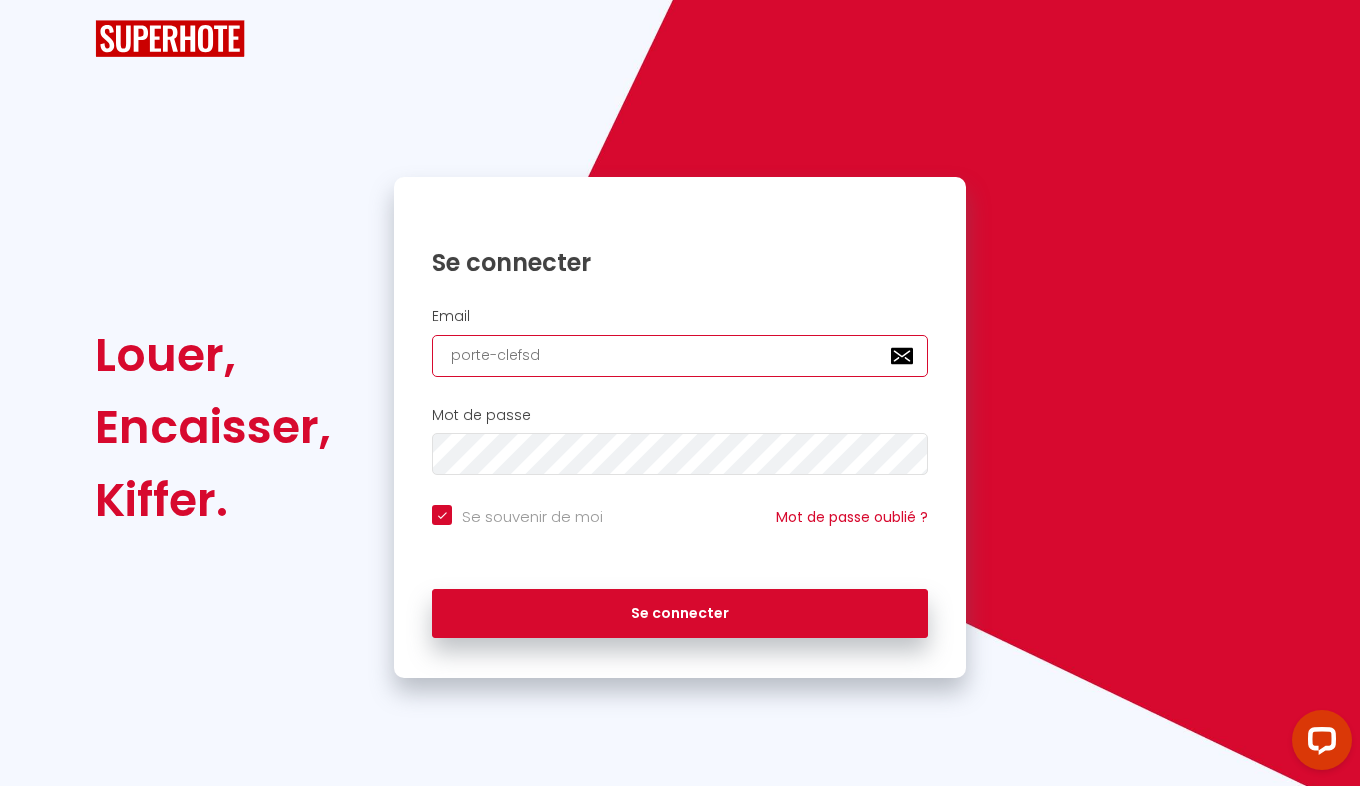 checkbox on "true" 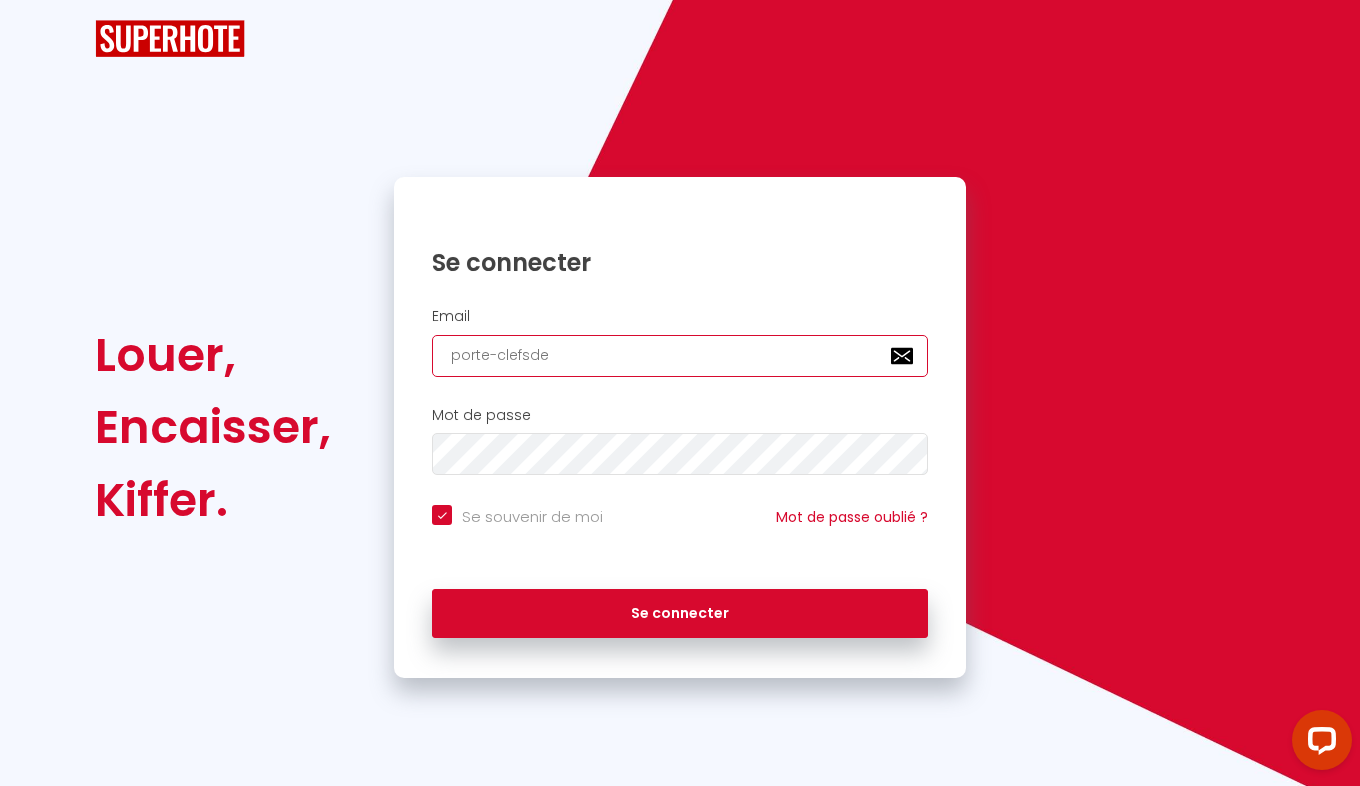 checkbox on "true" 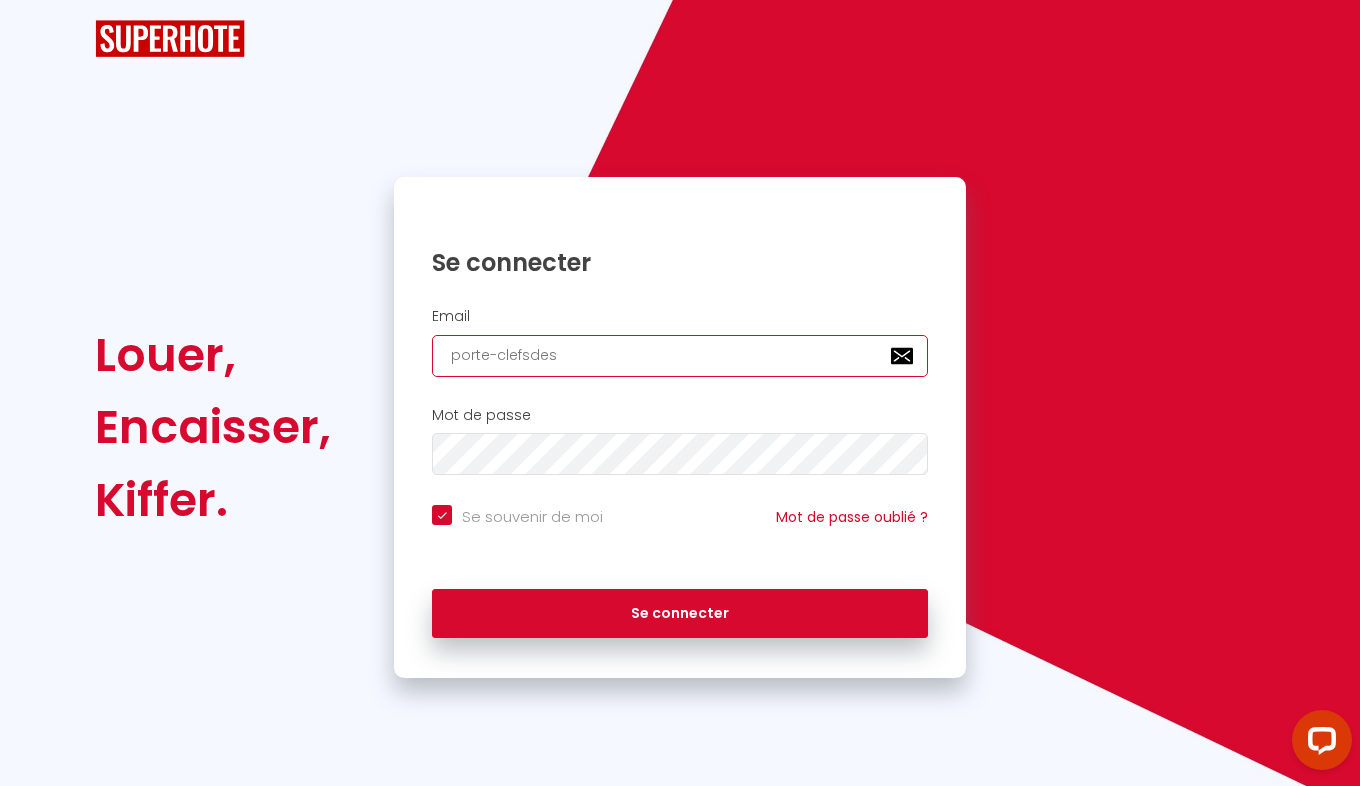 checkbox on "true" 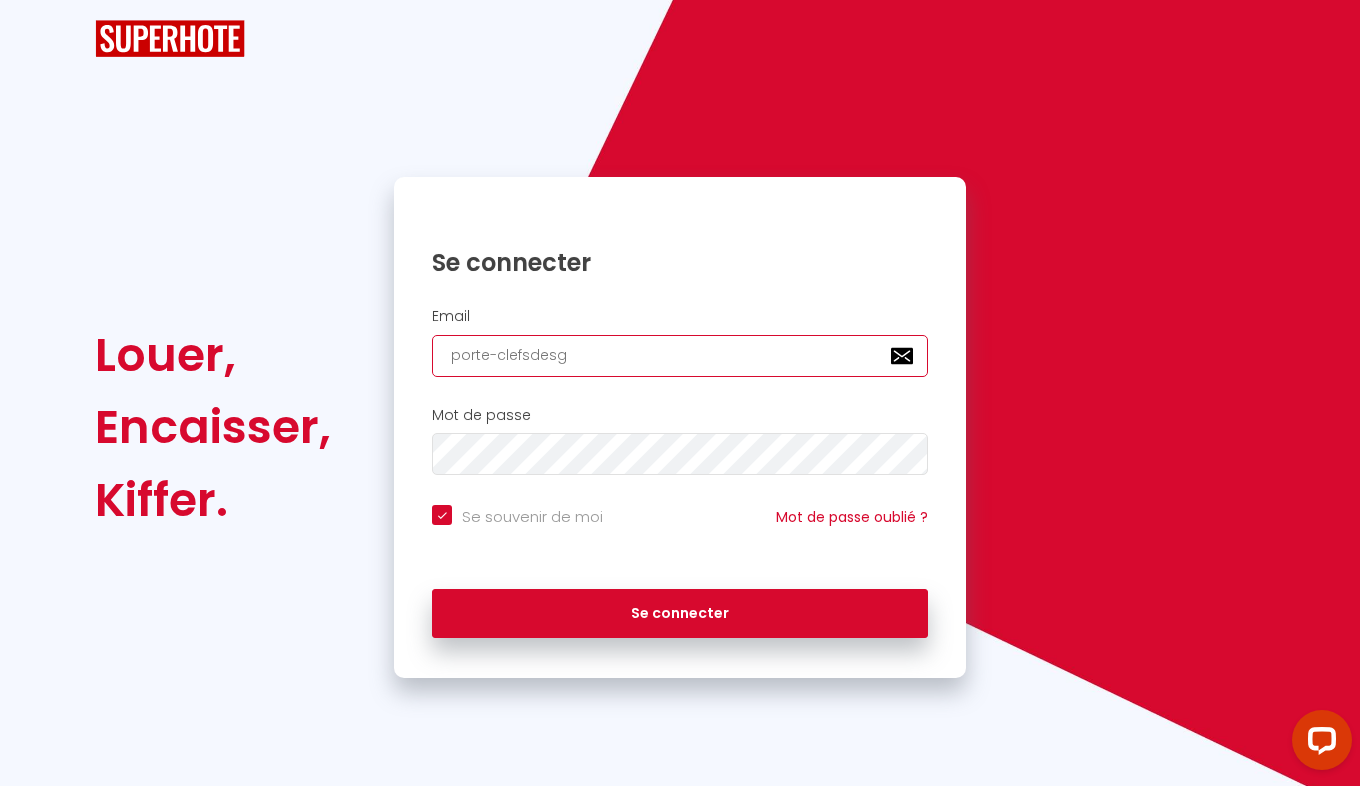 checkbox on "true" 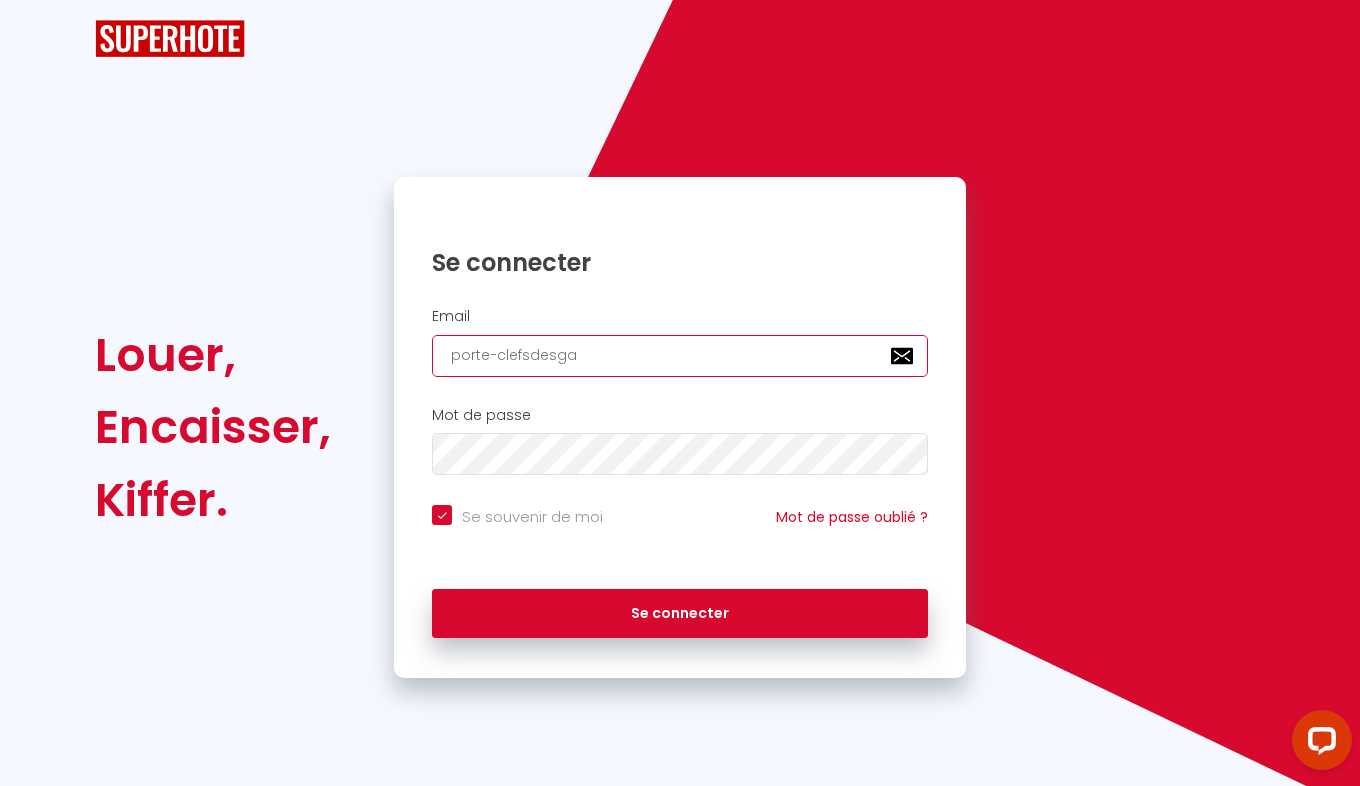 checkbox on "true" 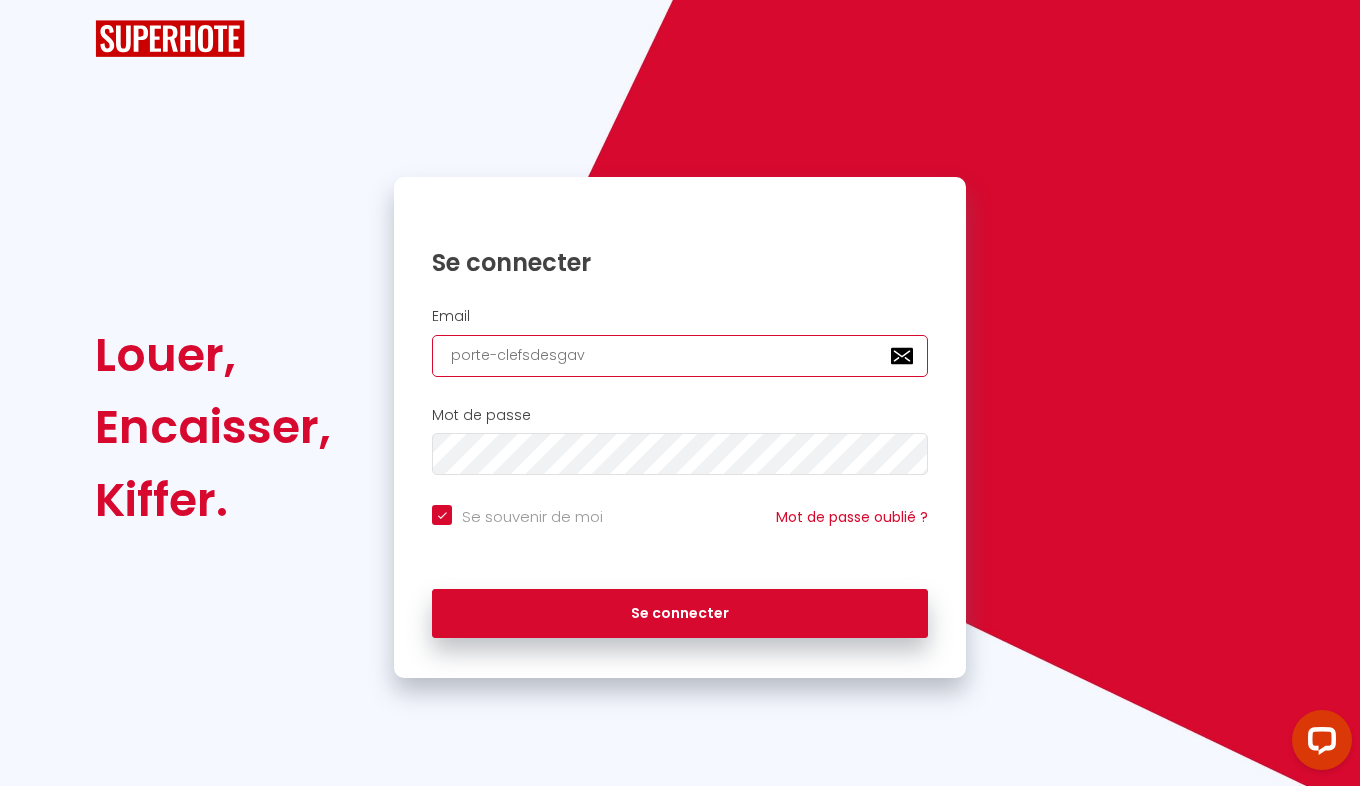 checkbox on "true" 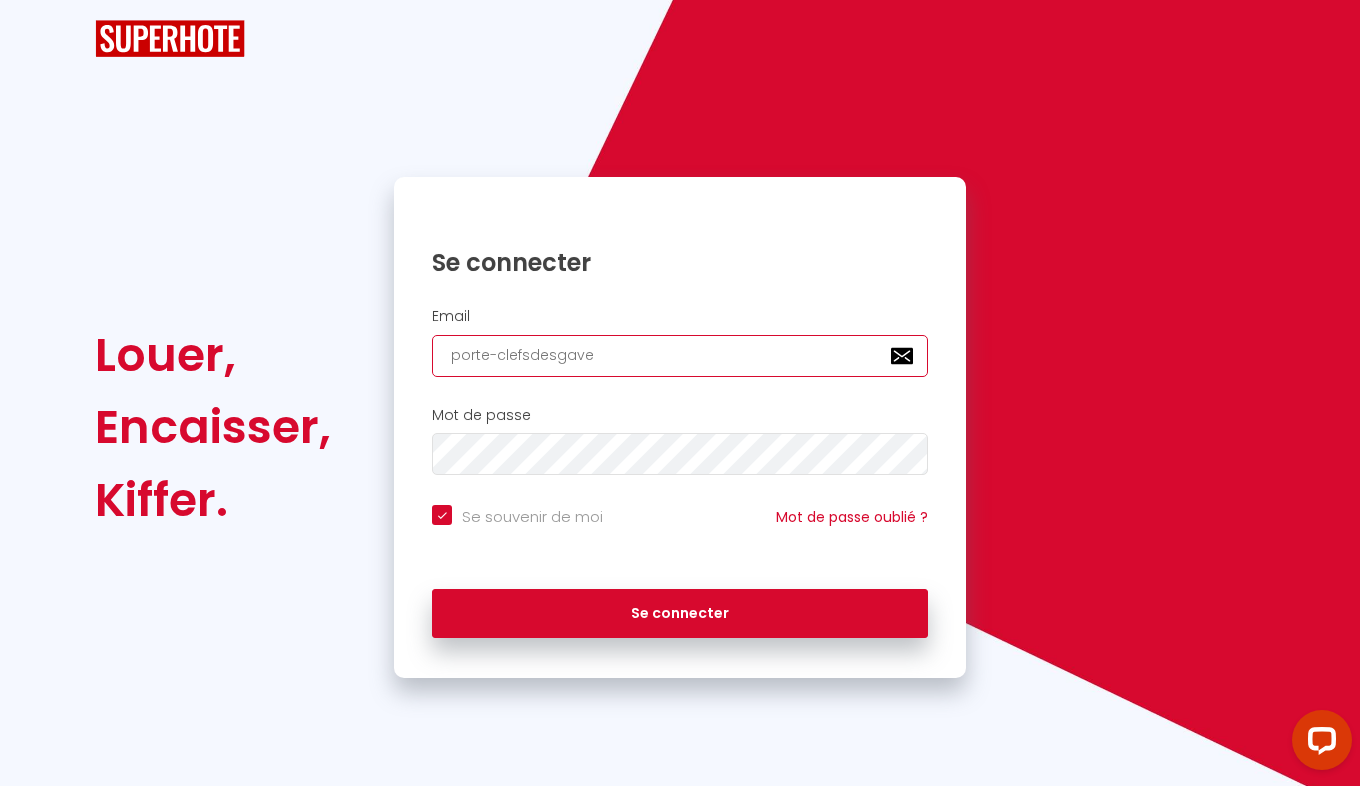 checkbox on "true" 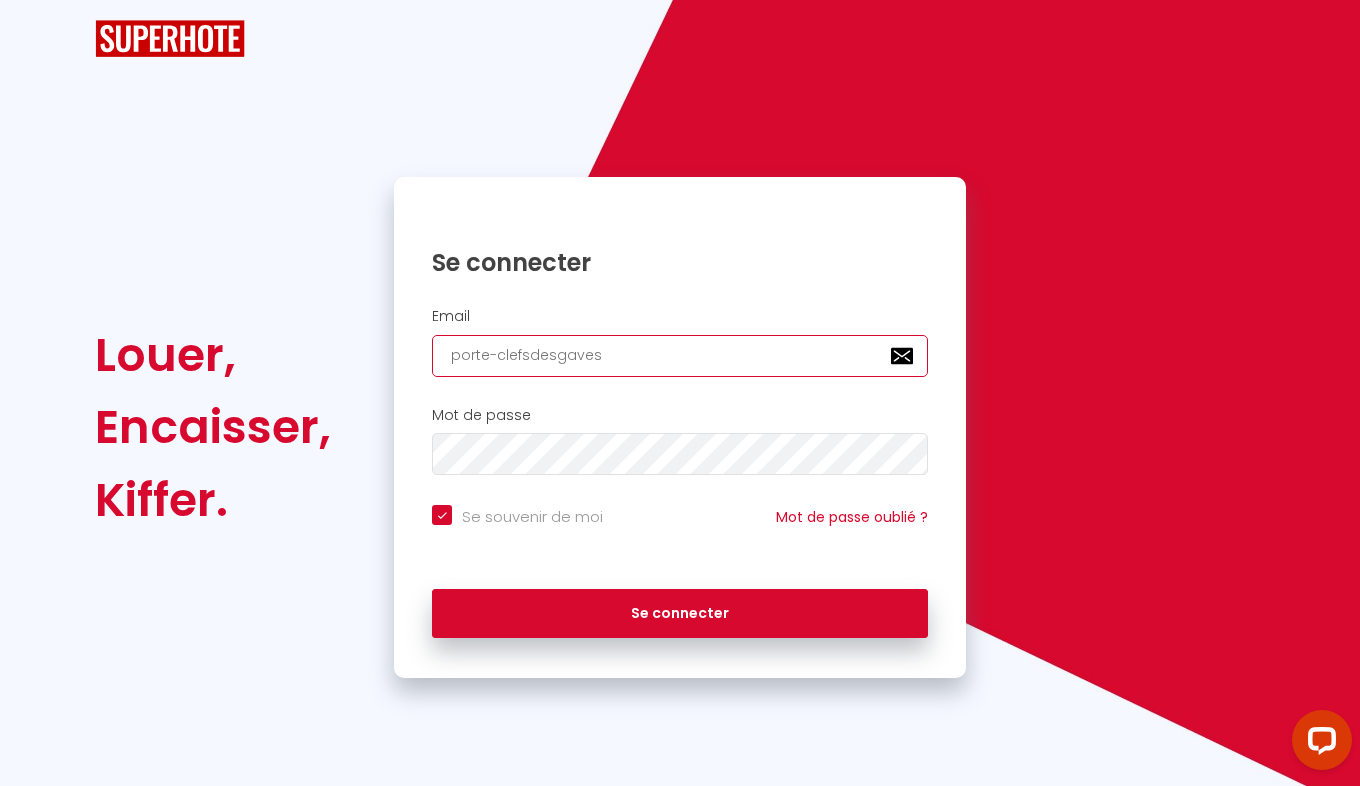 checkbox on "true" 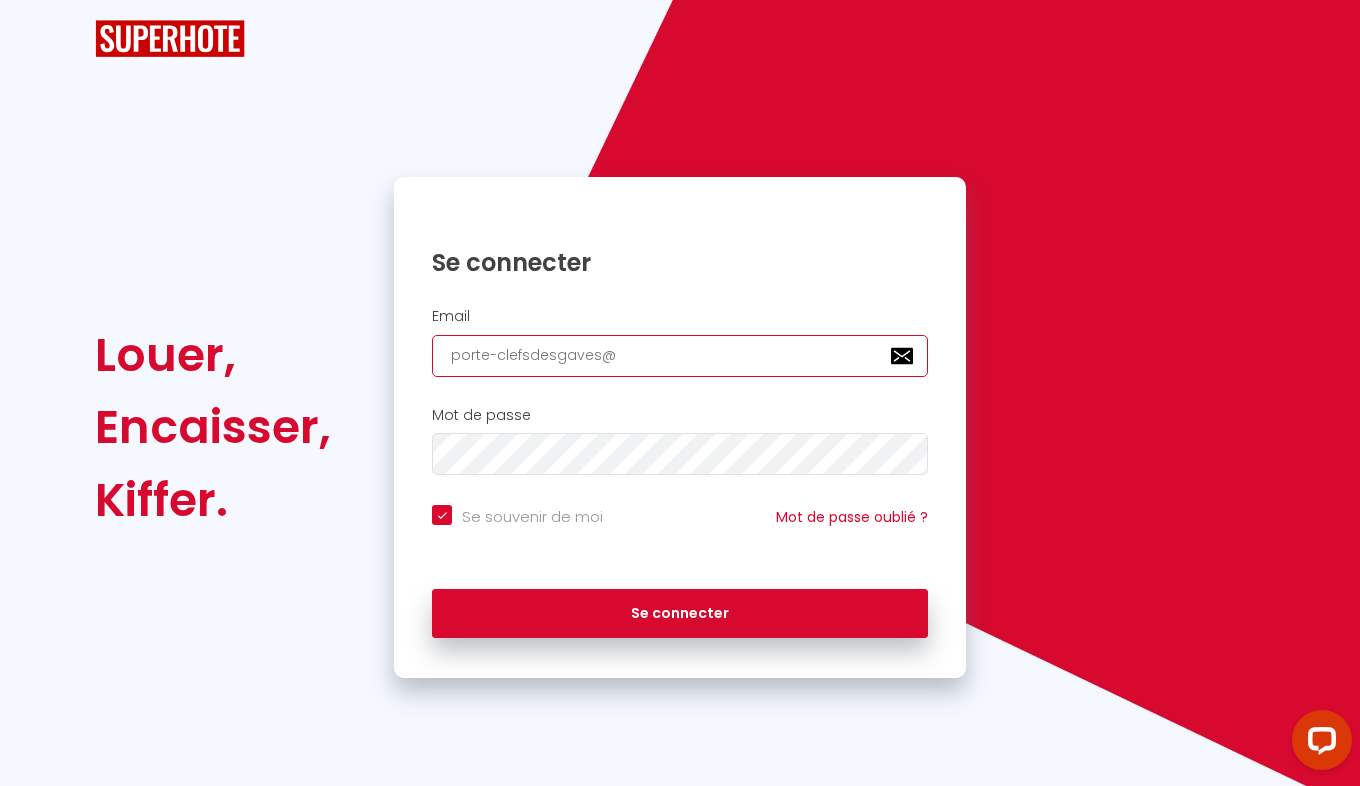 checkbox on "true" 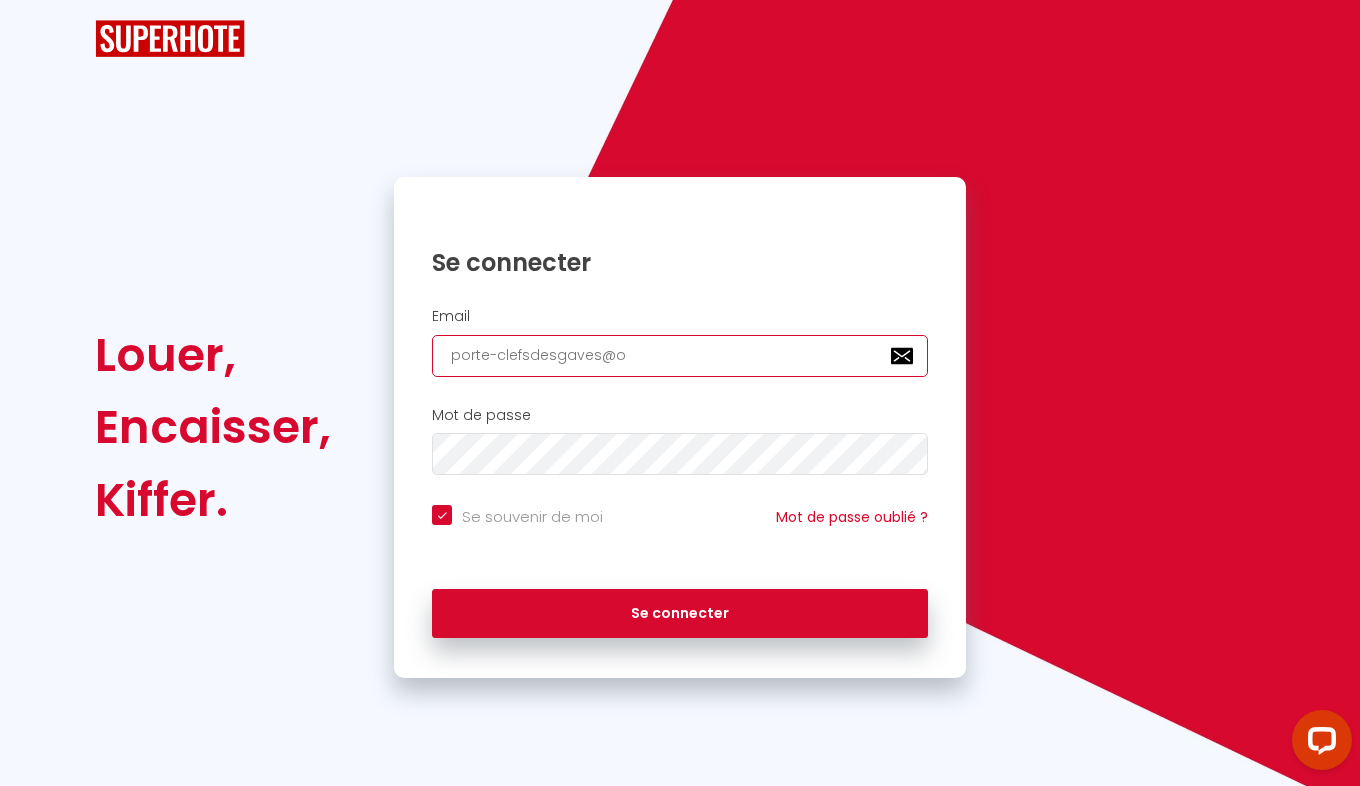 checkbox on "true" 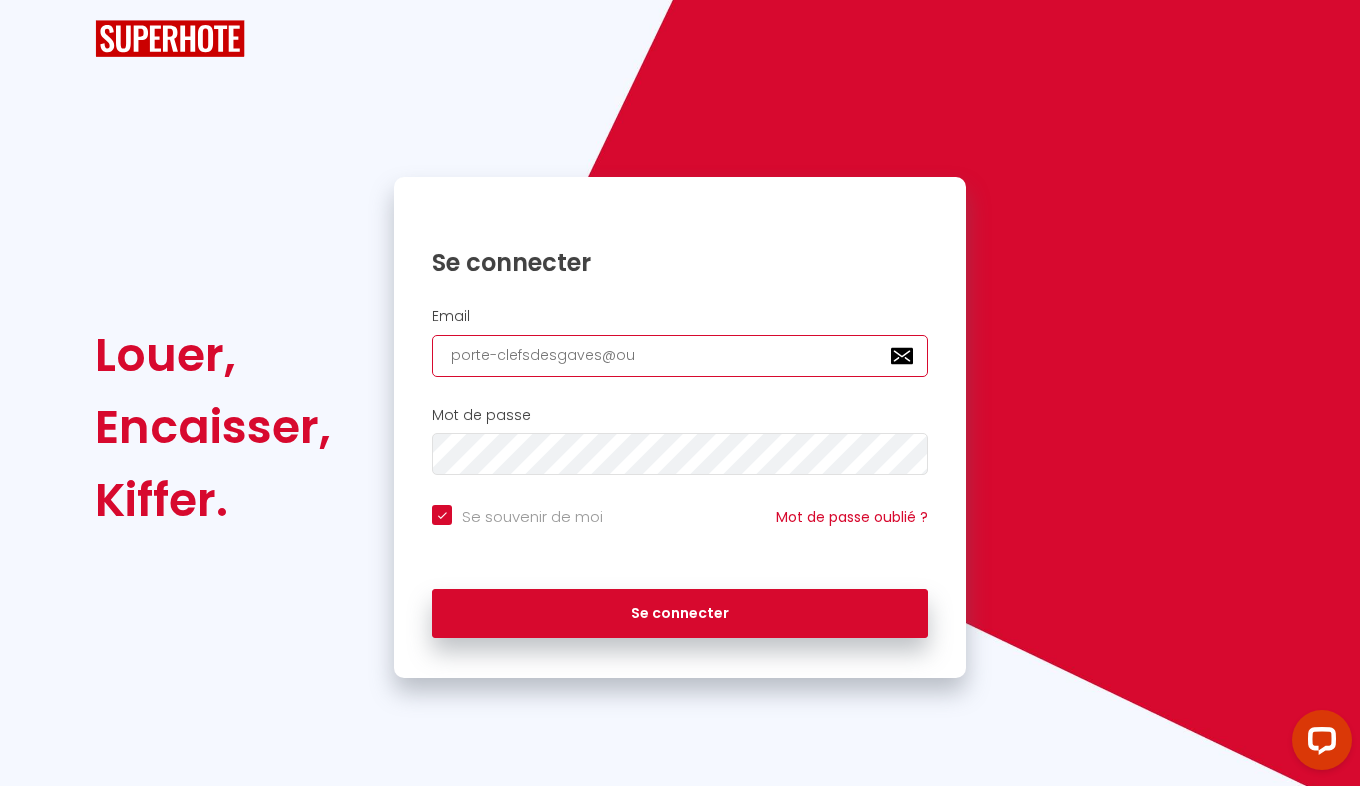 checkbox on "true" 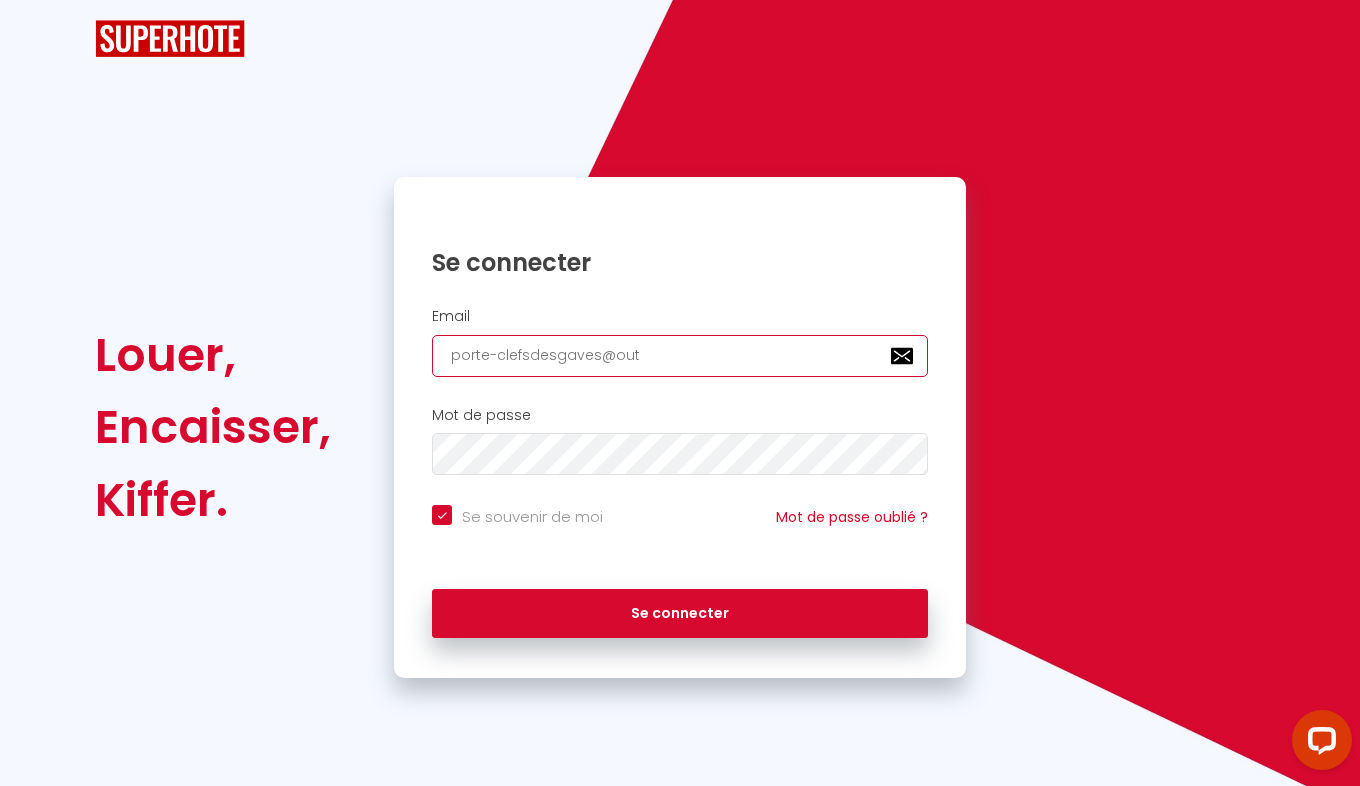 checkbox on "true" 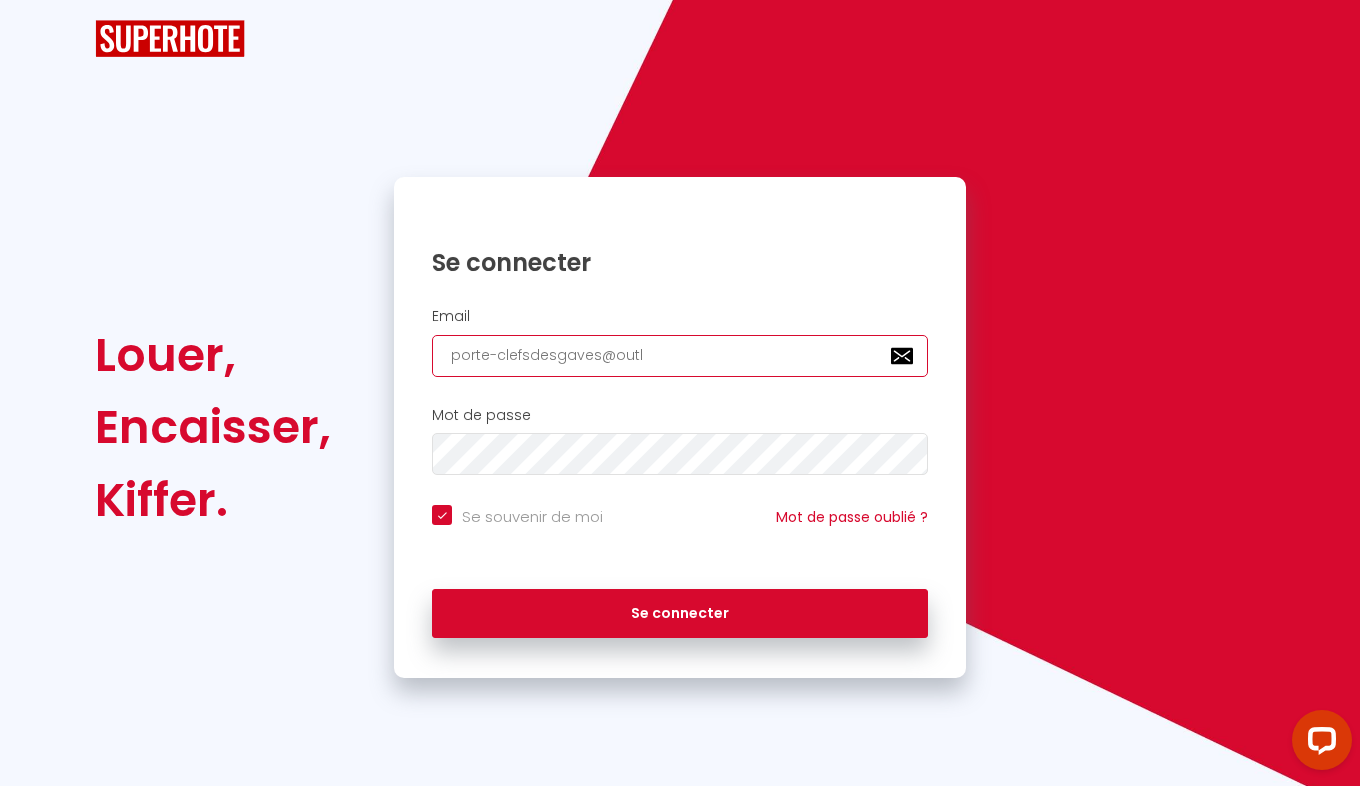 checkbox on "true" 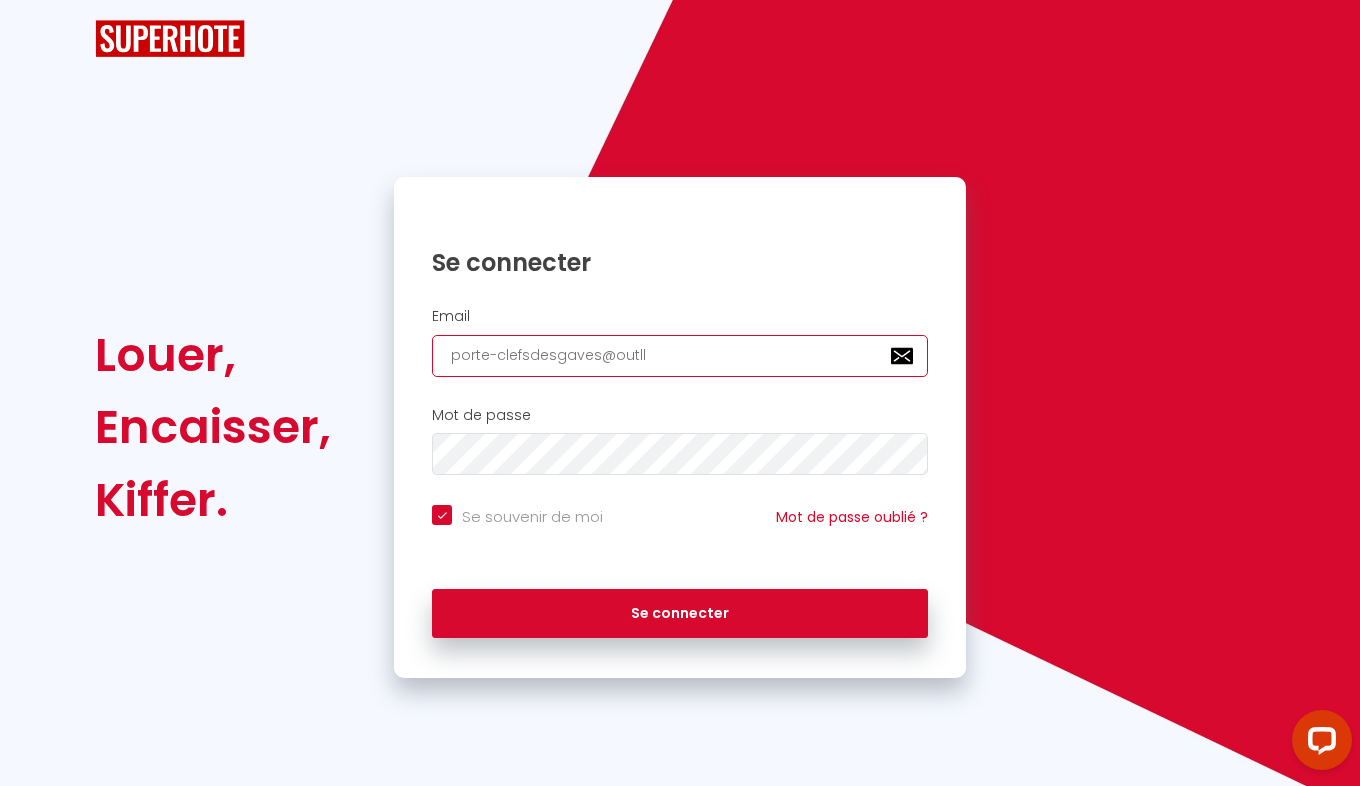 checkbox on "true" 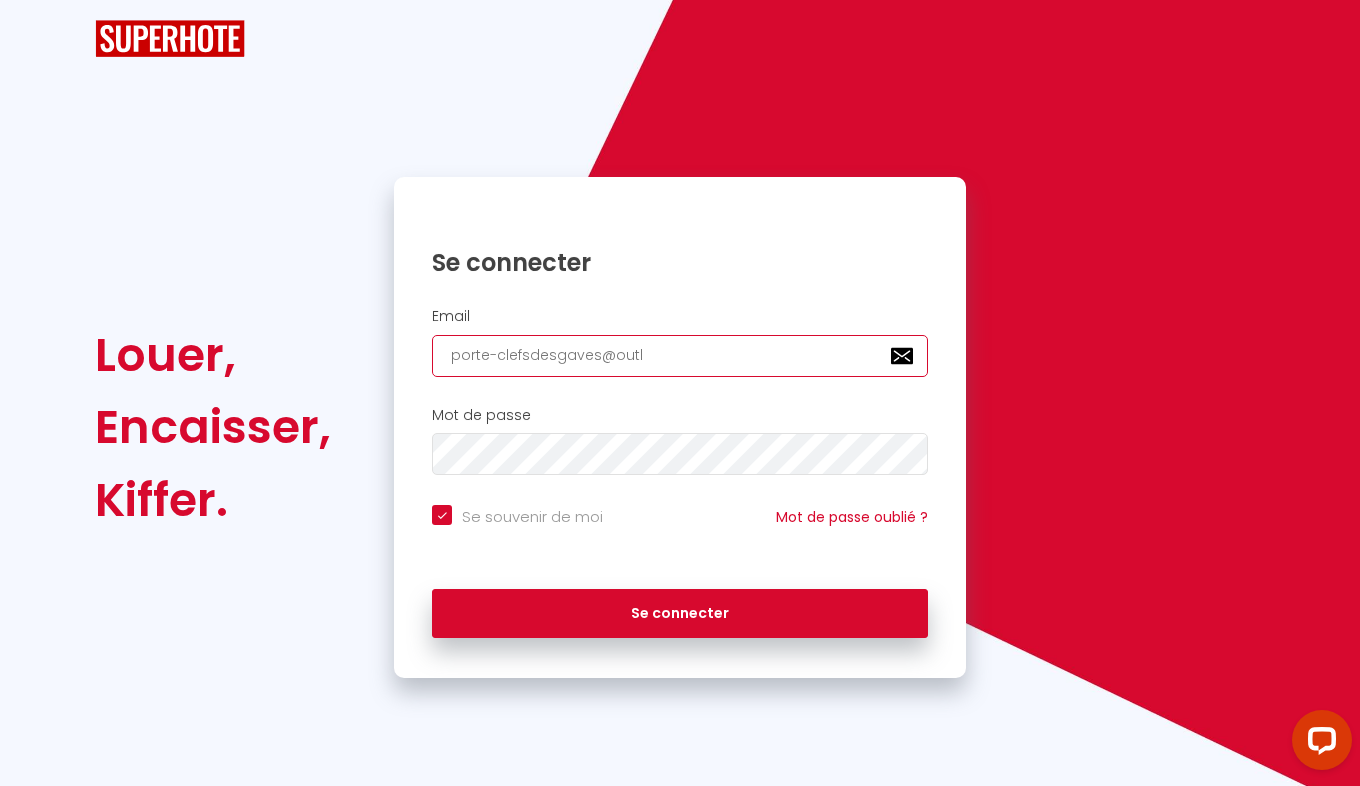 checkbox on "true" 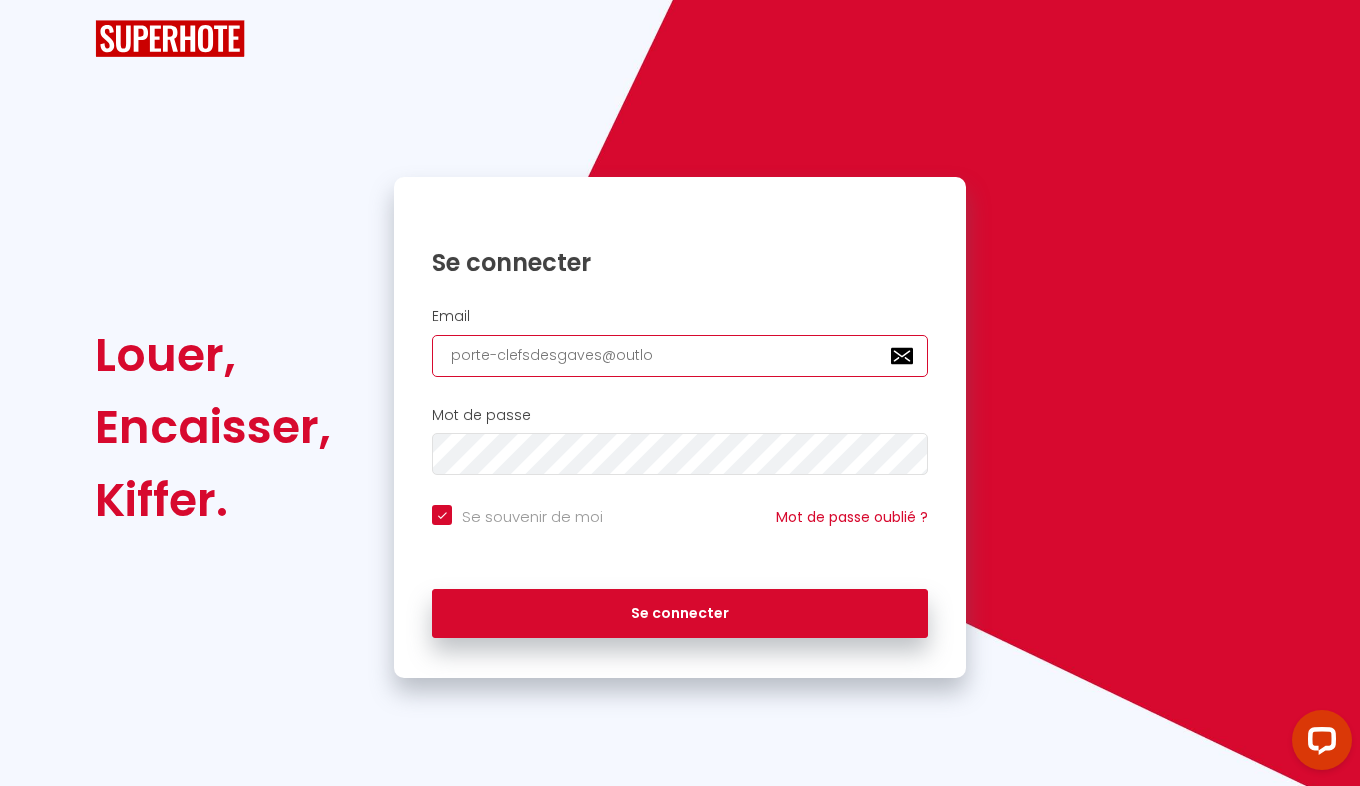 checkbox on "true" 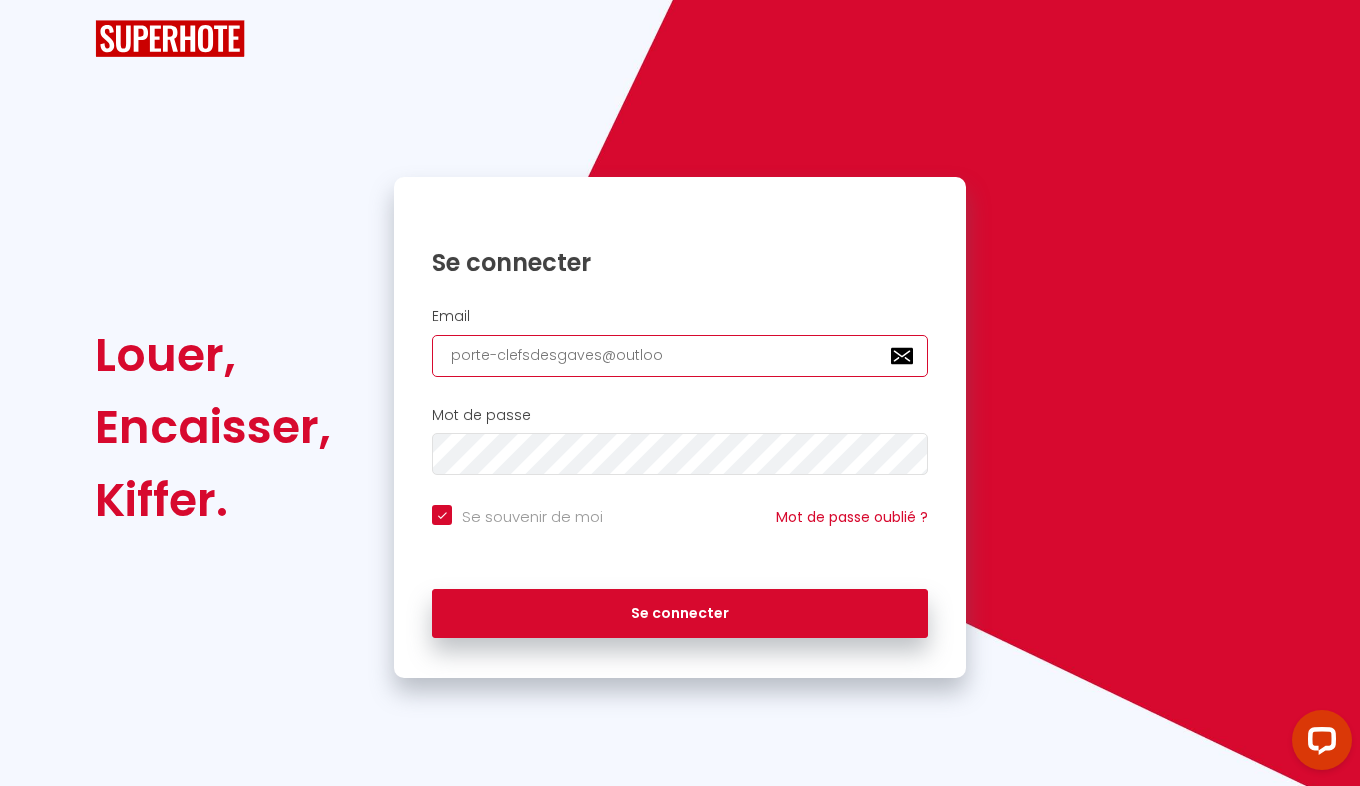 checkbox on "true" 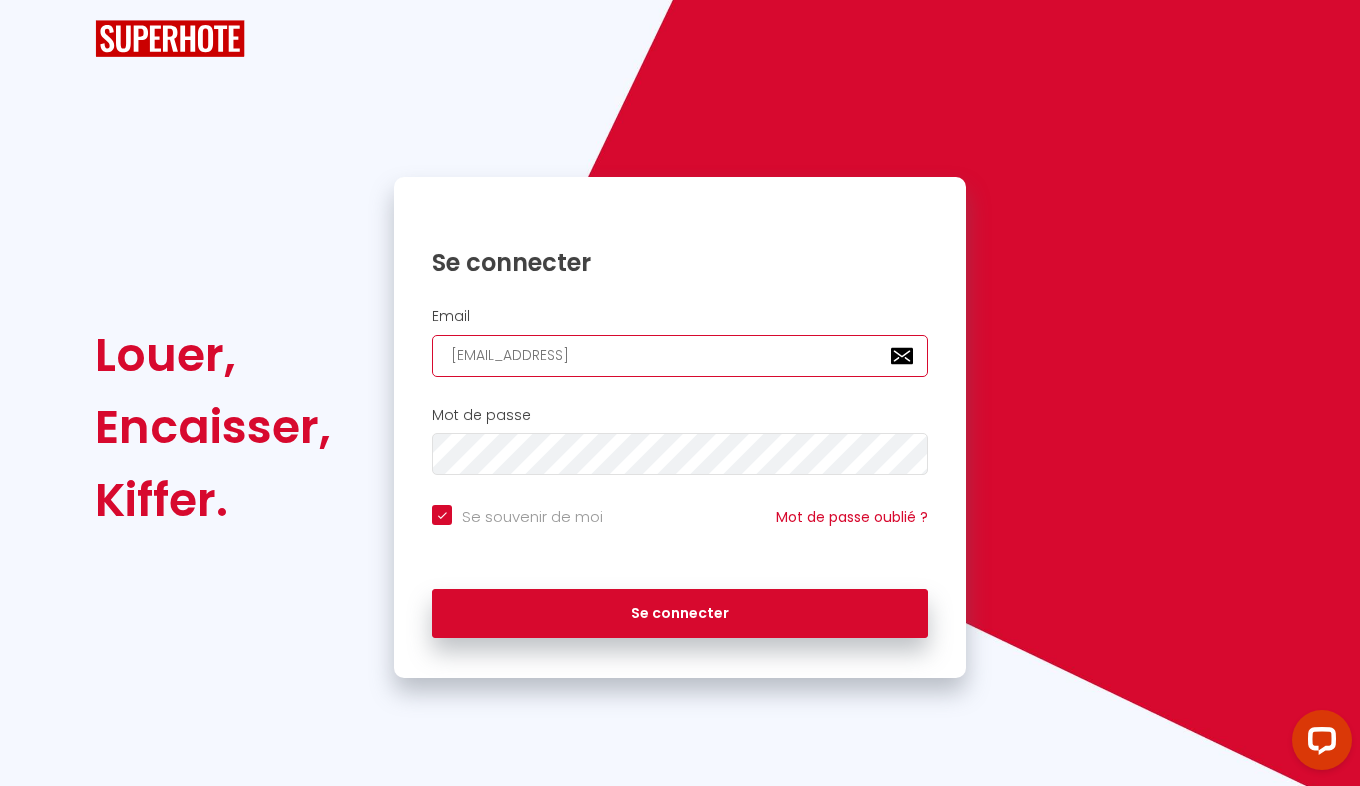 checkbox on "true" 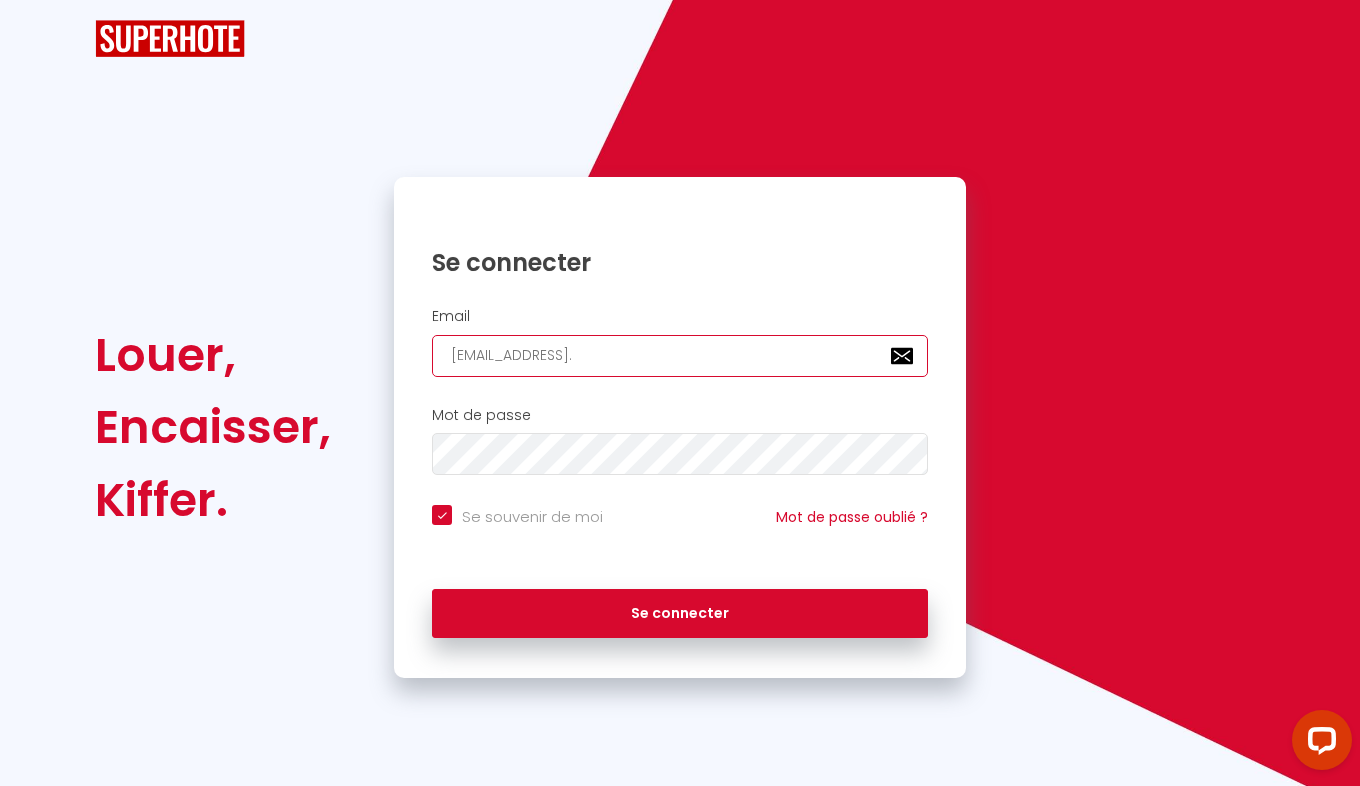checkbox on "true" 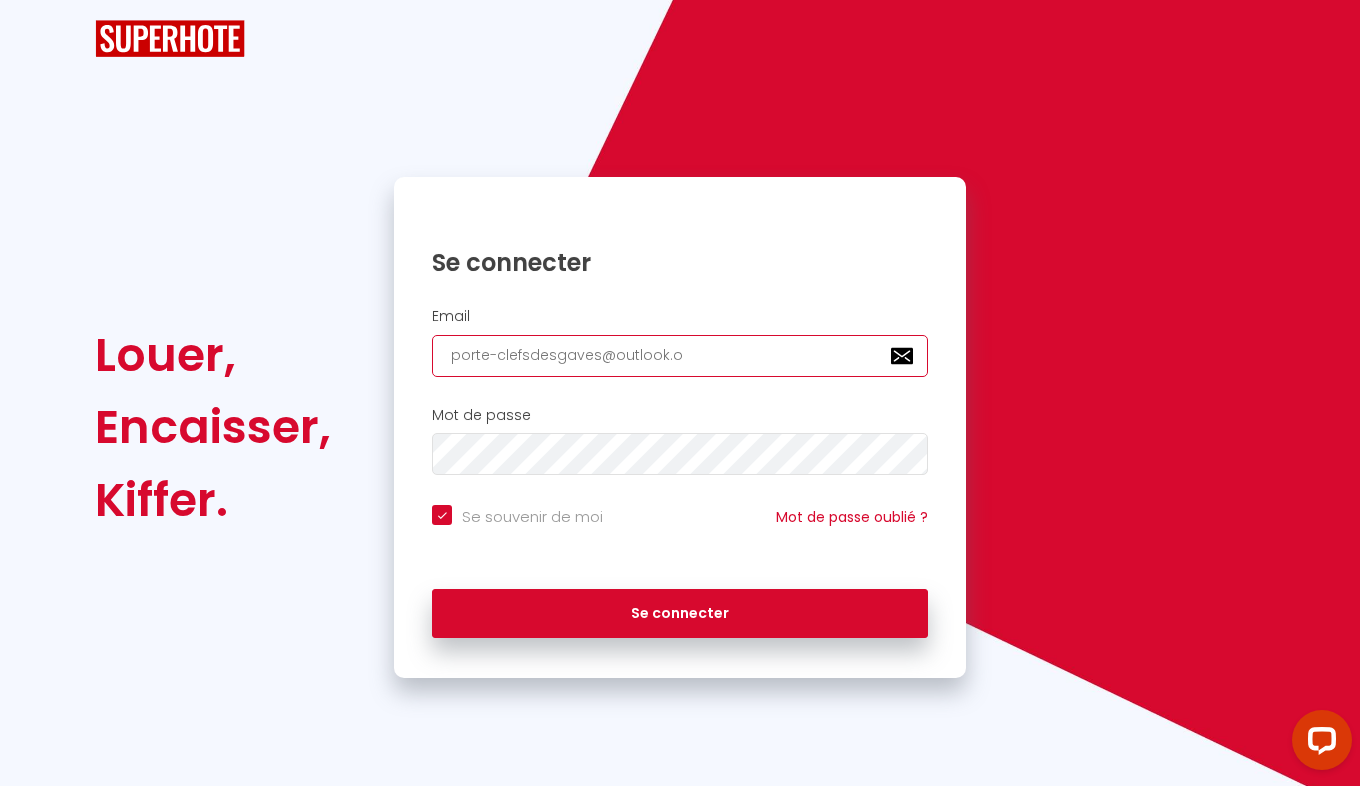 checkbox on "true" 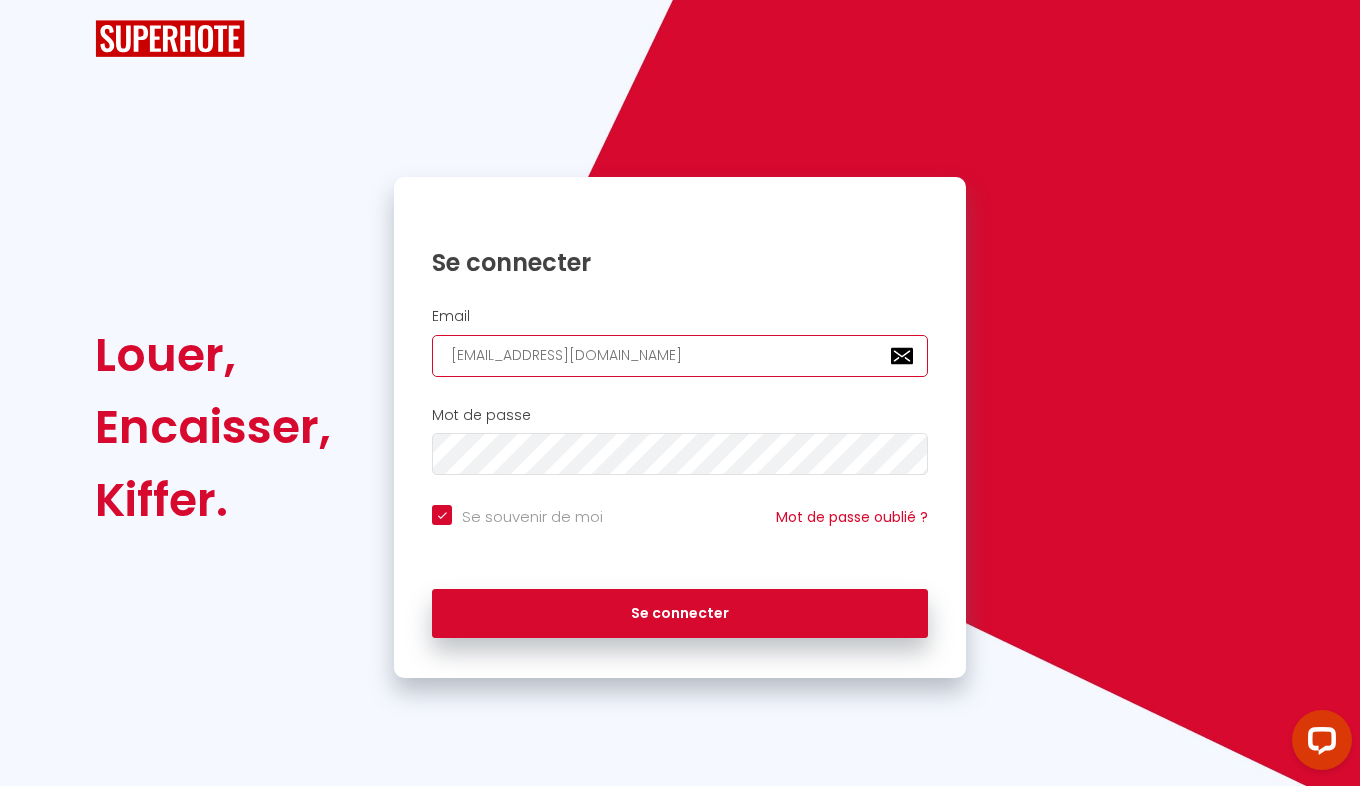 checkbox on "true" 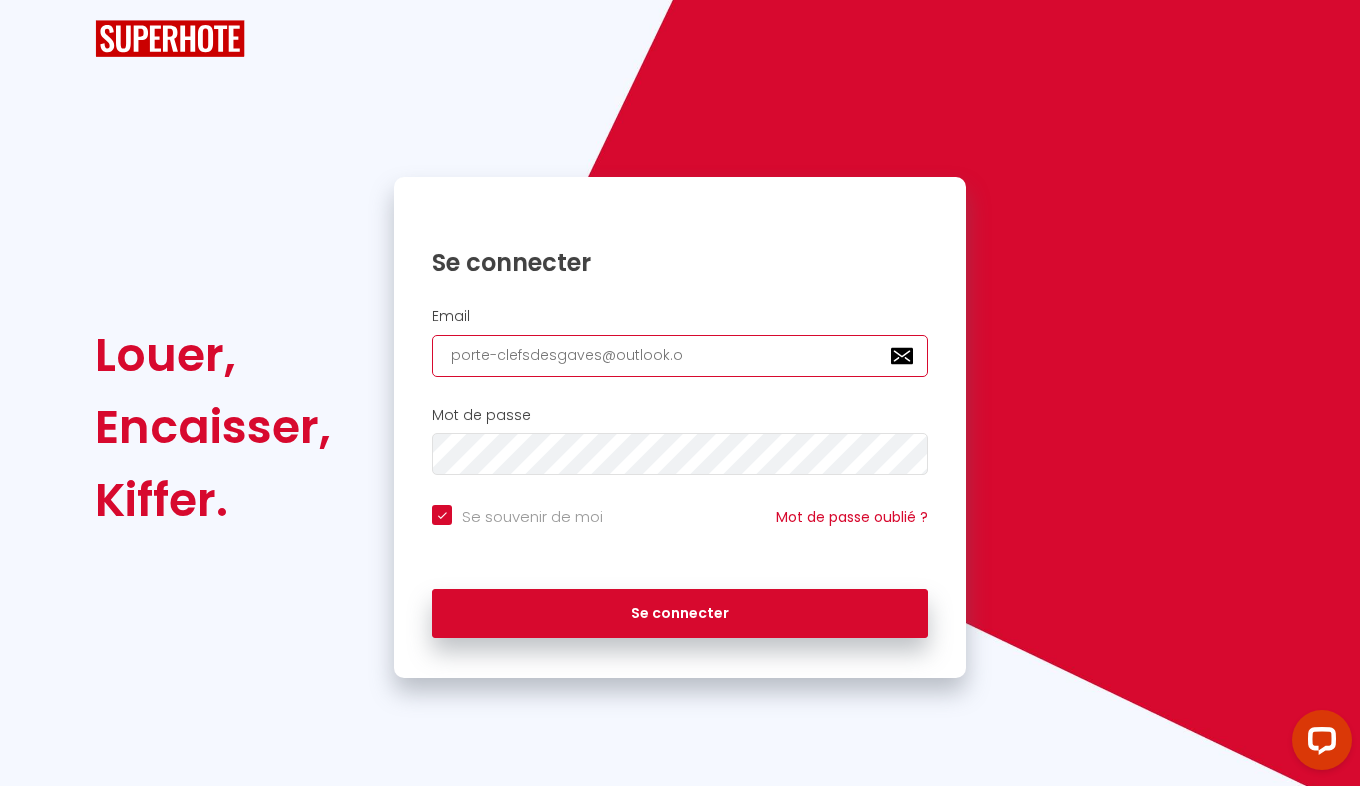 checkbox on "true" 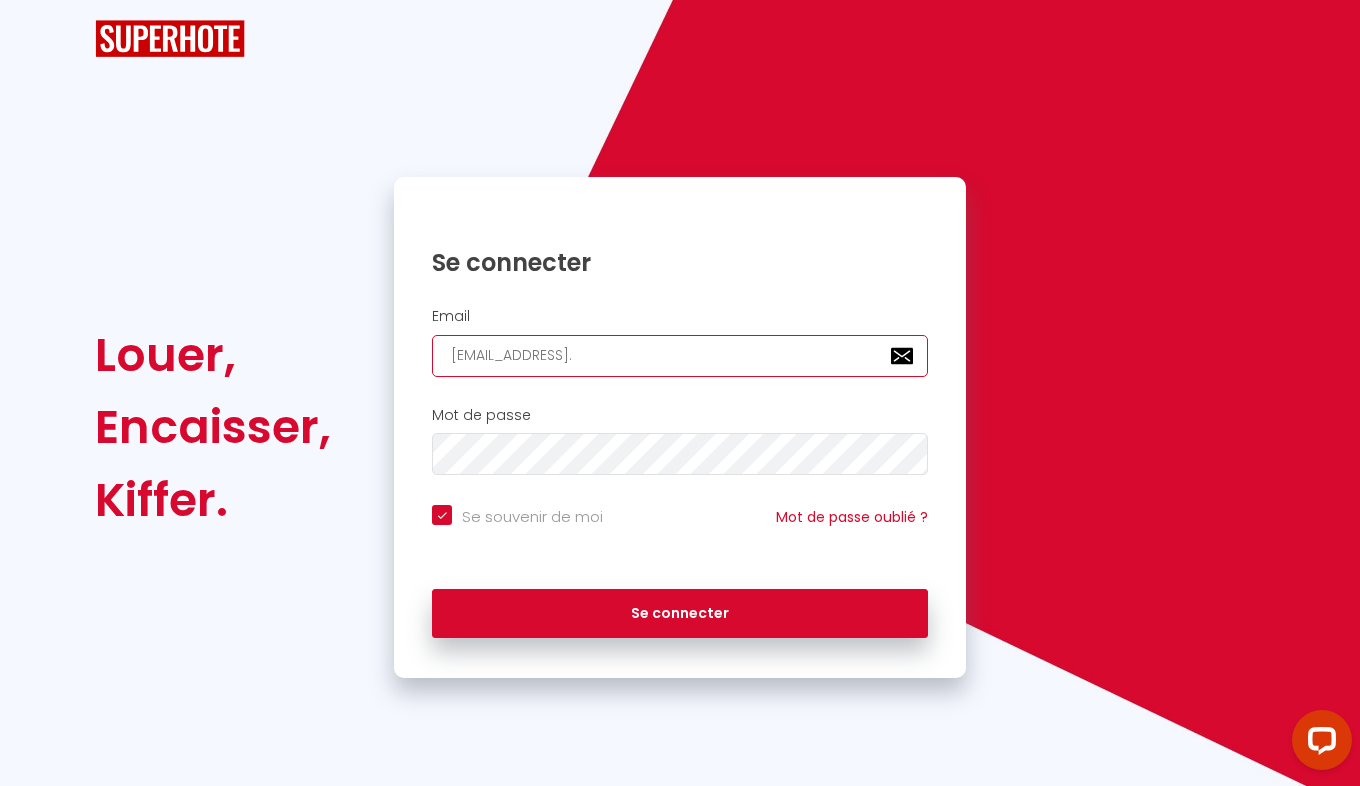 checkbox on "true" 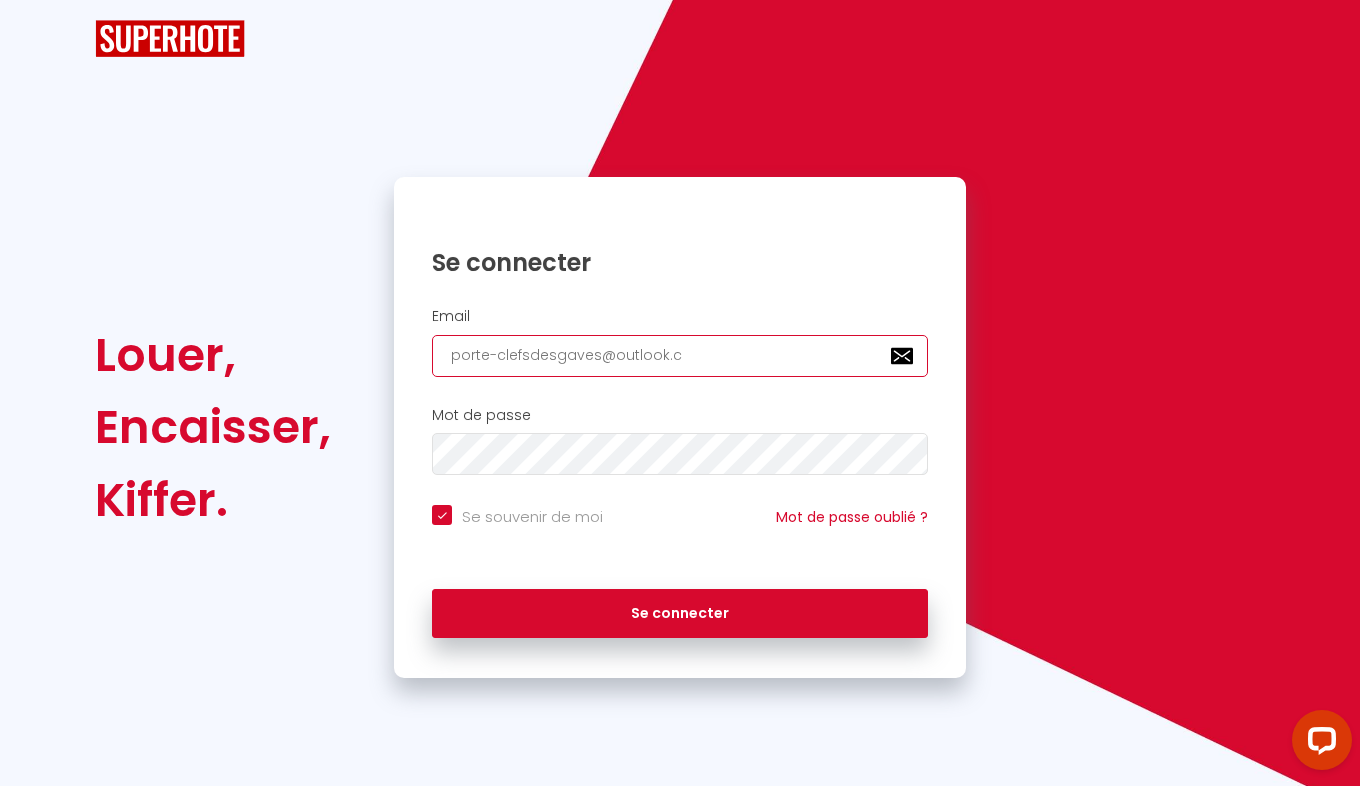 checkbox on "true" 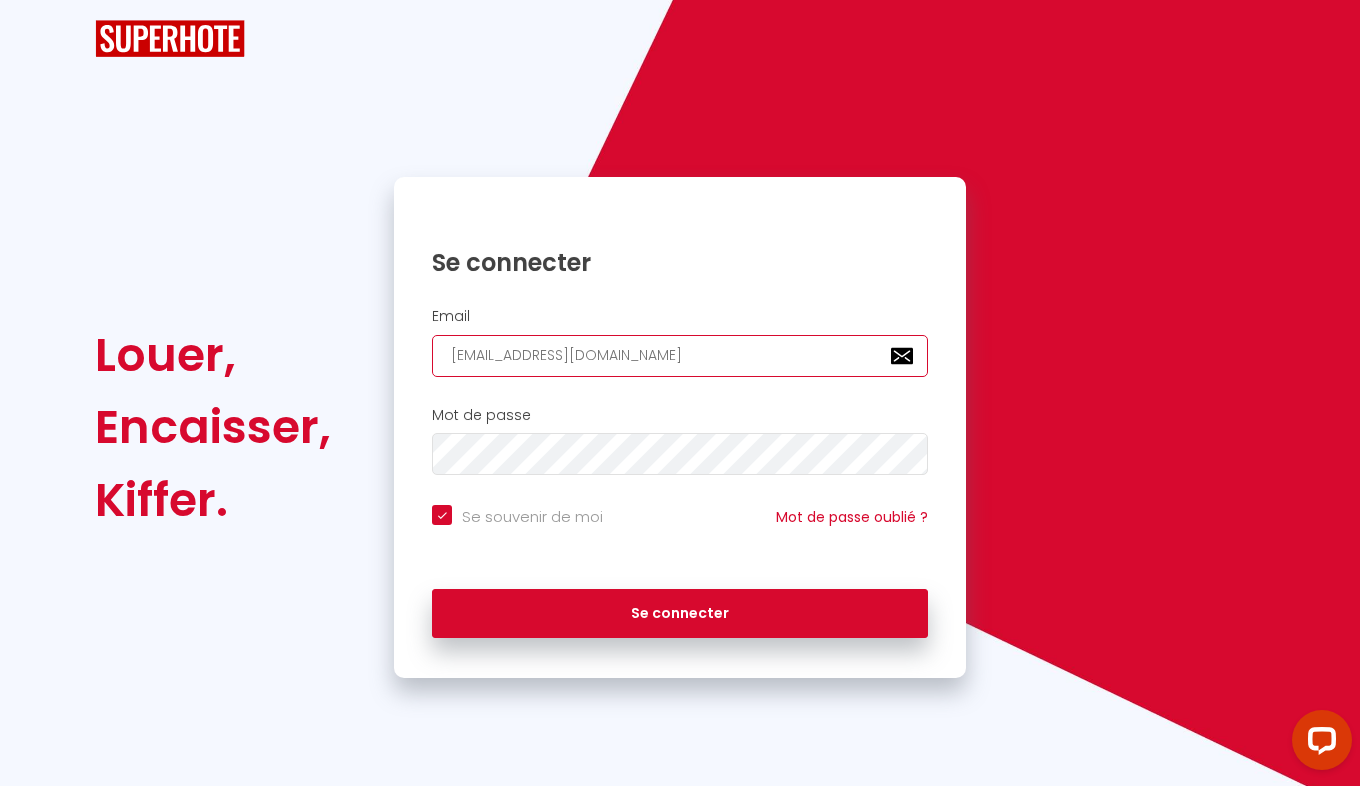checkbox on "true" 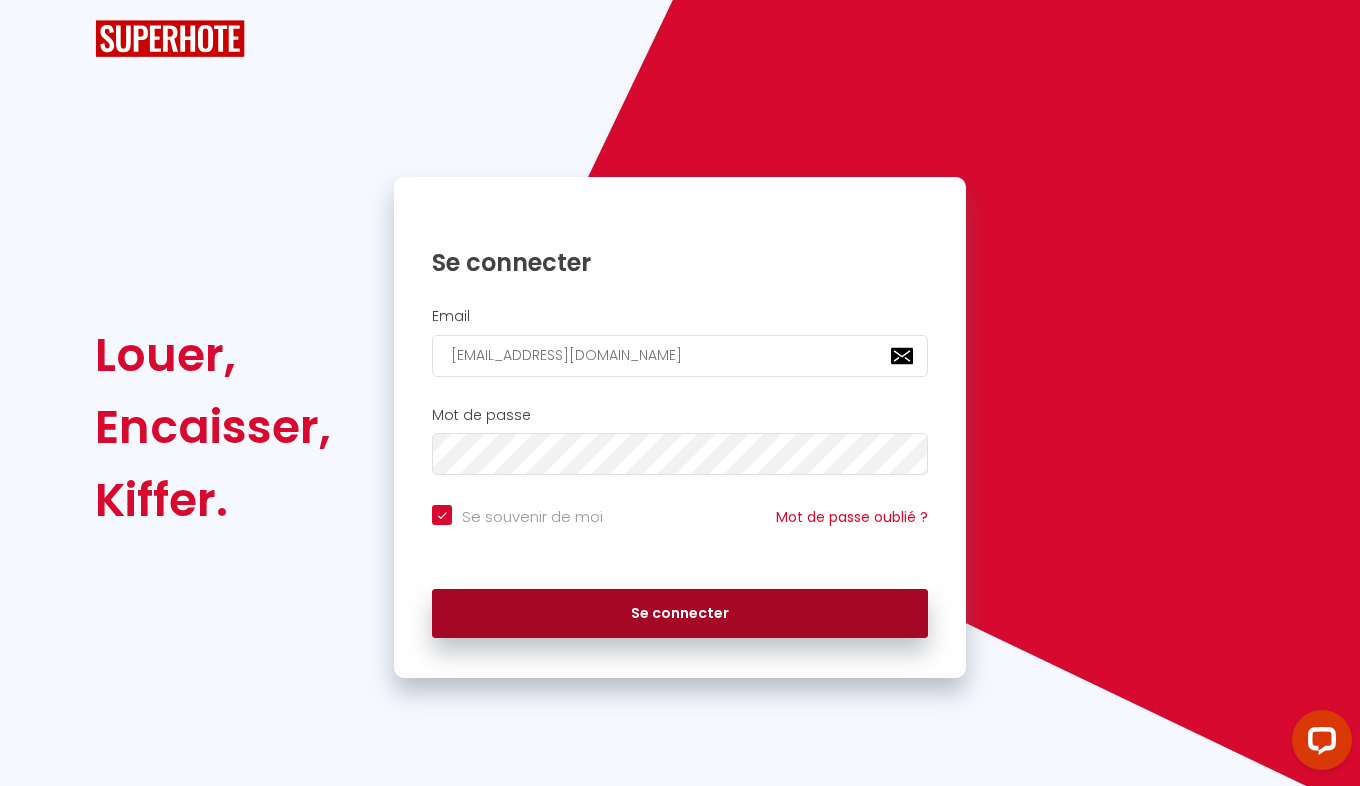 click on "Se connecter" at bounding box center (680, 614) 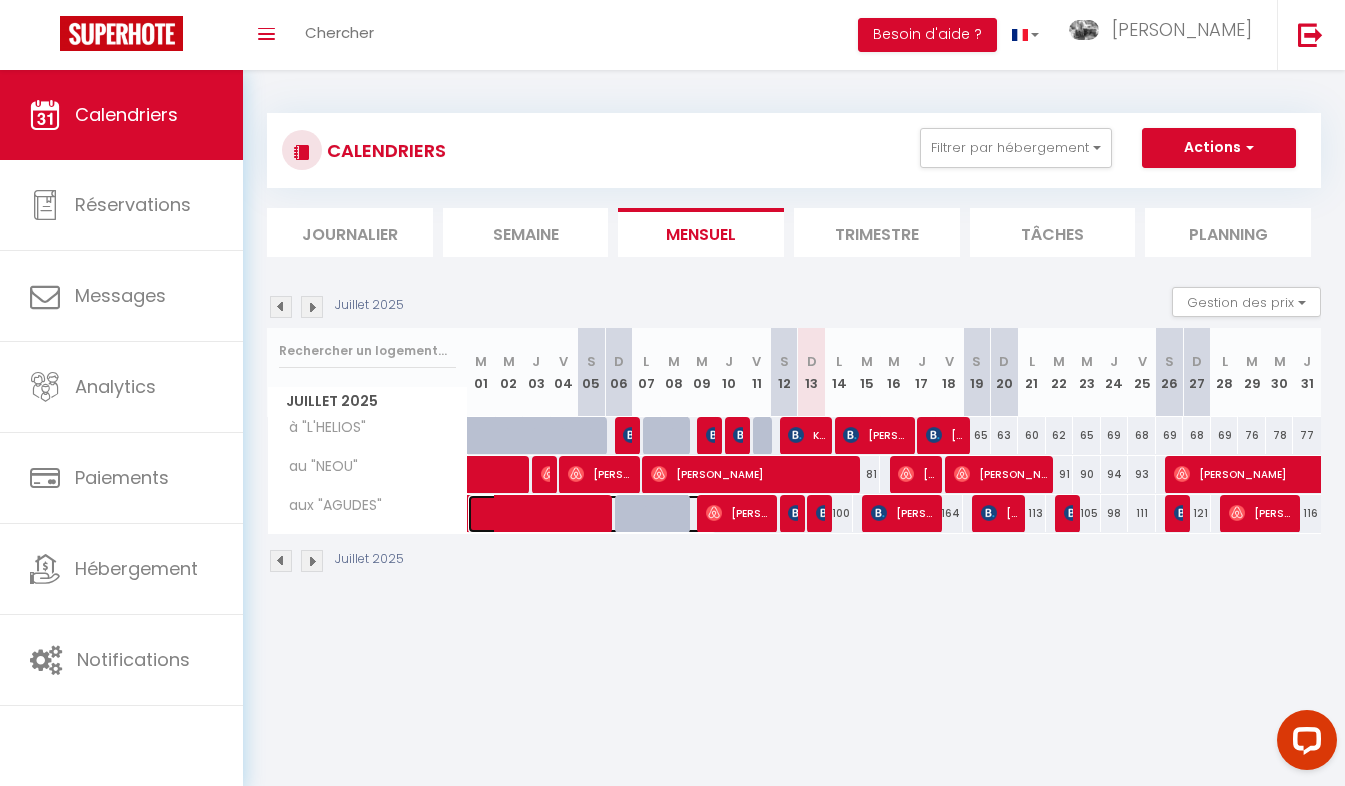 click at bounding box center [601, 514] 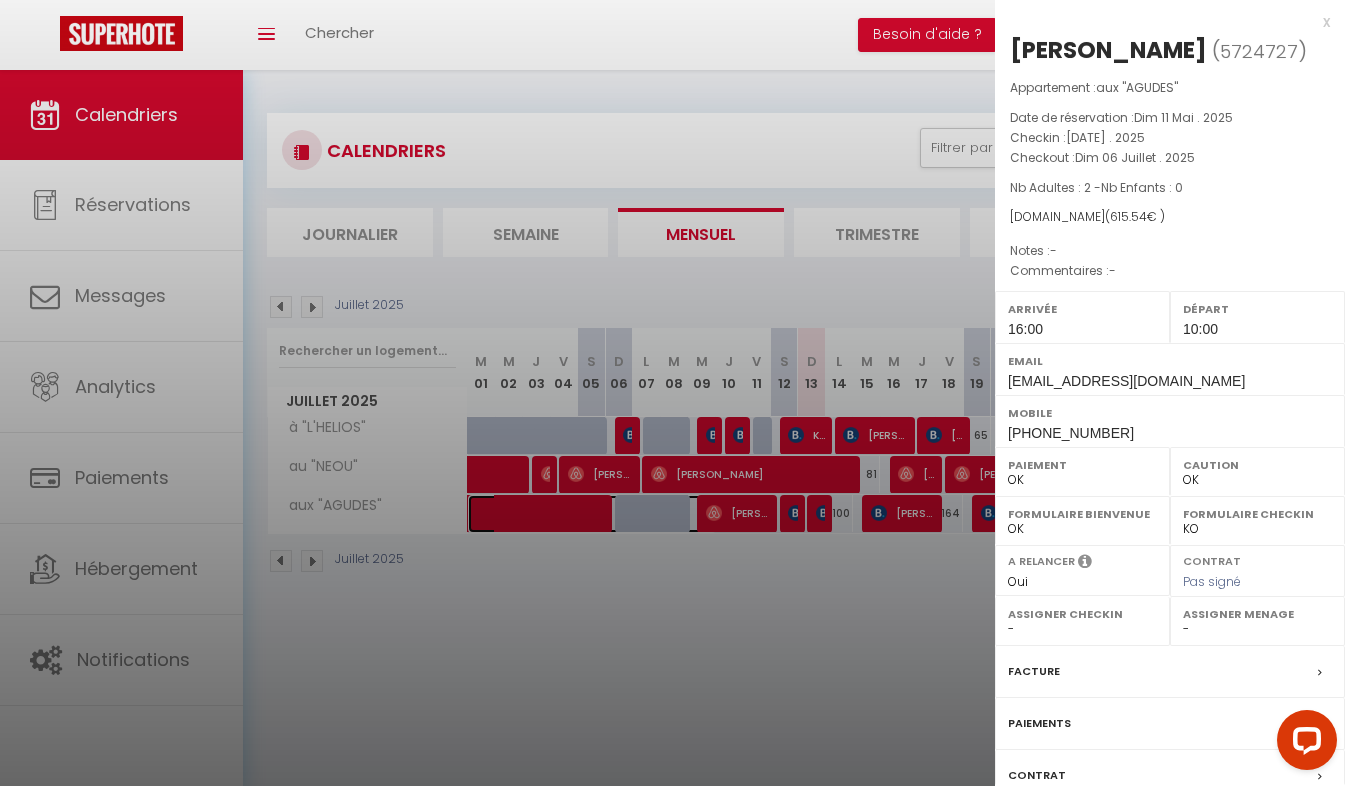 scroll, scrollTop: 146, scrollLeft: 0, axis: vertical 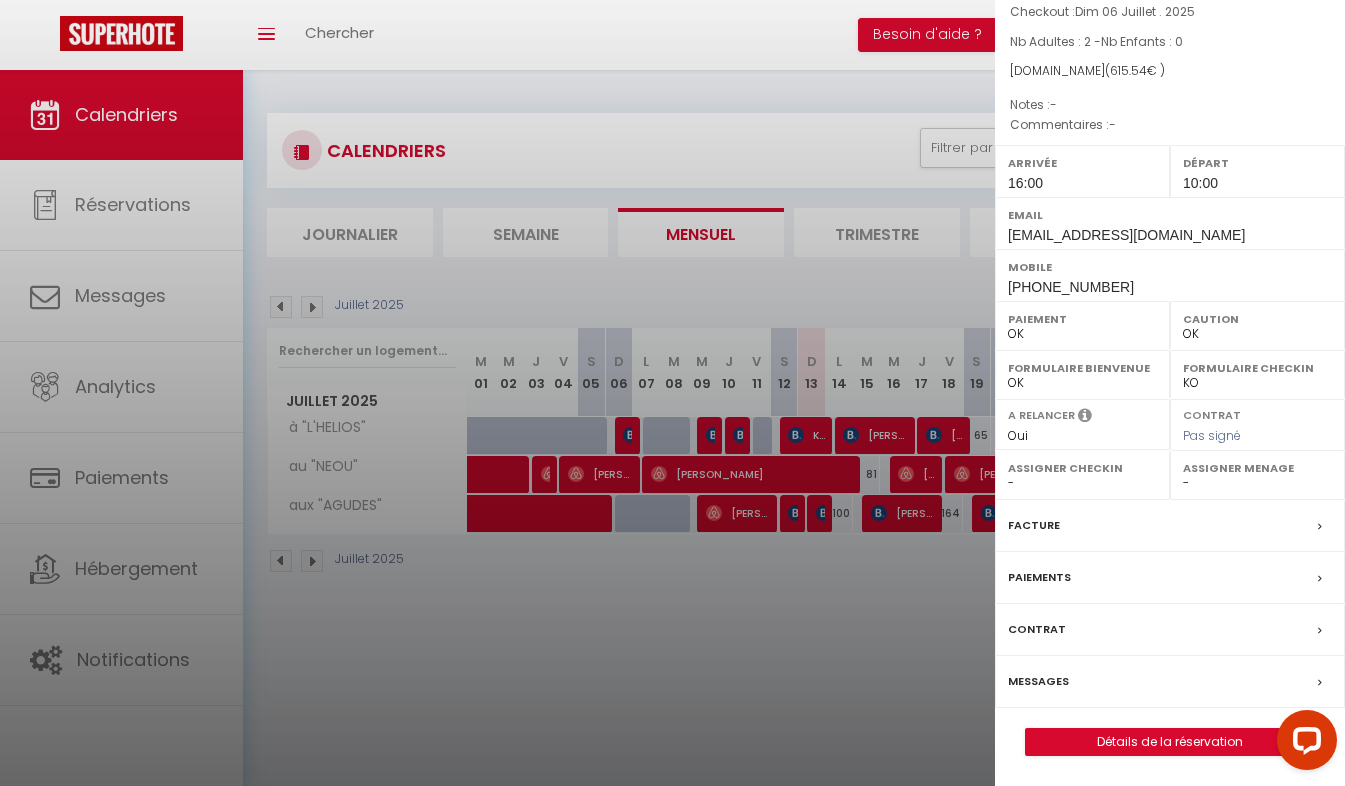 click on "Messages" at bounding box center [1038, 681] 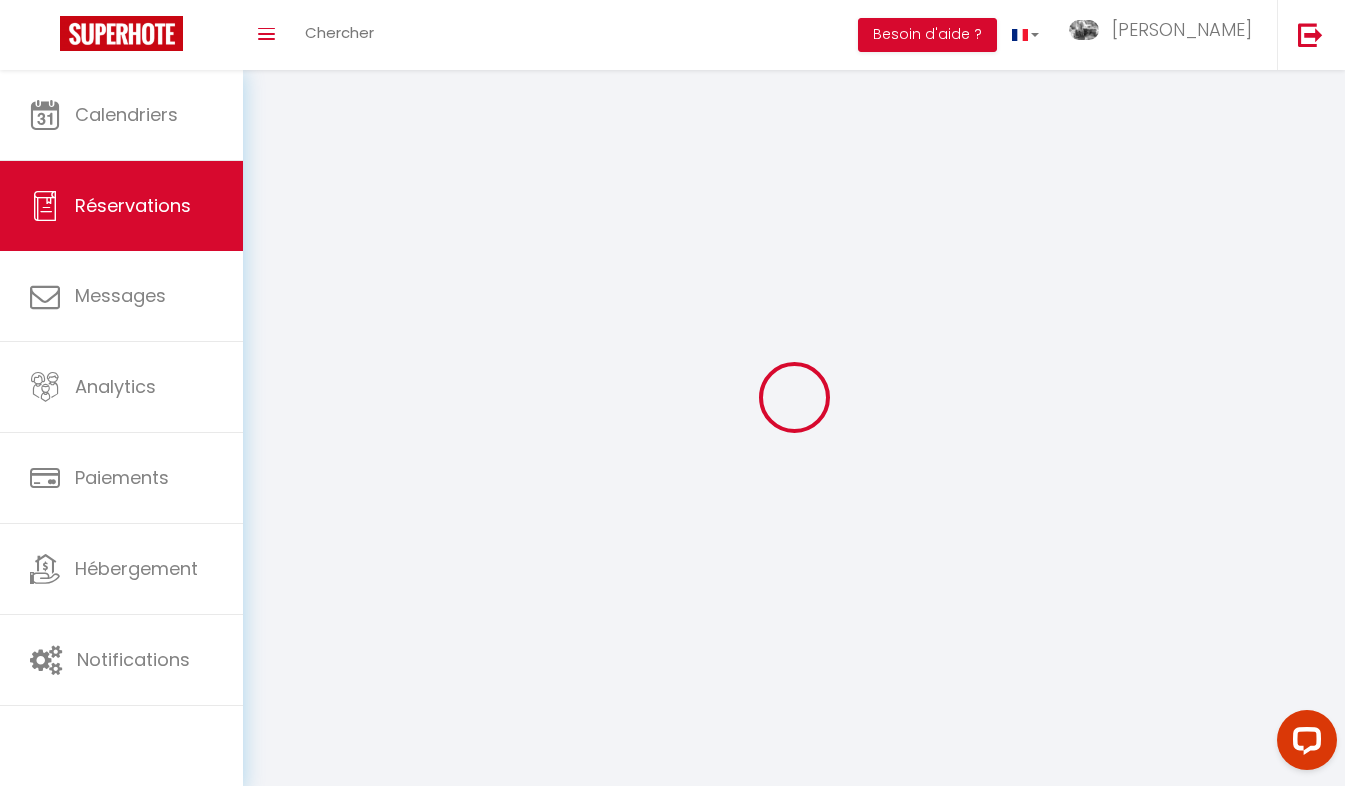 select 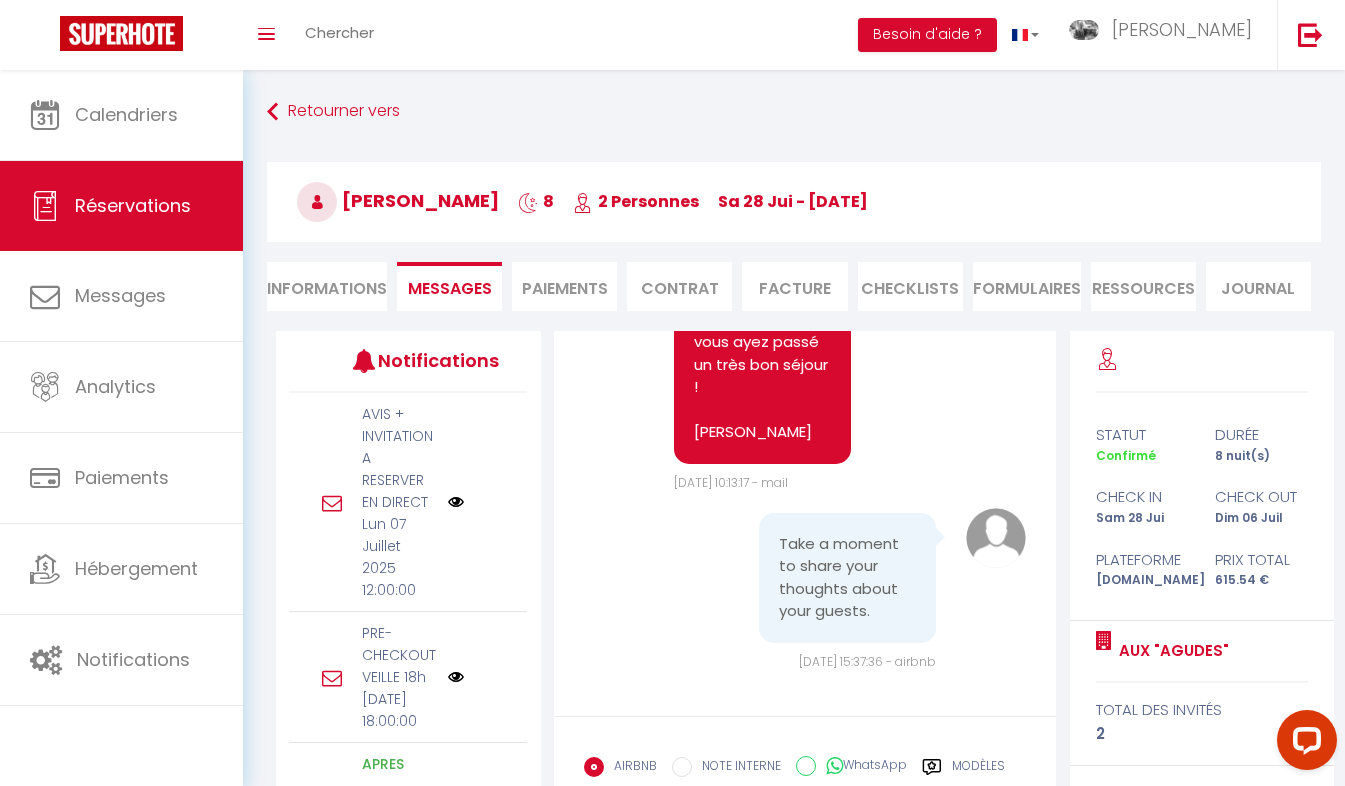 scroll, scrollTop: 7303, scrollLeft: 0, axis: vertical 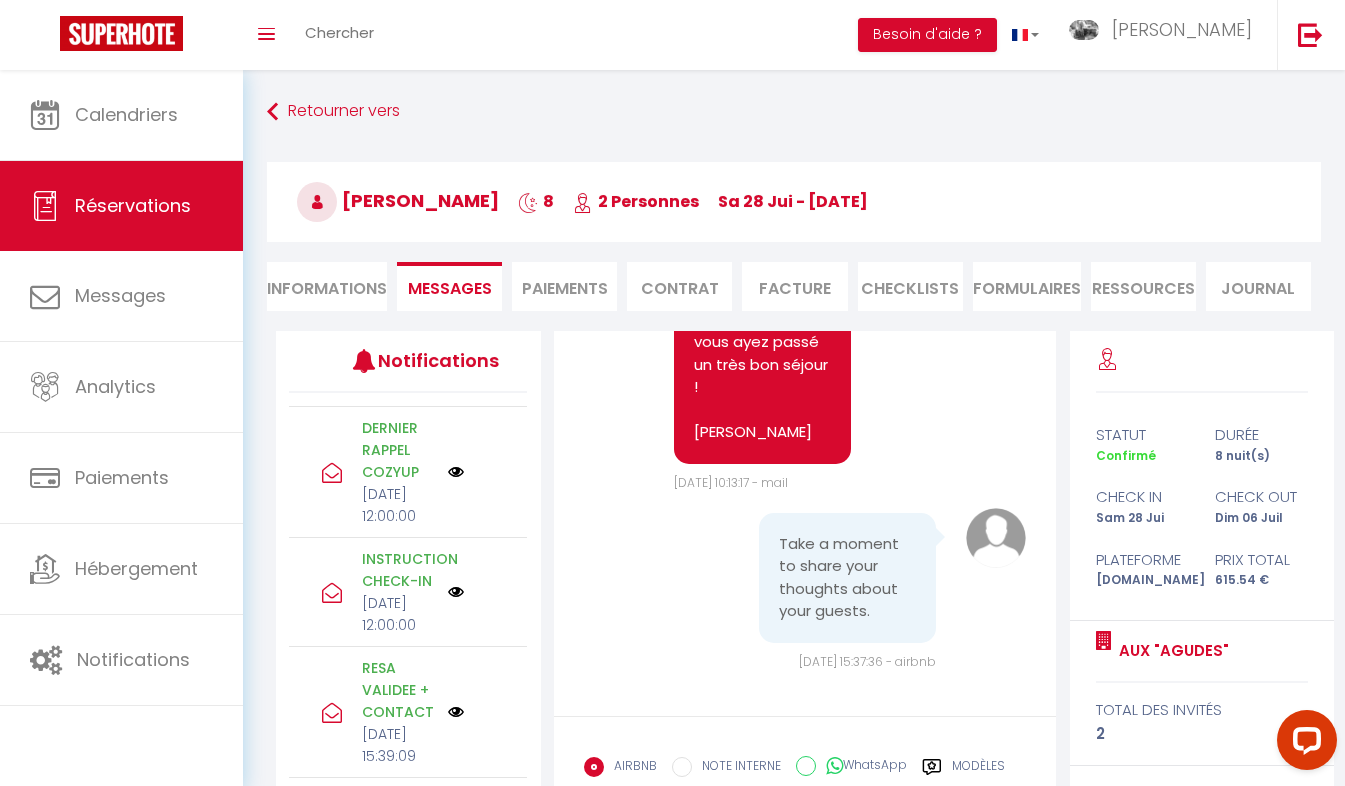 click at bounding box center [456, 712] 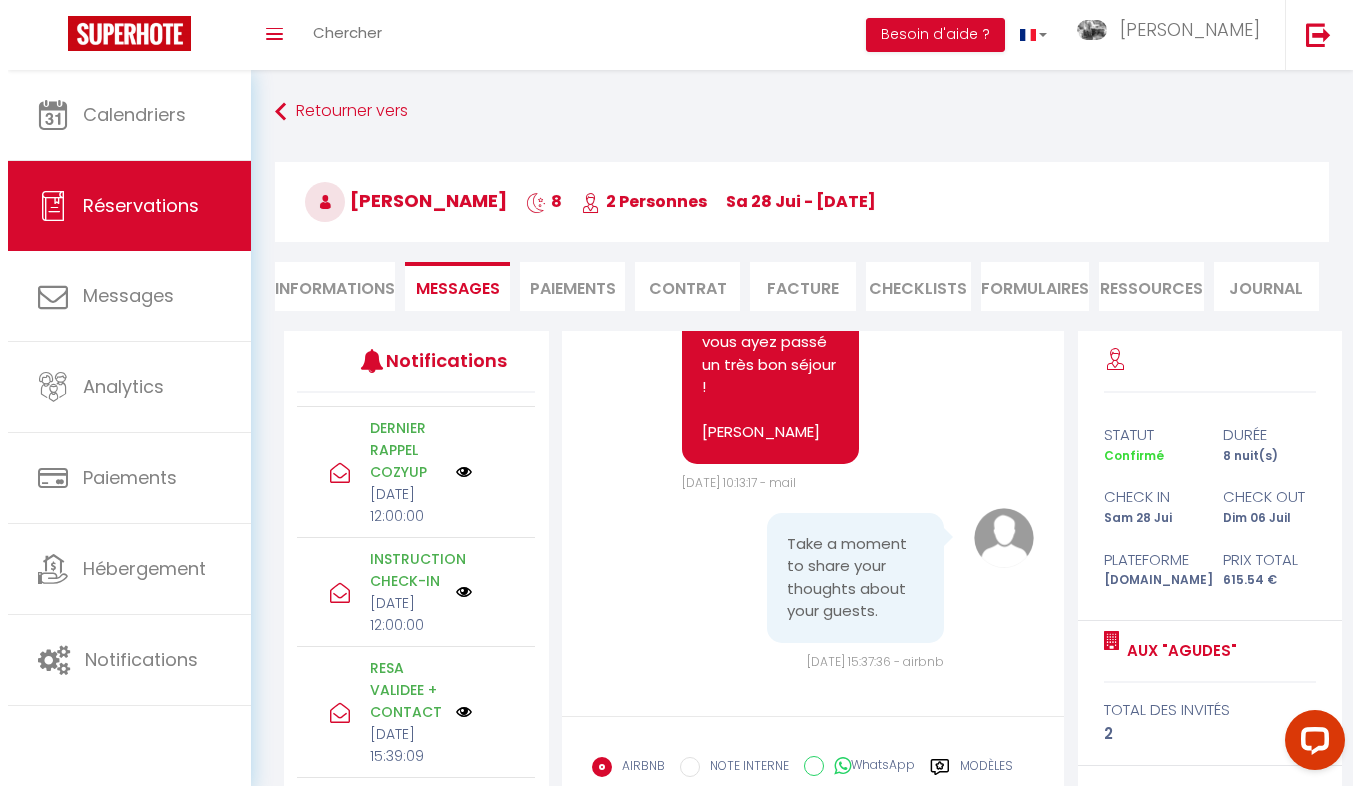 scroll, scrollTop: 599, scrollLeft: 0, axis: vertical 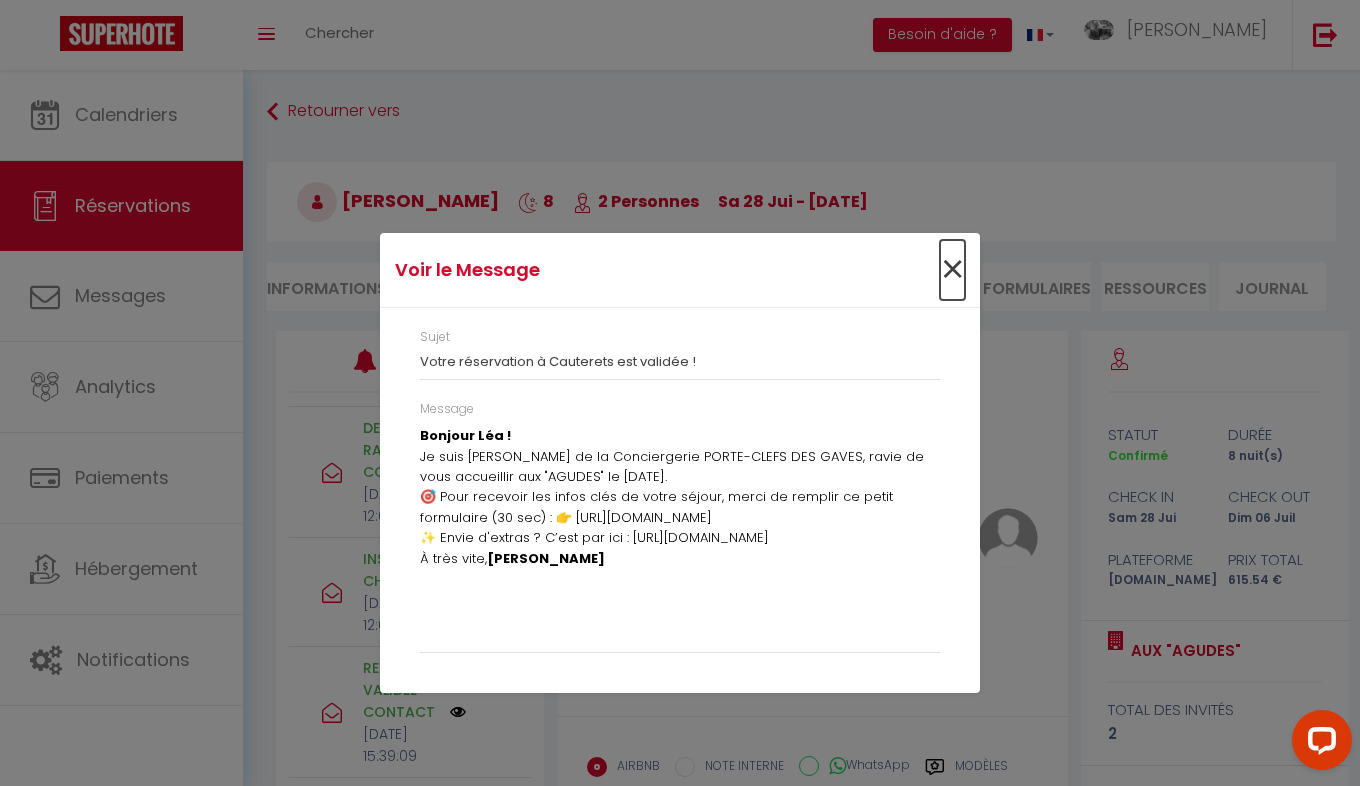 click on "×" at bounding box center (952, 270) 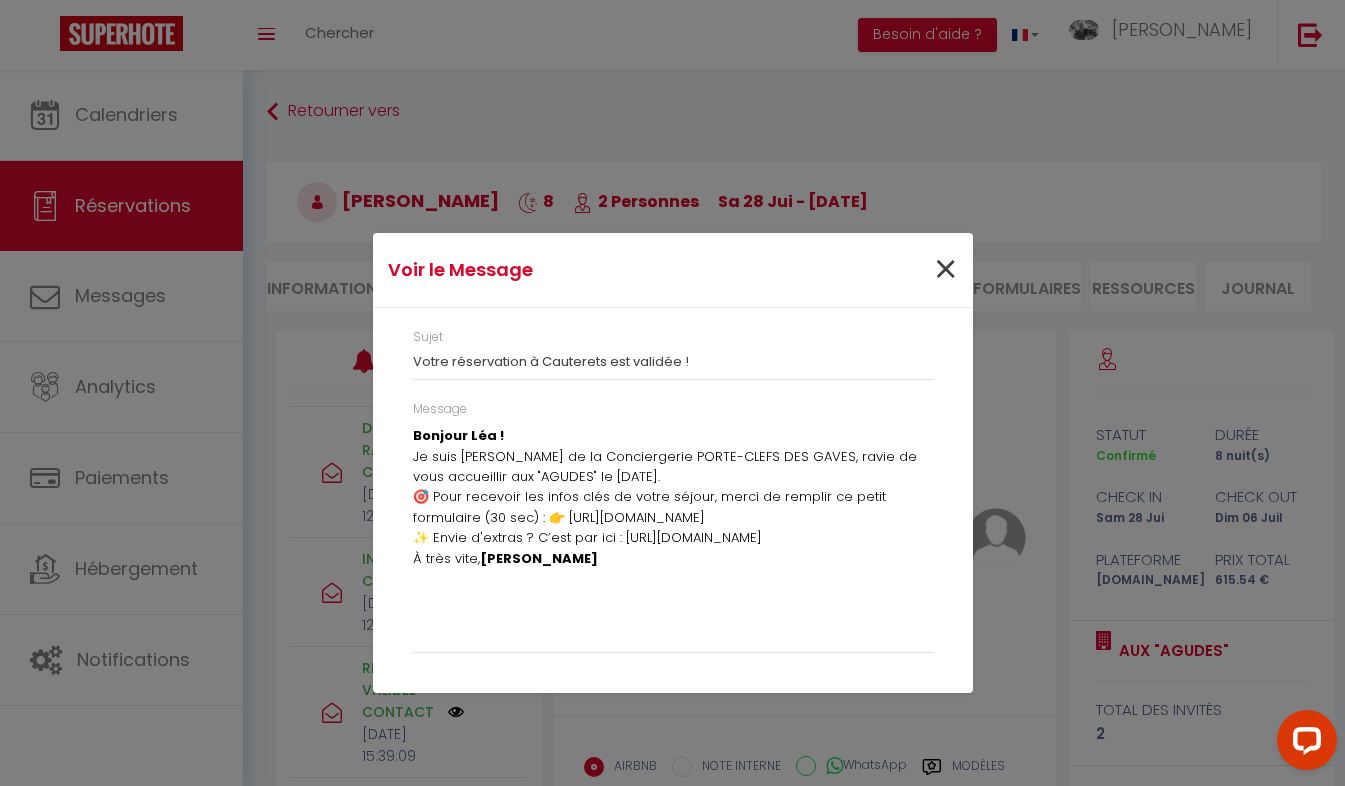 scroll, scrollTop: 643, scrollLeft: 0, axis: vertical 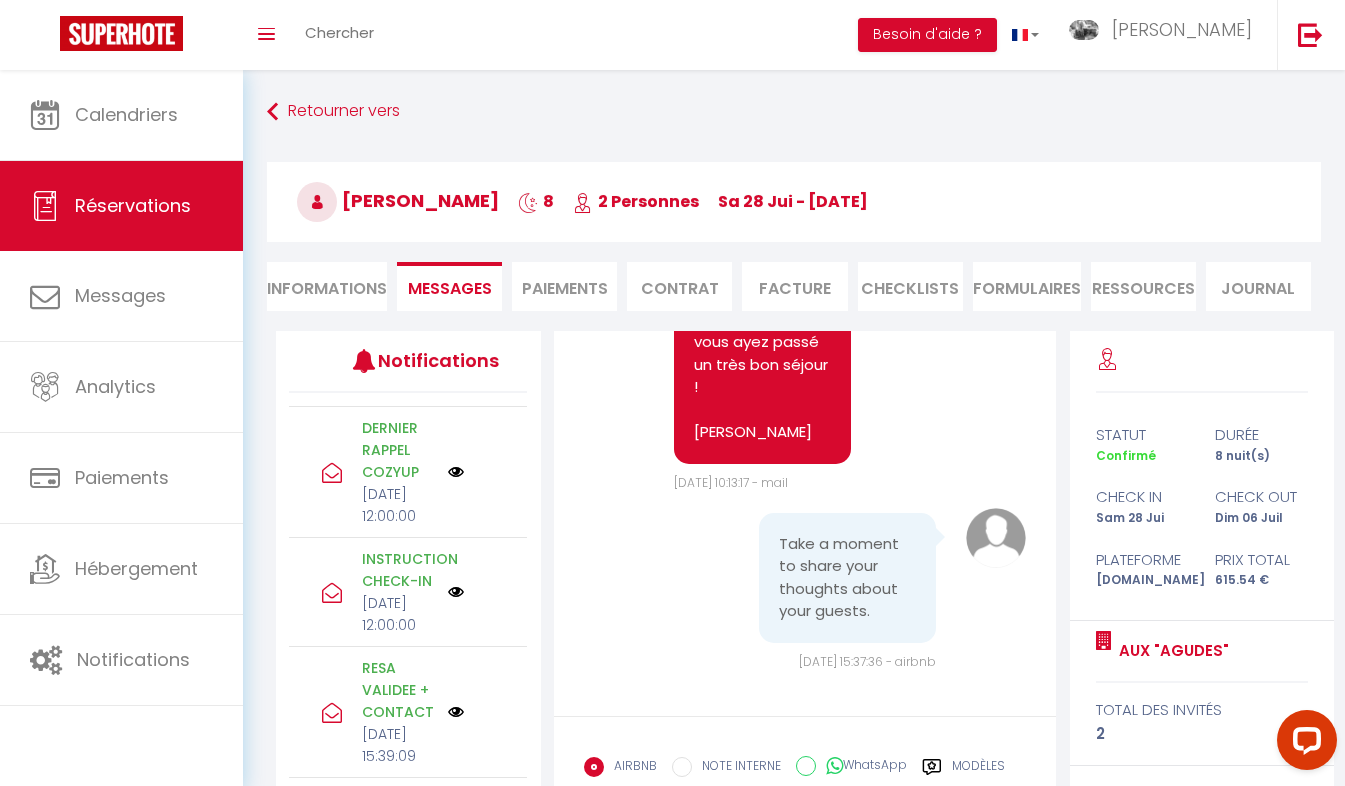 click at bounding box center (456, 592) 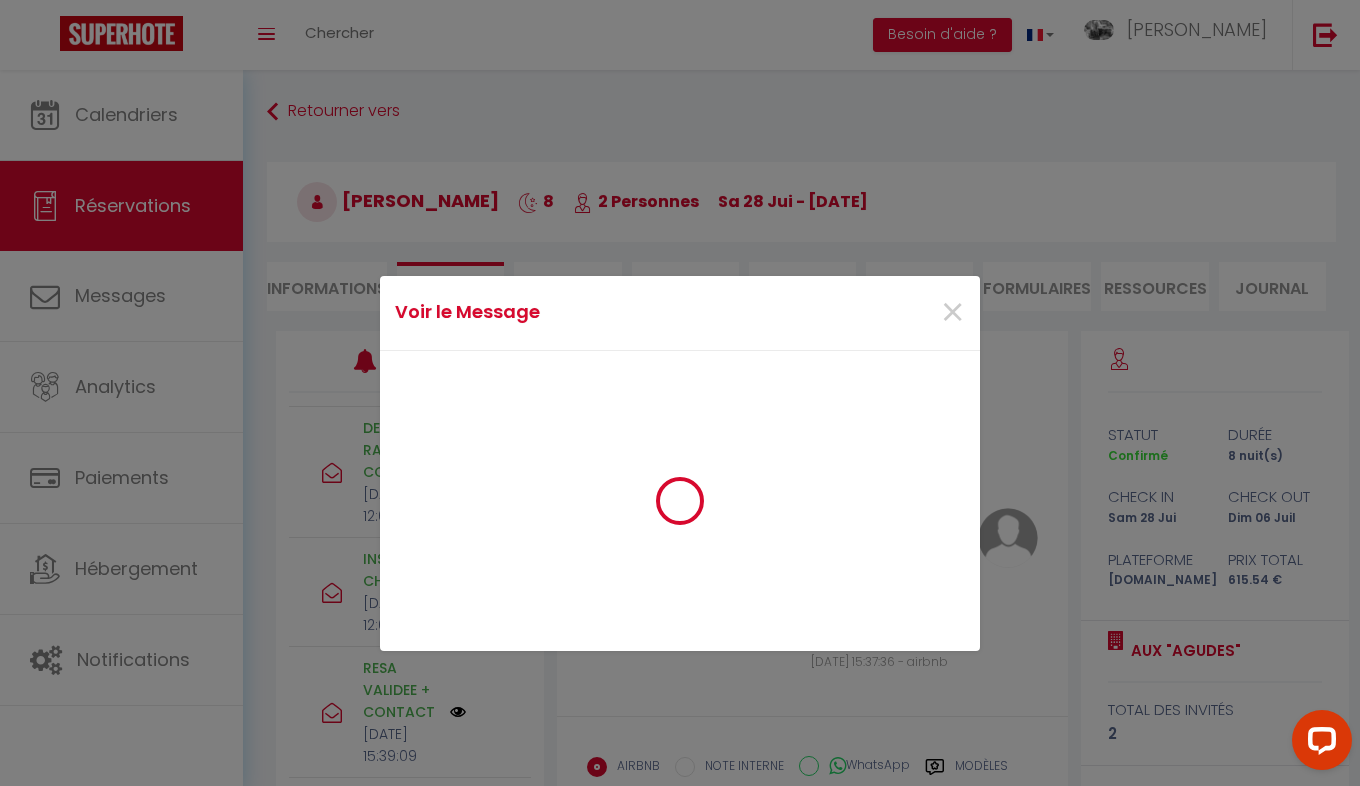 scroll, scrollTop: 599, scrollLeft: 0, axis: vertical 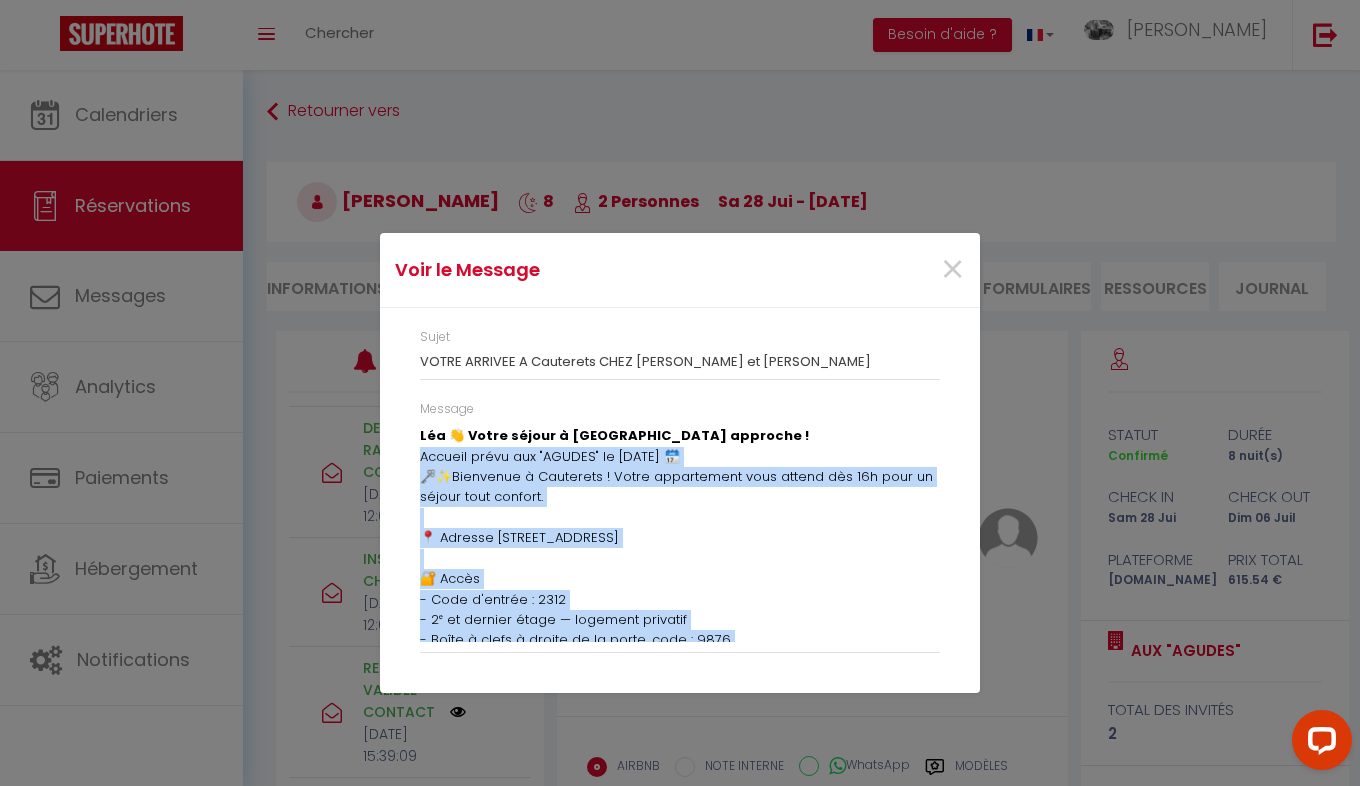 drag, startPoint x: 787, startPoint y: 613, endPoint x: 420, endPoint y: 455, distance: 399.566 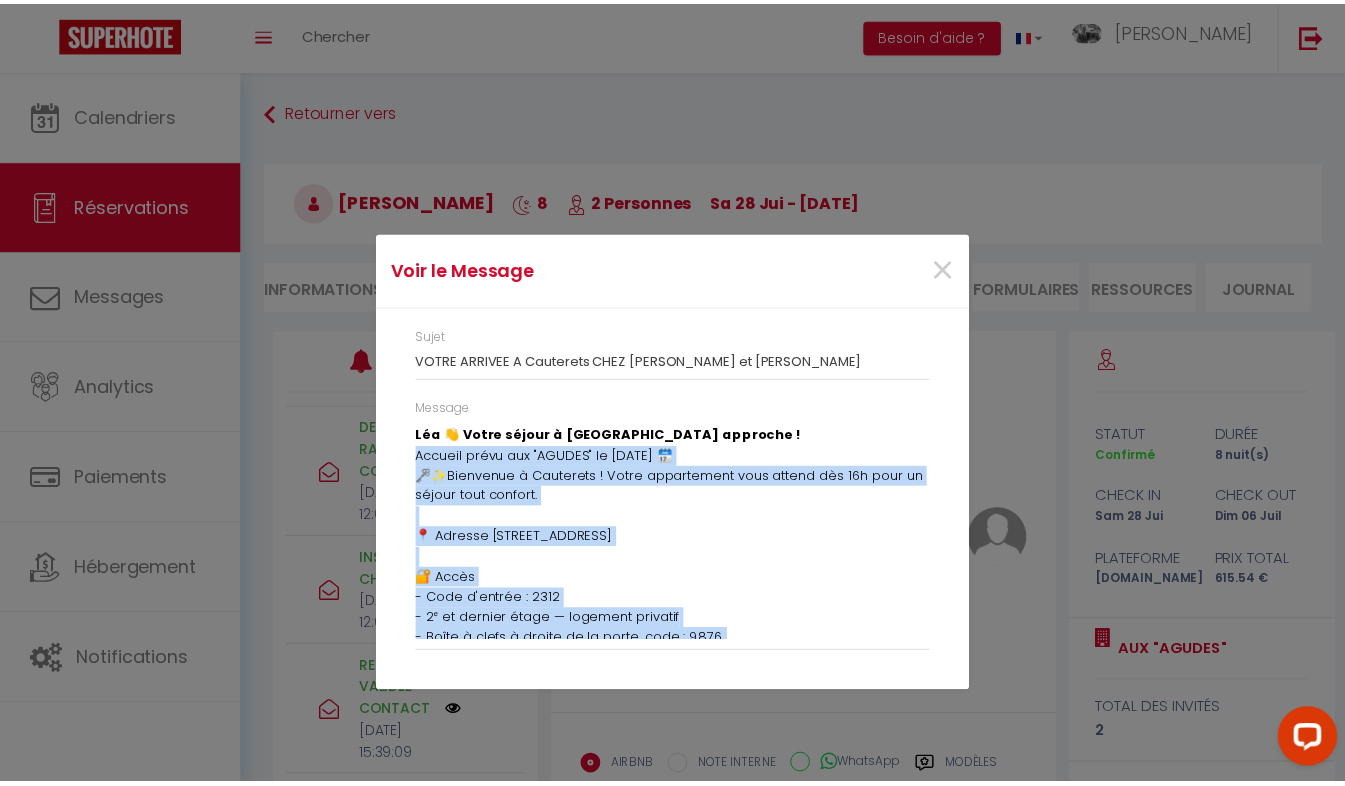scroll, scrollTop: 151, scrollLeft: 0, axis: vertical 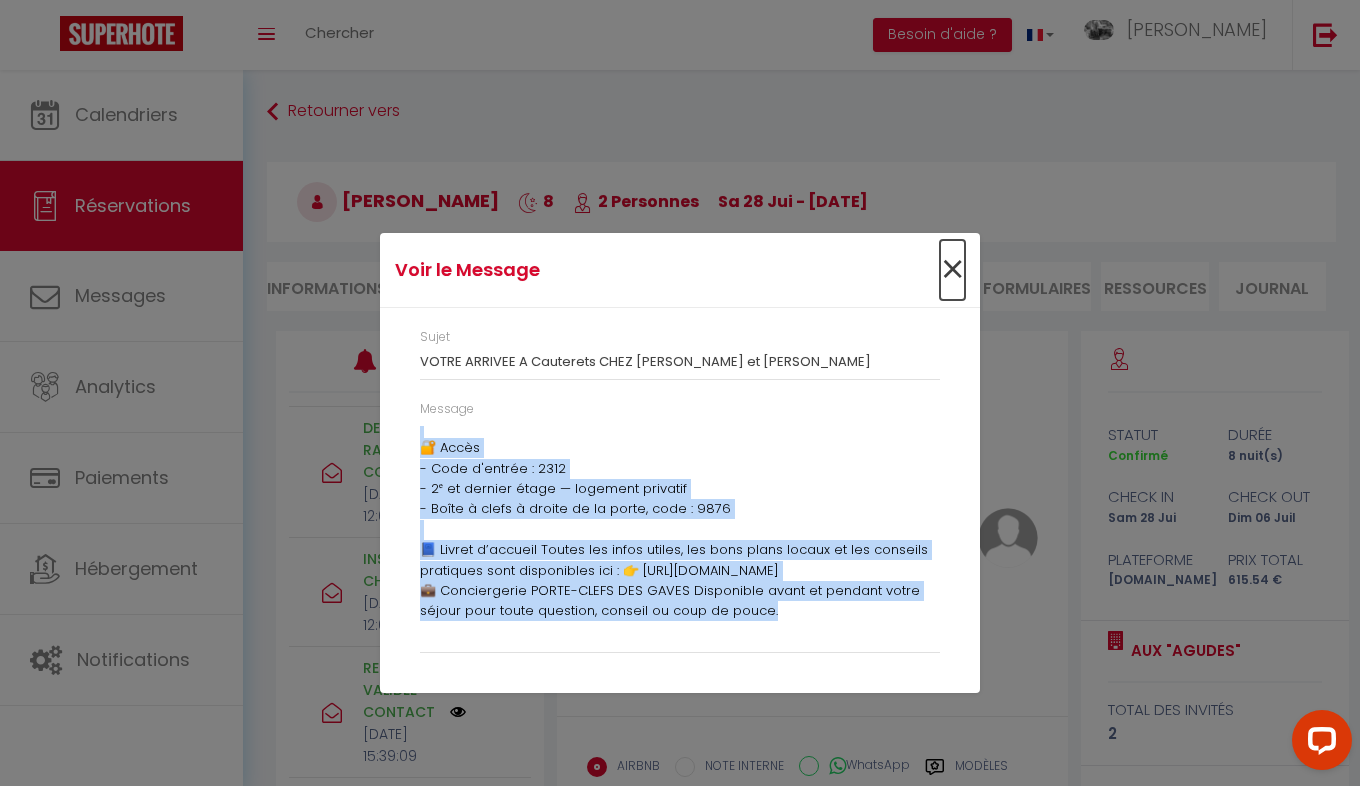 click on "×" at bounding box center (952, 270) 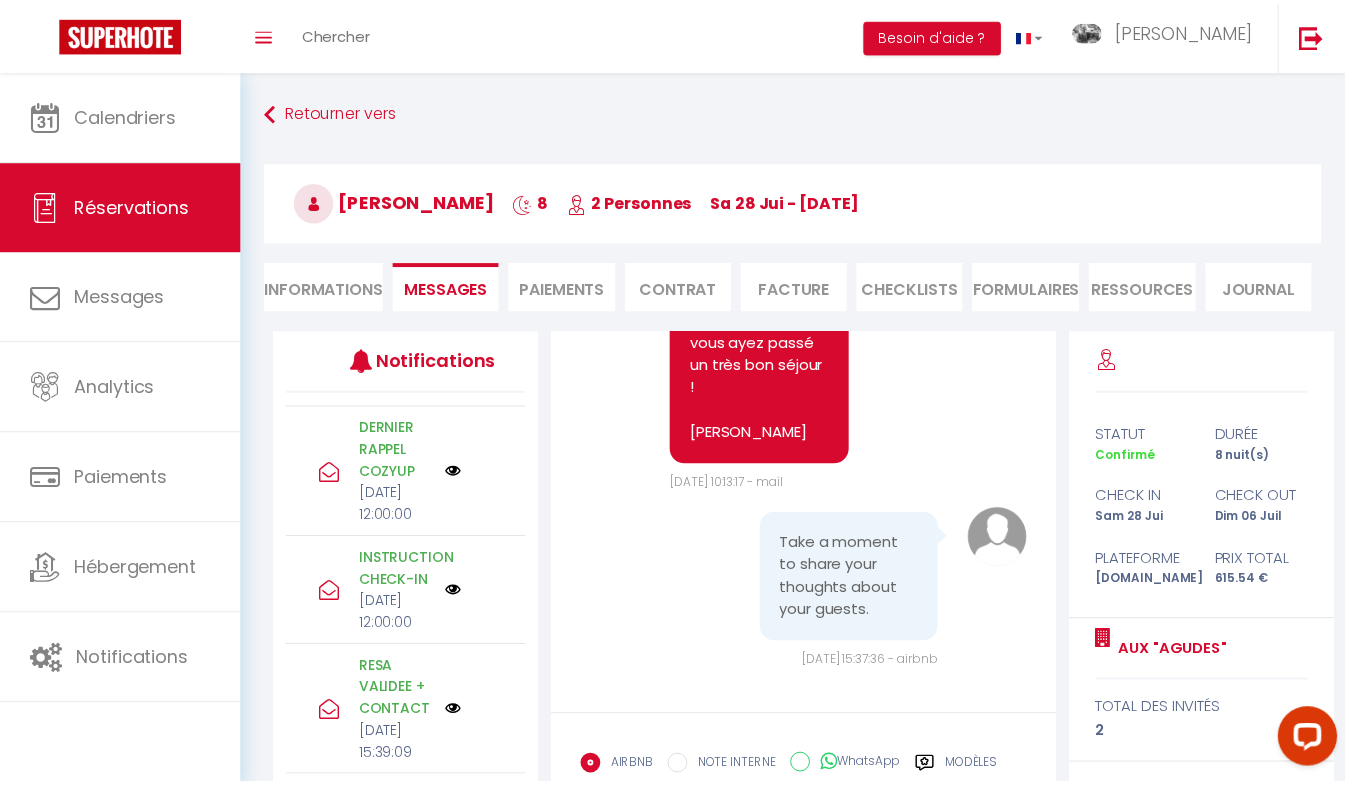 scroll, scrollTop: 643, scrollLeft: 0, axis: vertical 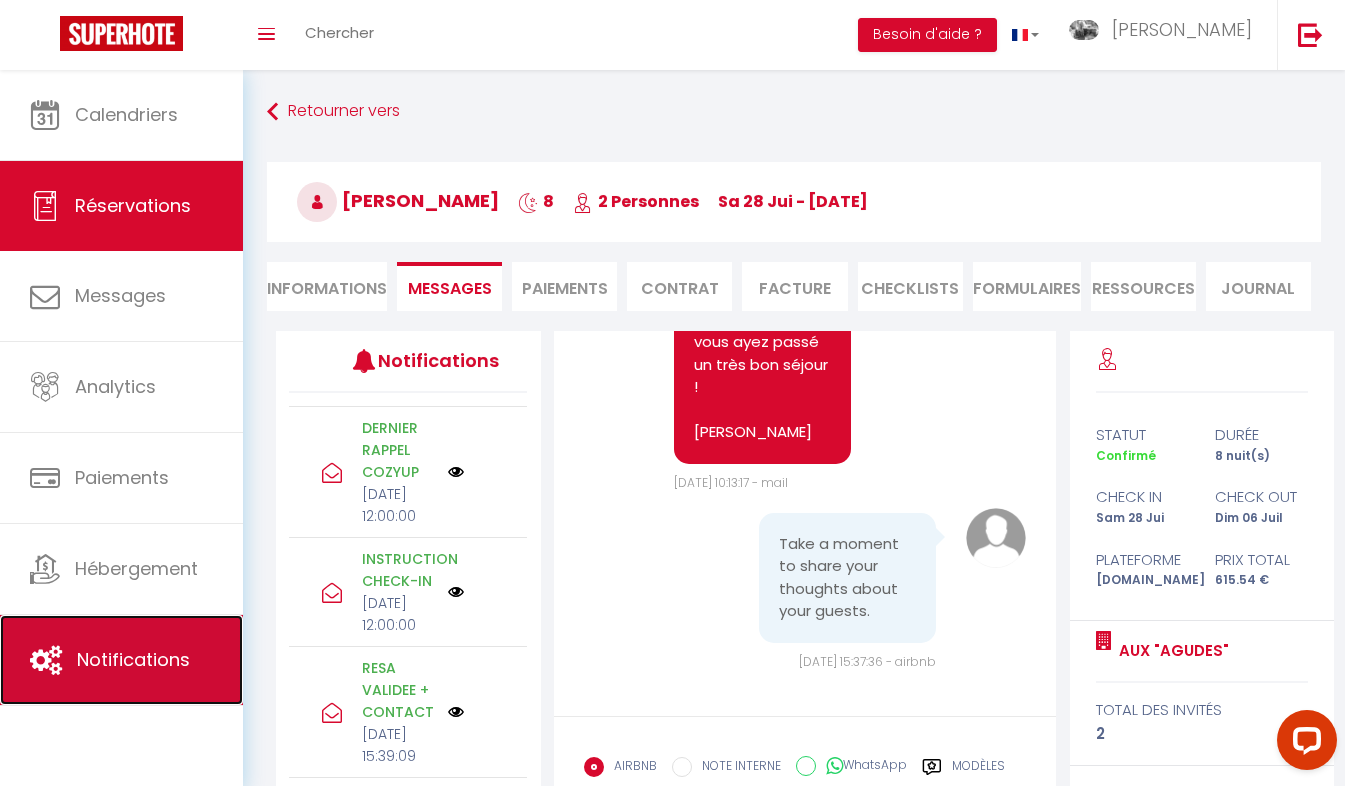 click on "Notifications" at bounding box center (121, 660) 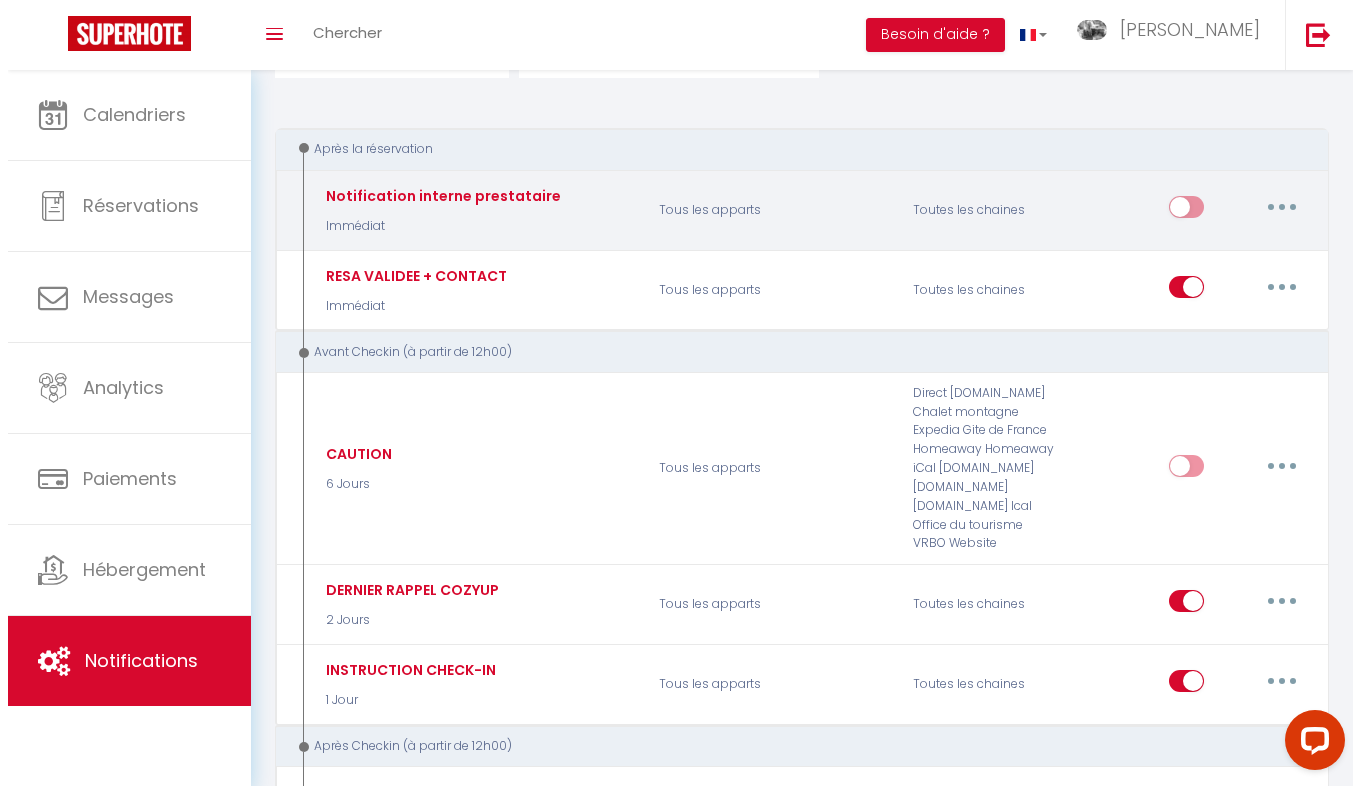 scroll, scrollTop: 0, scrollLeft: 0, axis: both 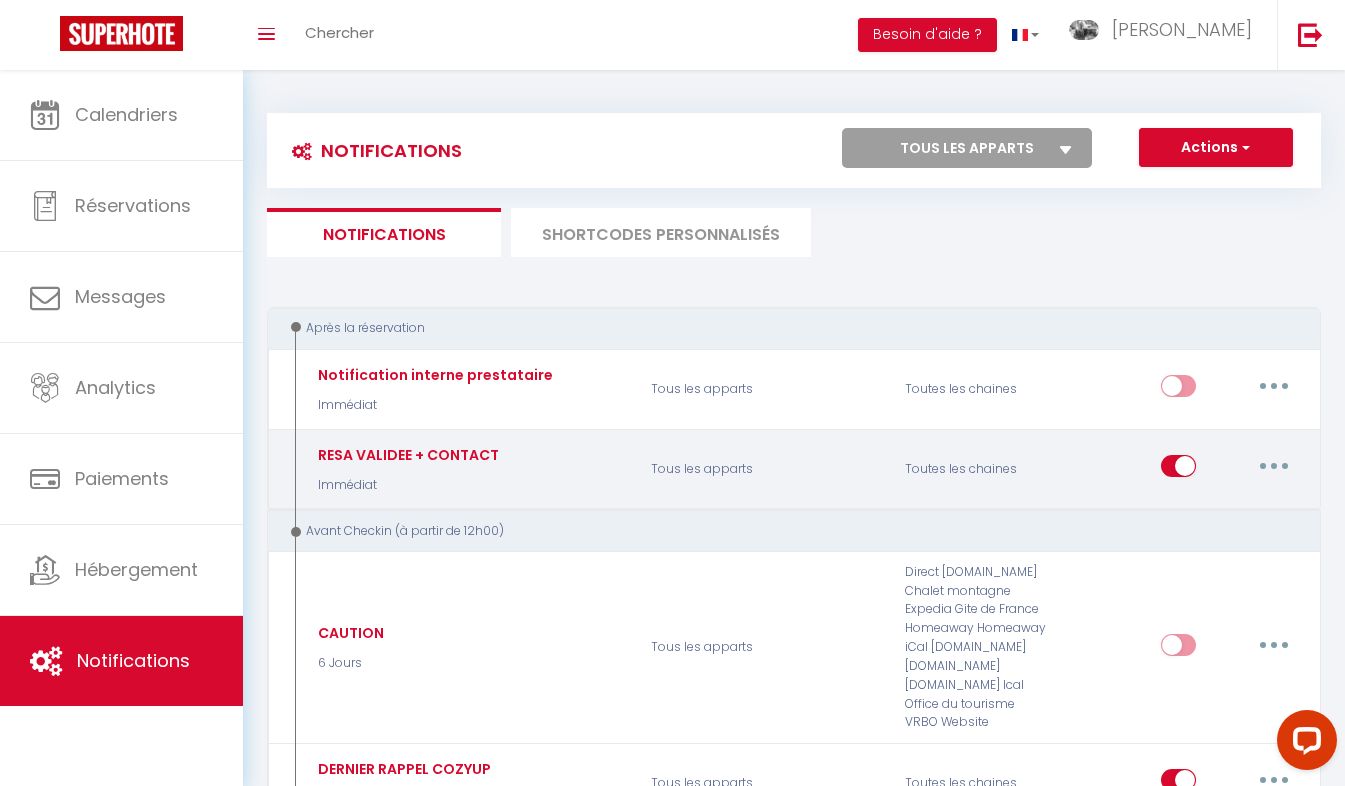 click at bounding box center [1274, 466] 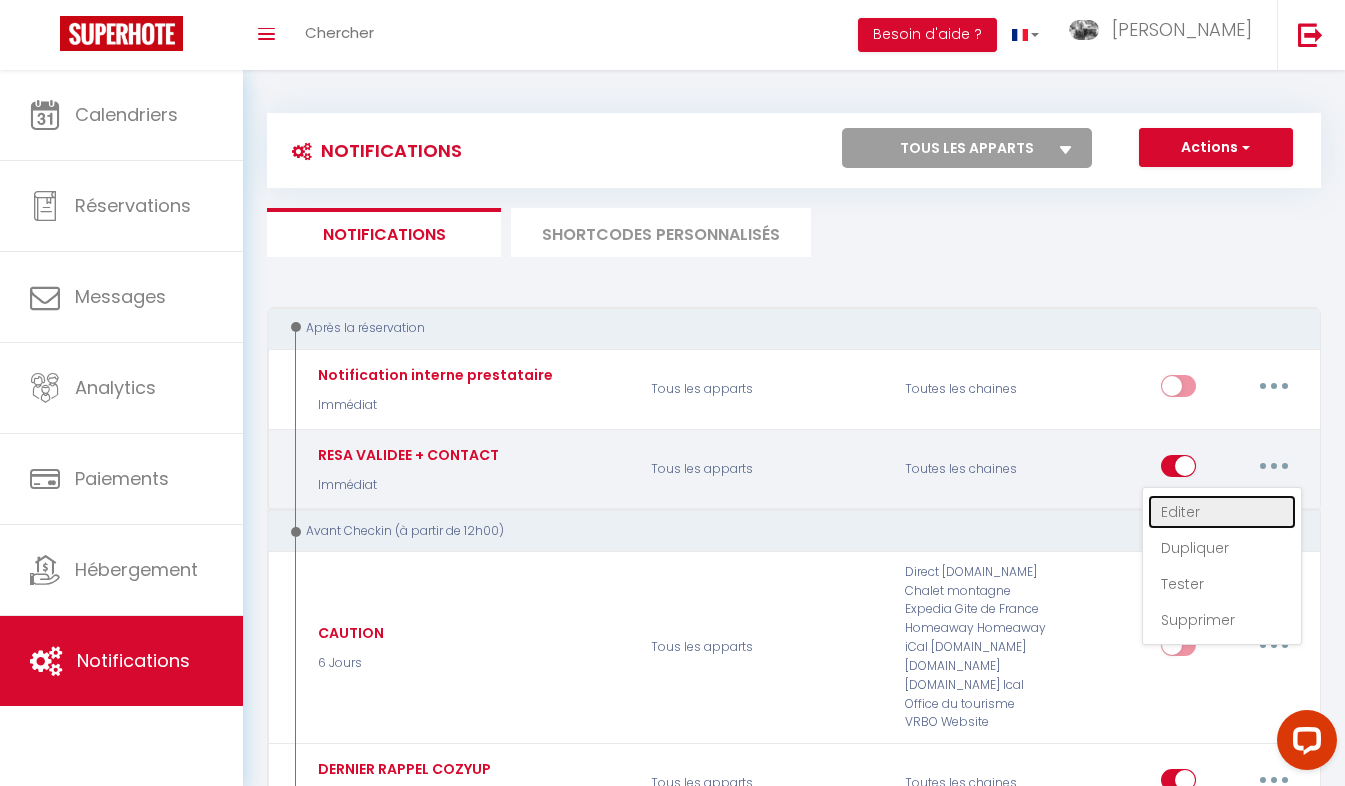 click on "Editer" at bounding box center (1222, 512) 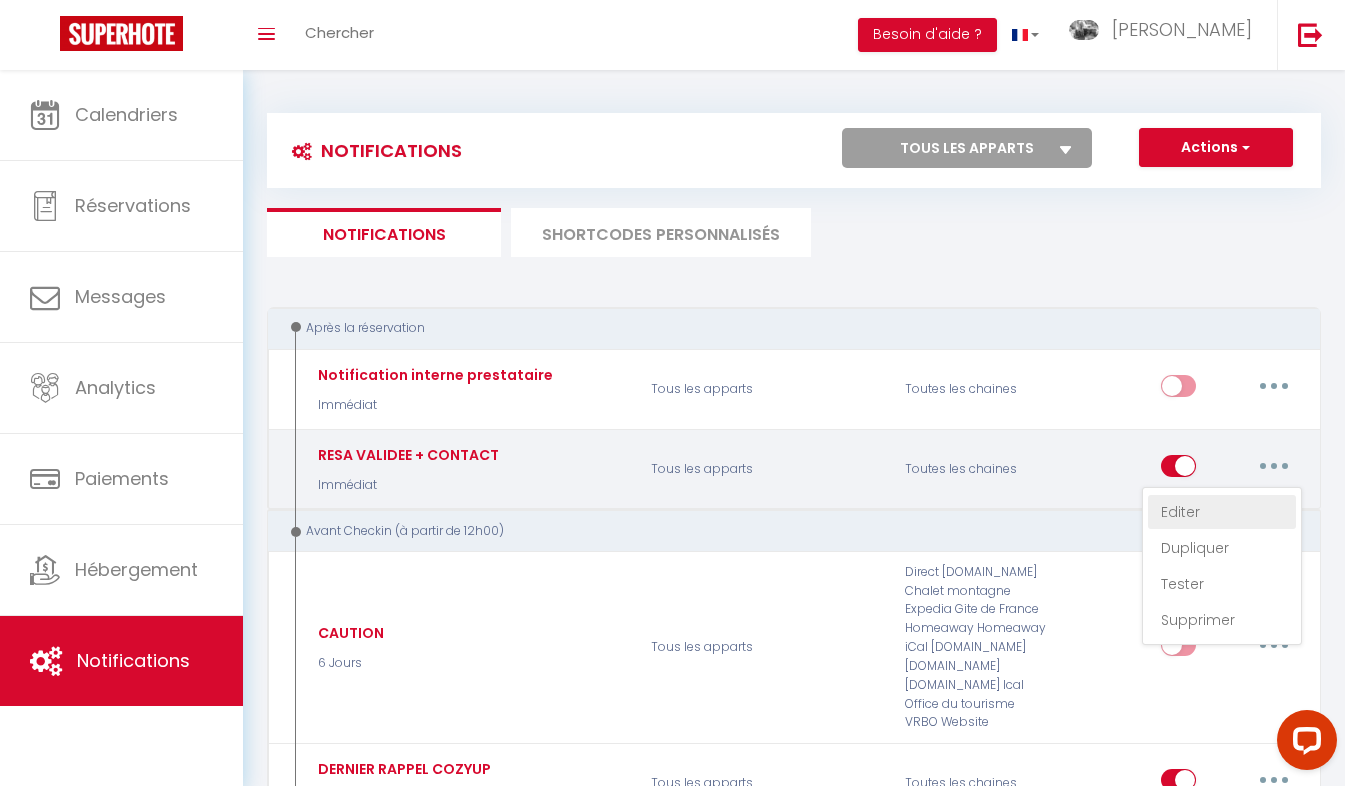 type on "RESA VALIDEE + CONTACT" 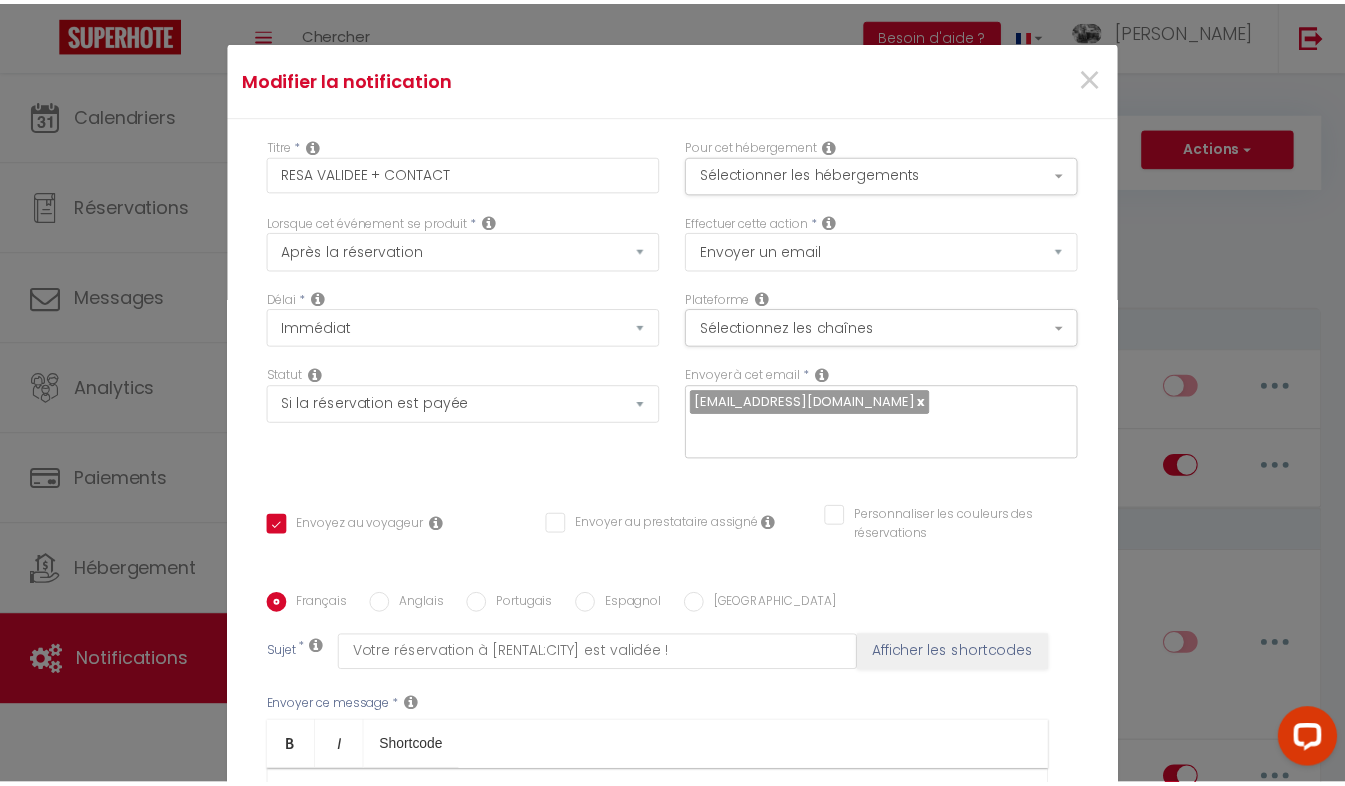 scroll, scrollTop: 307, scrollLeft: 0, axis: vertical 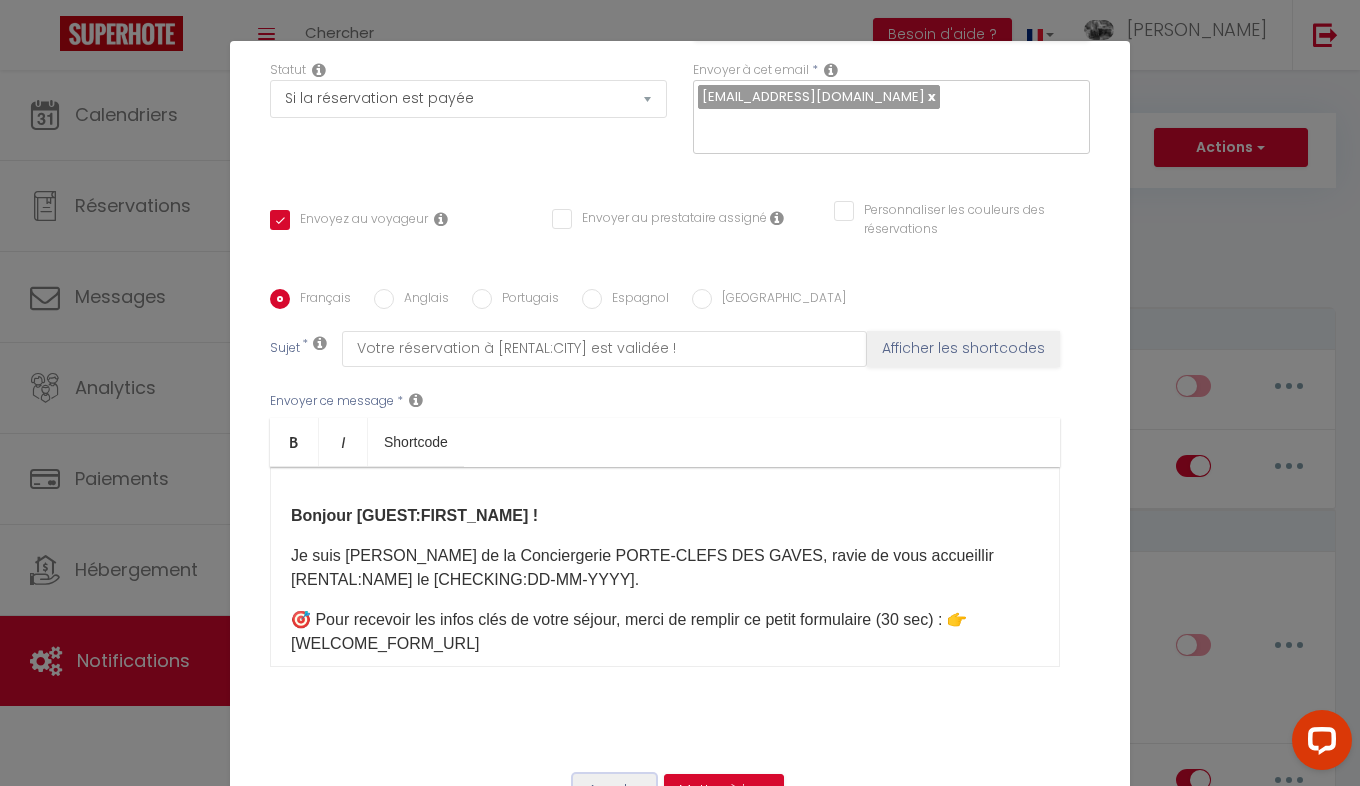 click on "Annuler" at bounding box center (614, 791) 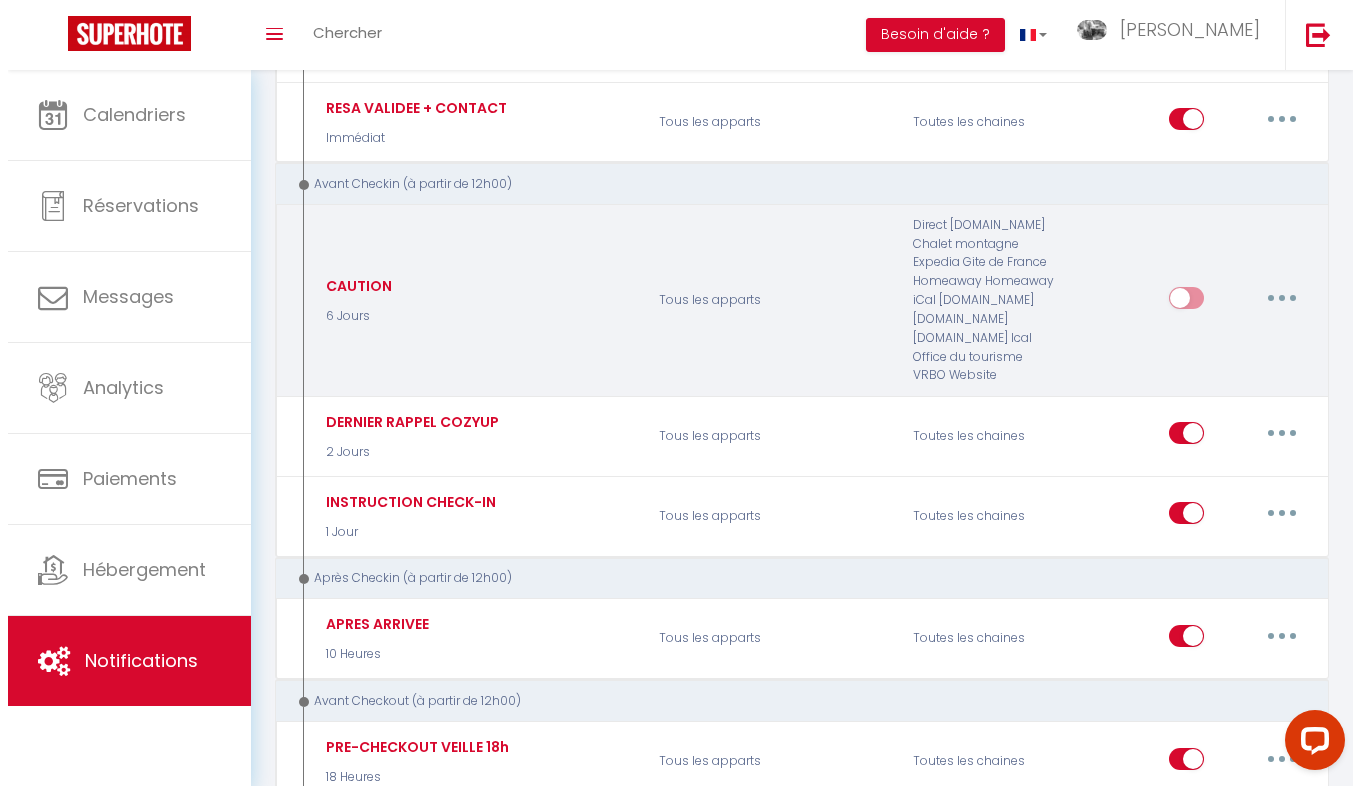 scroll, scrollTop: 348, scrollLeft: 0, axis: vertical 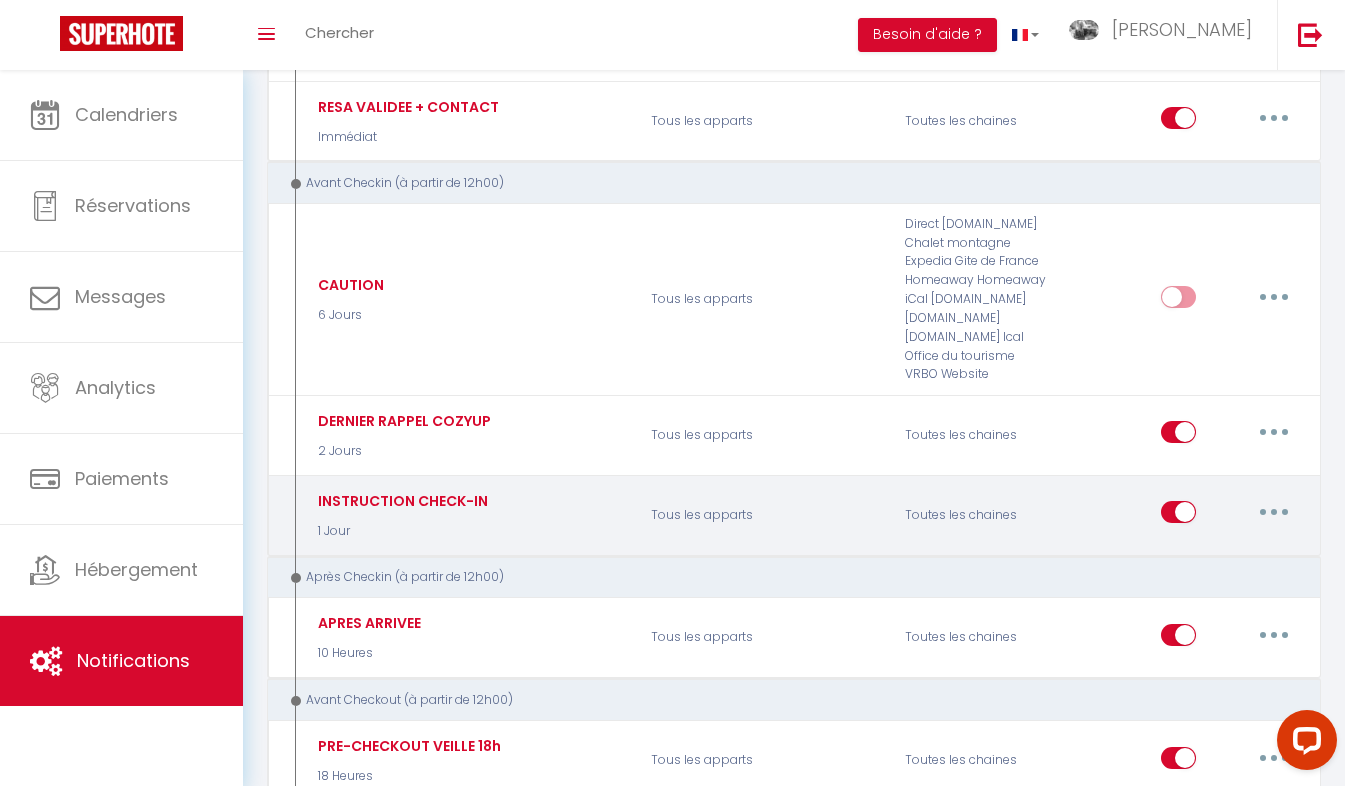 click at bounding box center (1274, 512) 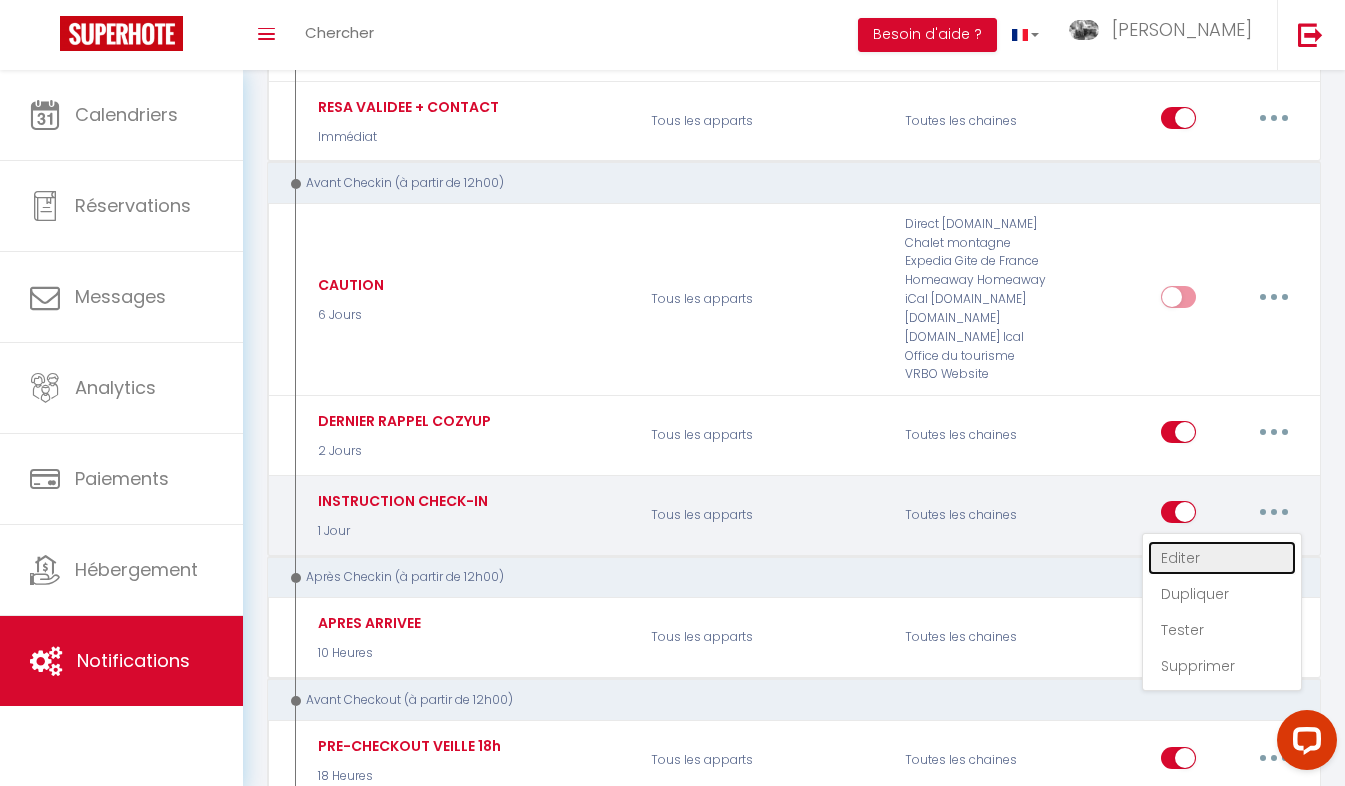 click on "Editer" at bounding box center [1222, 558] 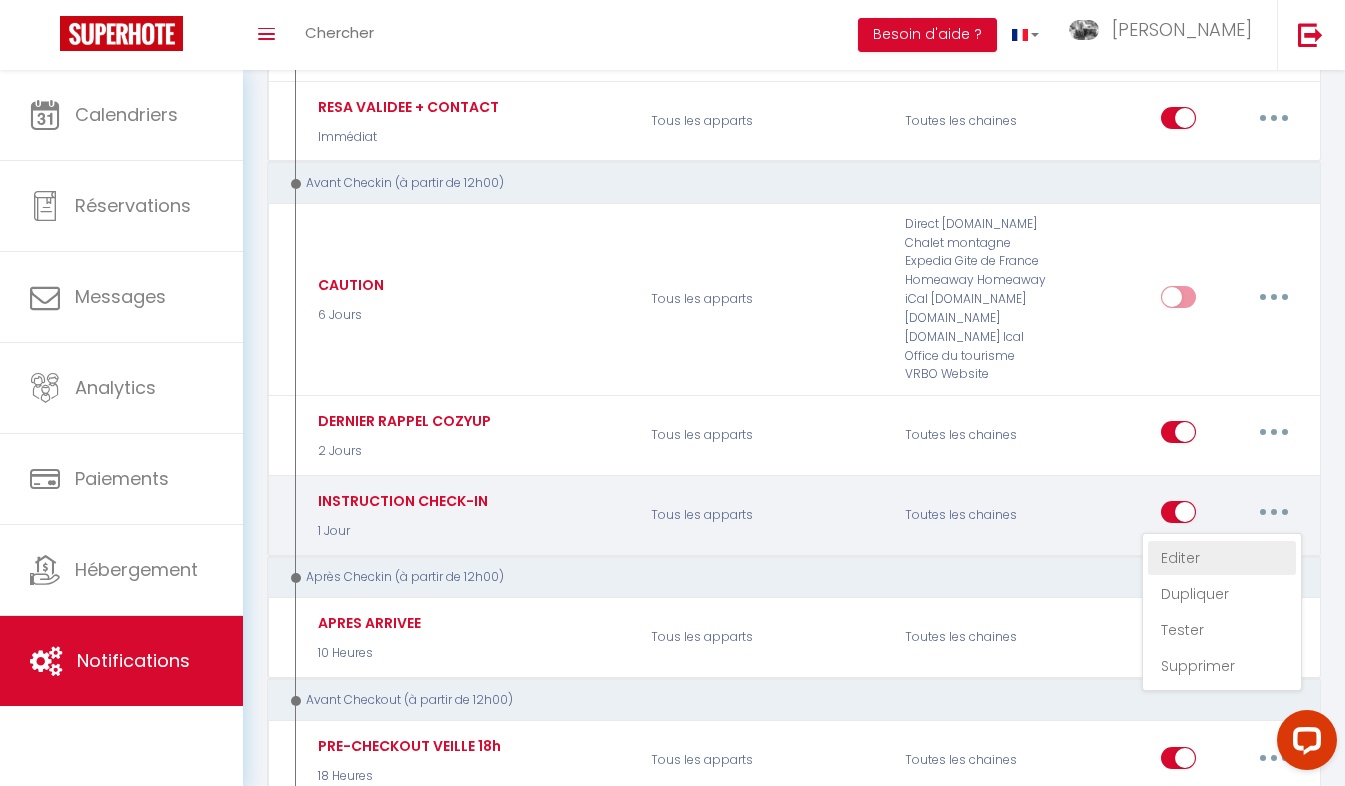 type on "INSTRUCTION CHECK-IN" 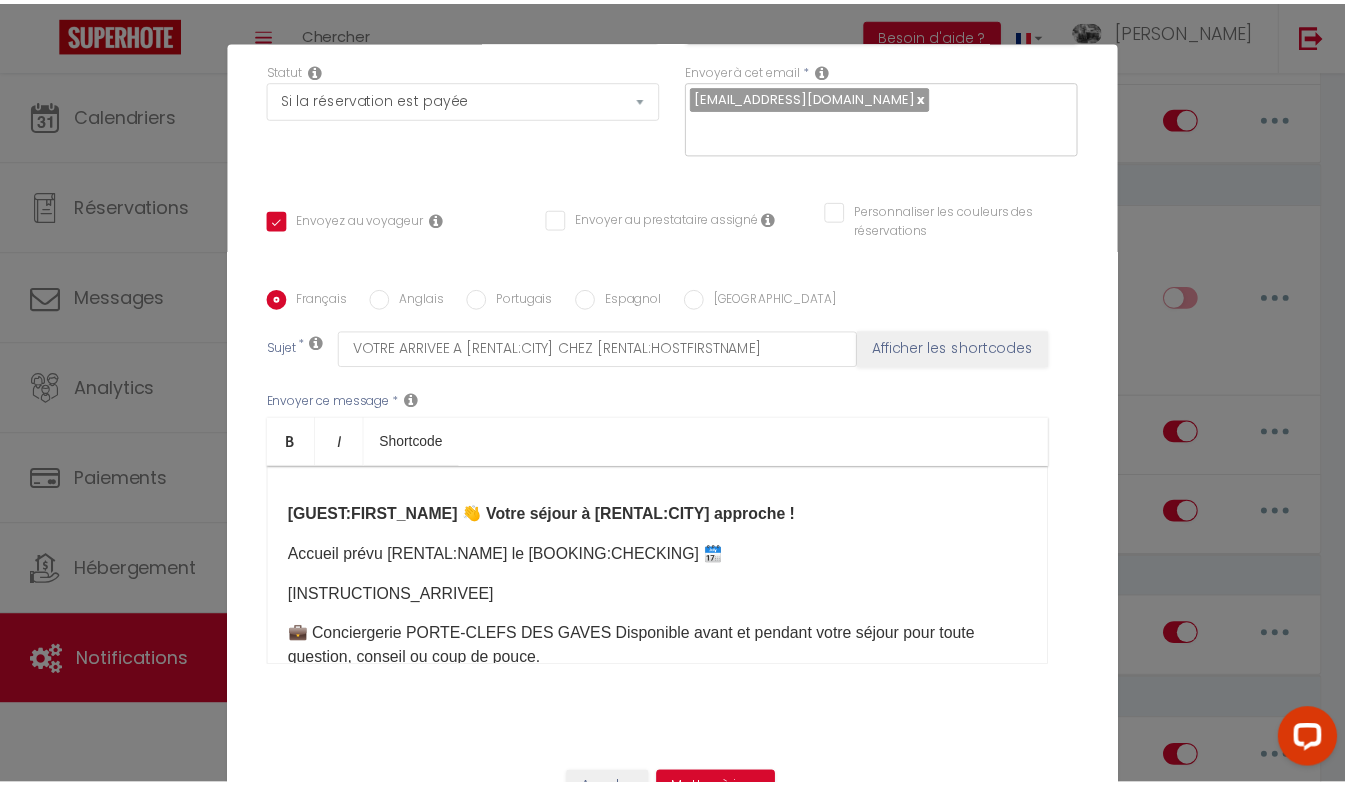 scroll, scrollTop: 110, scrollLeft: 0, axis: vertical 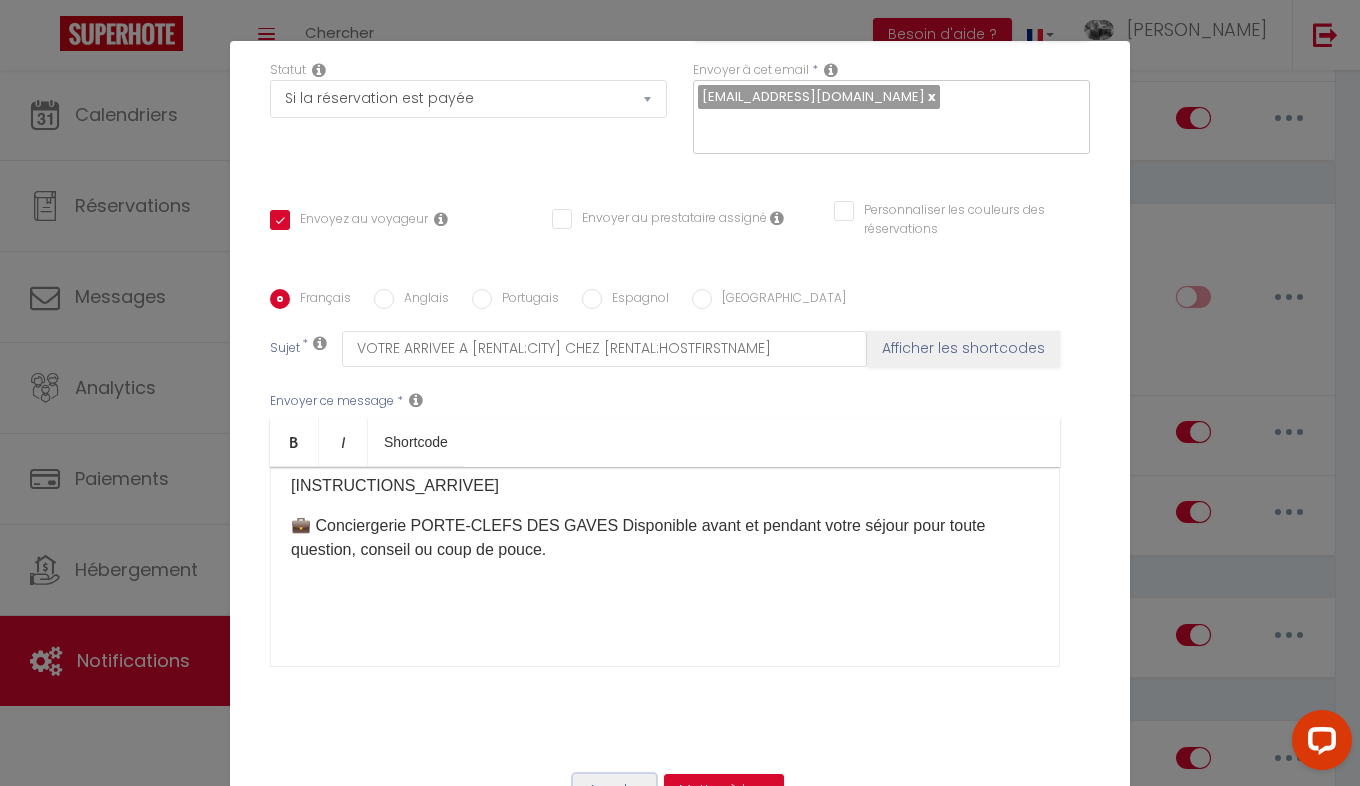 click on "Annuler" at bounding box center (614, 791) 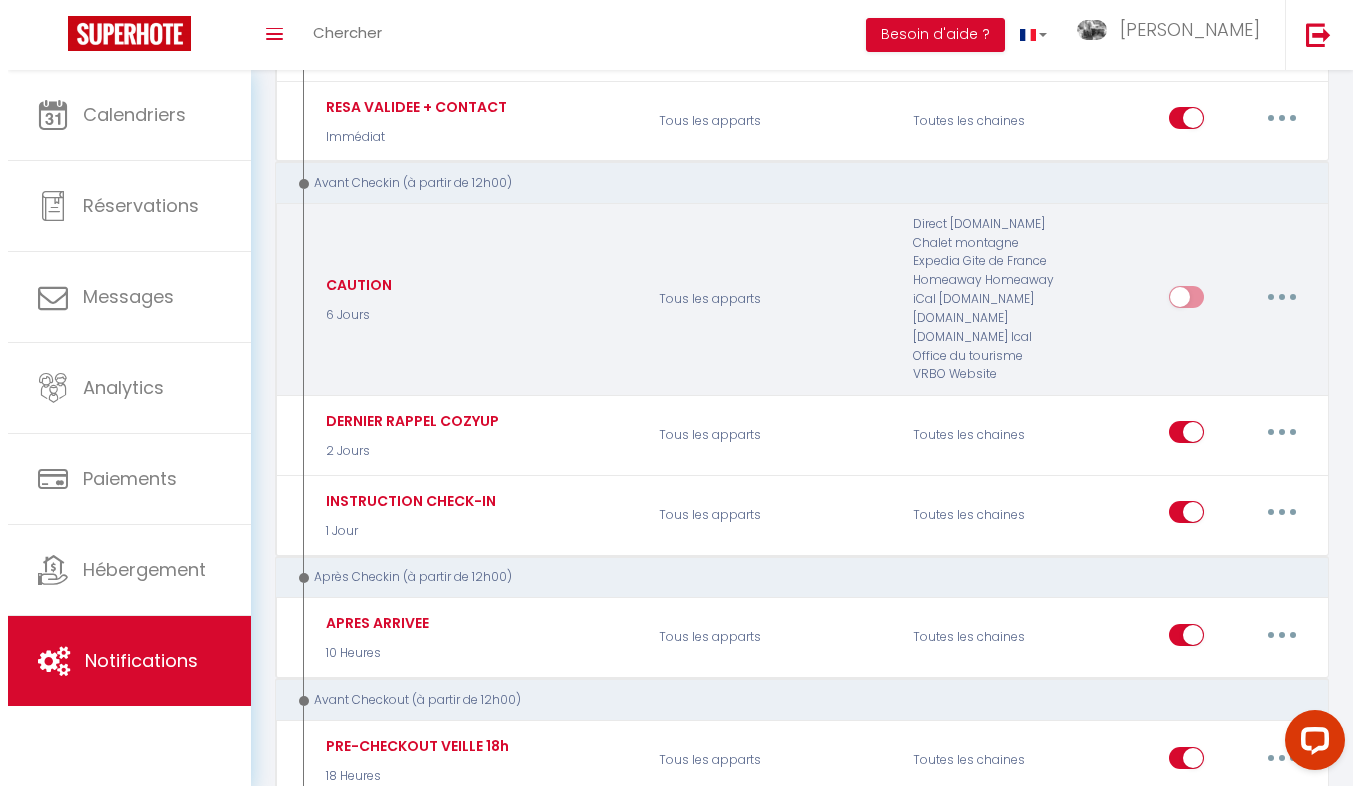 scroll, scrollTop: 0, scrollLeft: 0, axis: both 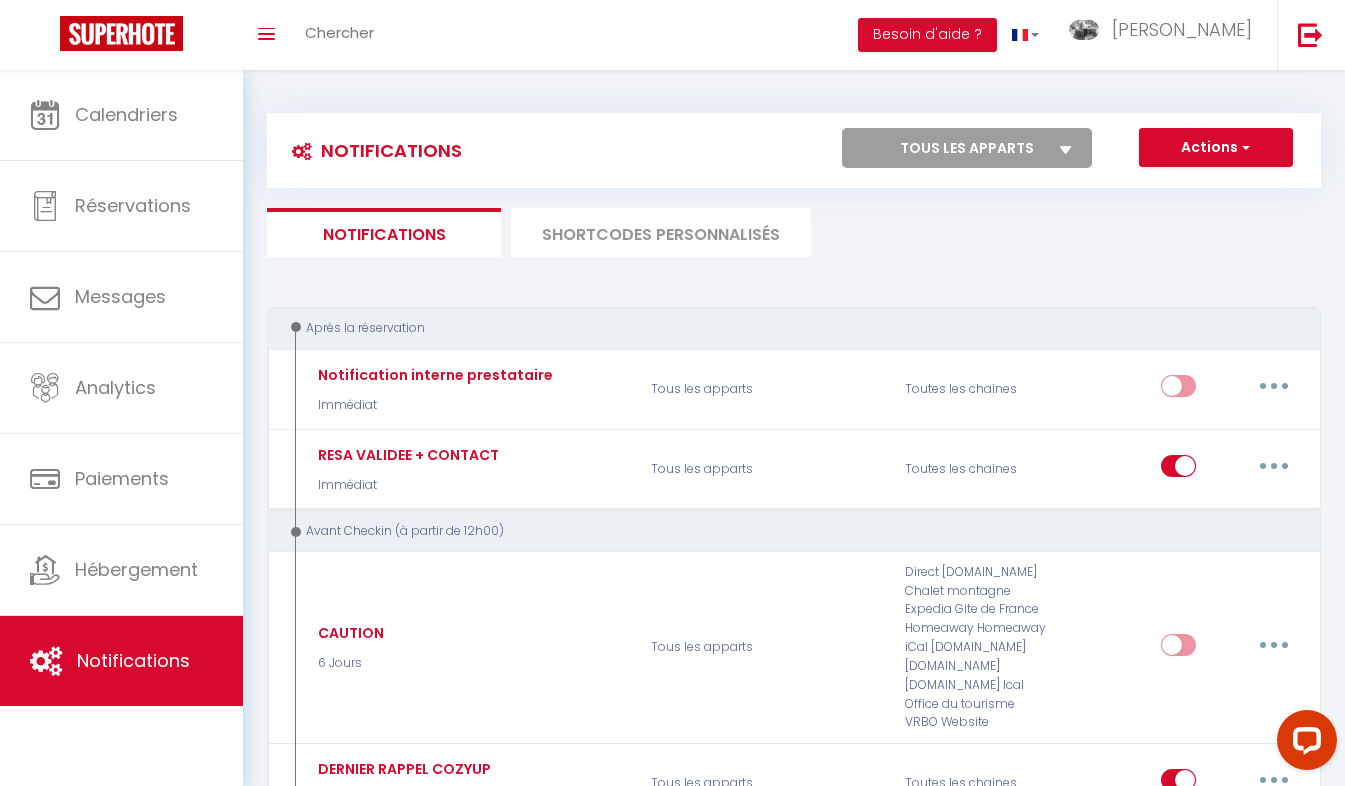 click on "SHORTCODES PERSONNALISÉS" at bounding box center [661, 232] 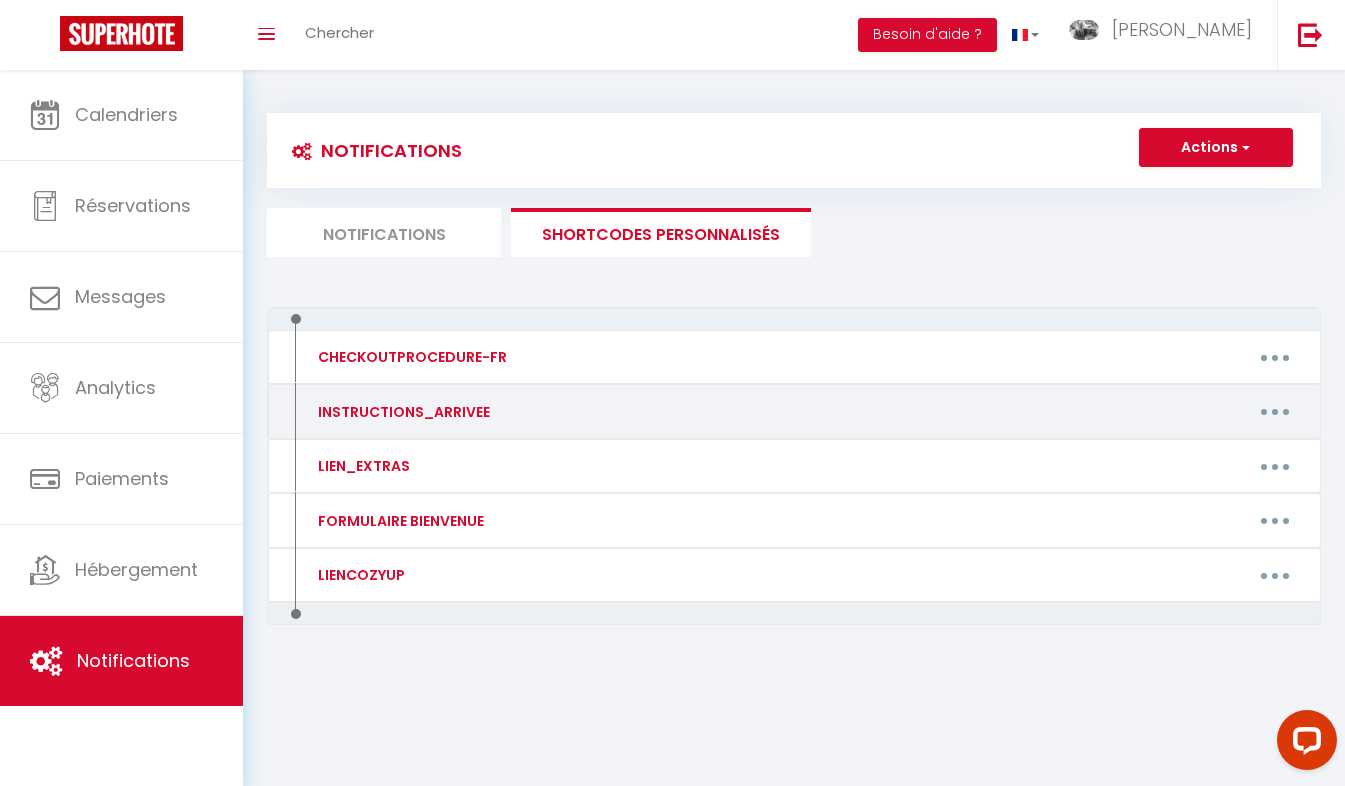 click at bounding box center [1275, 412] 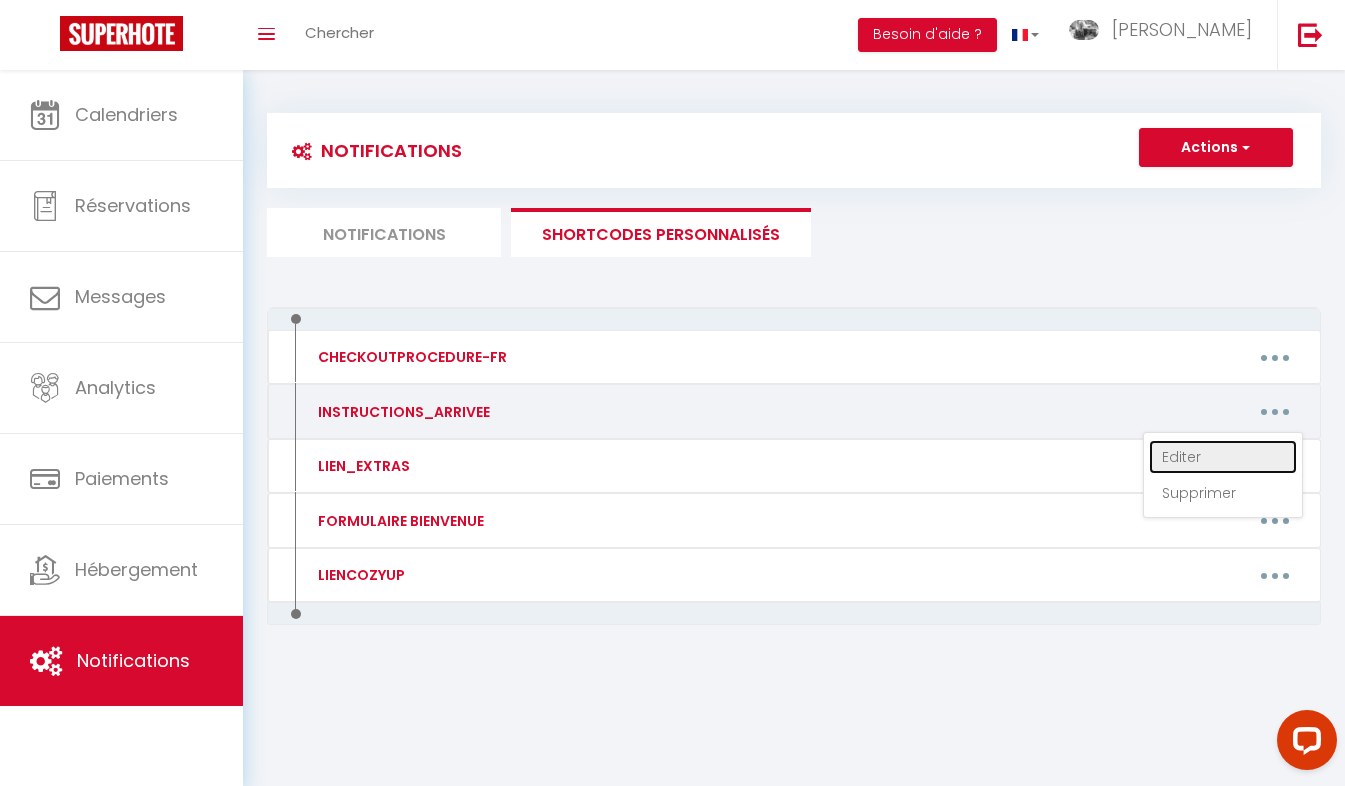 click on "Editer" at bounding box center (1223, 457) 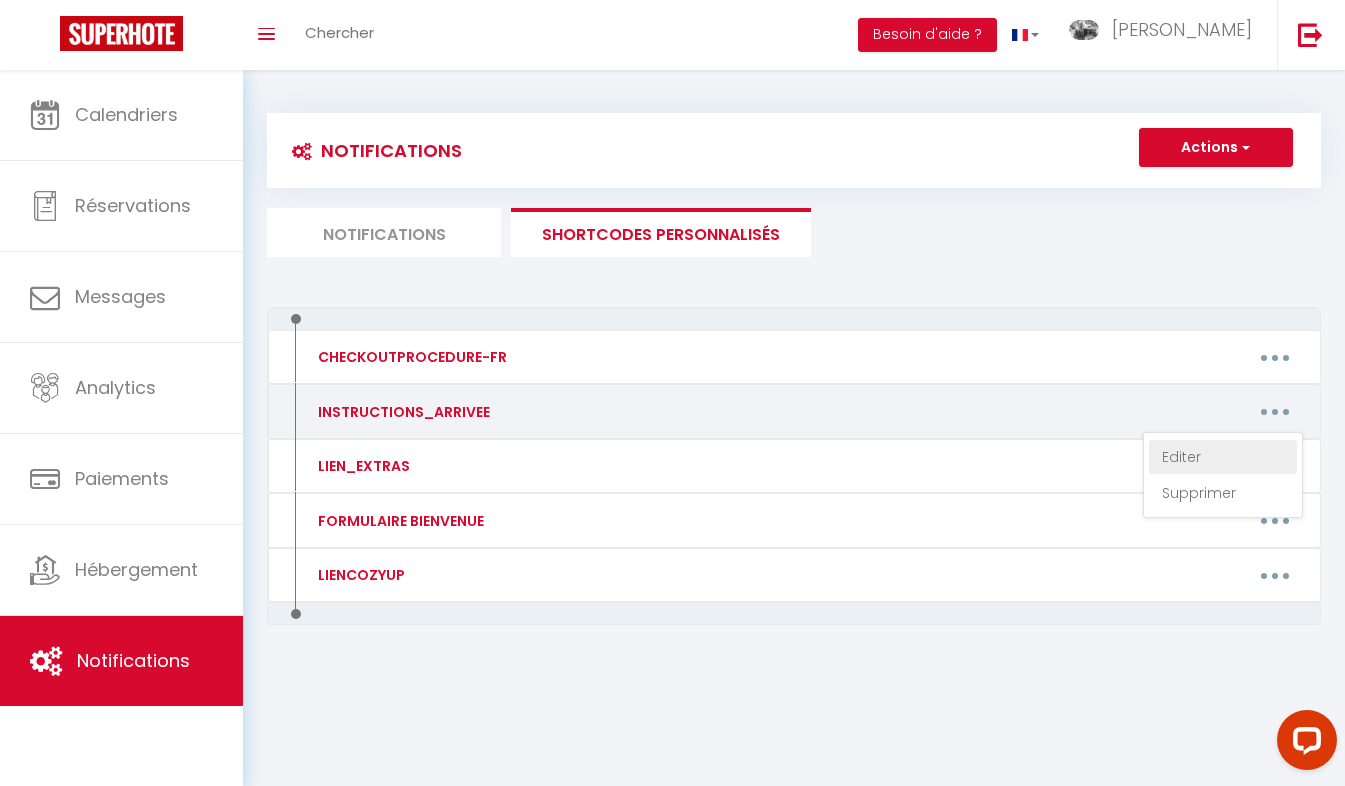 type on "INSTRUCTIONS_ARRIVEE" 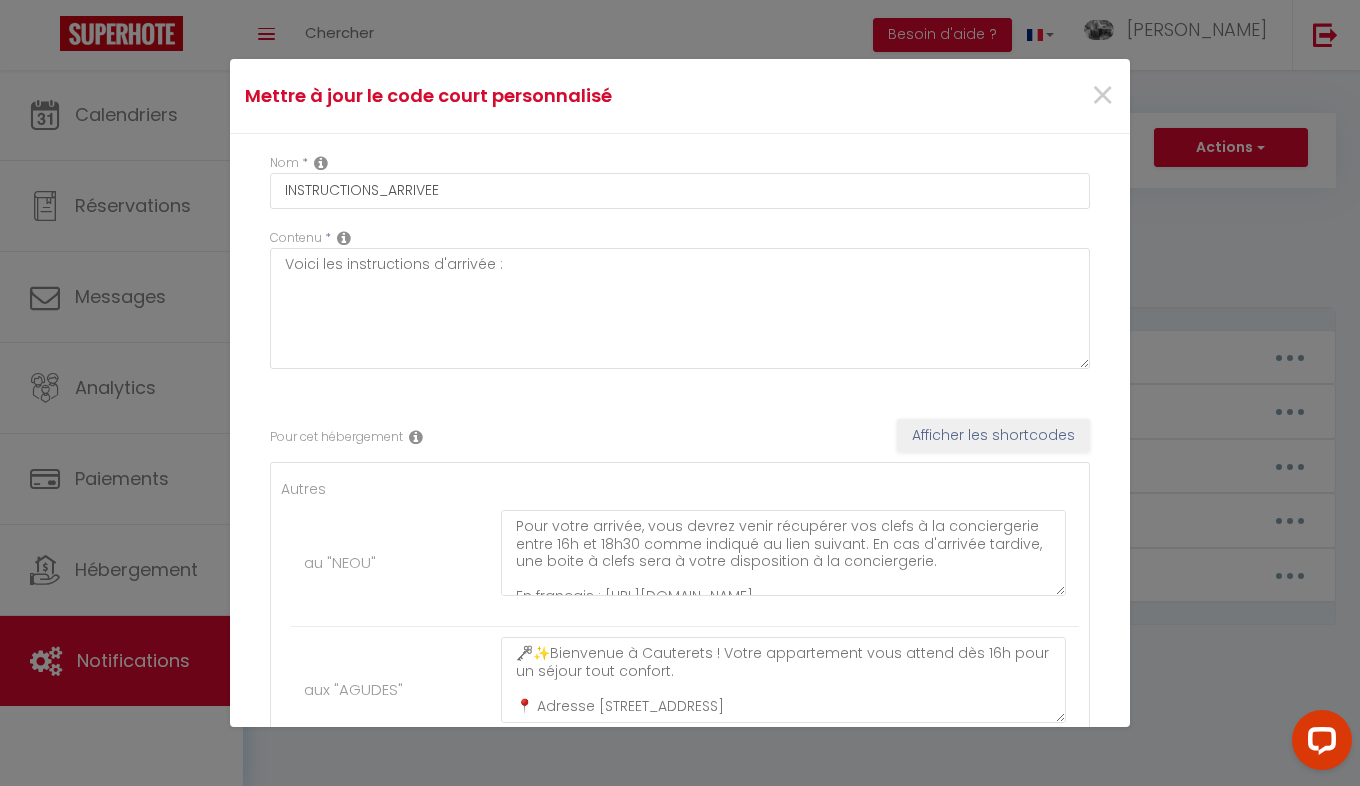 scroll, scrollTop: 306, scrollLeft: 0, axis: vertical 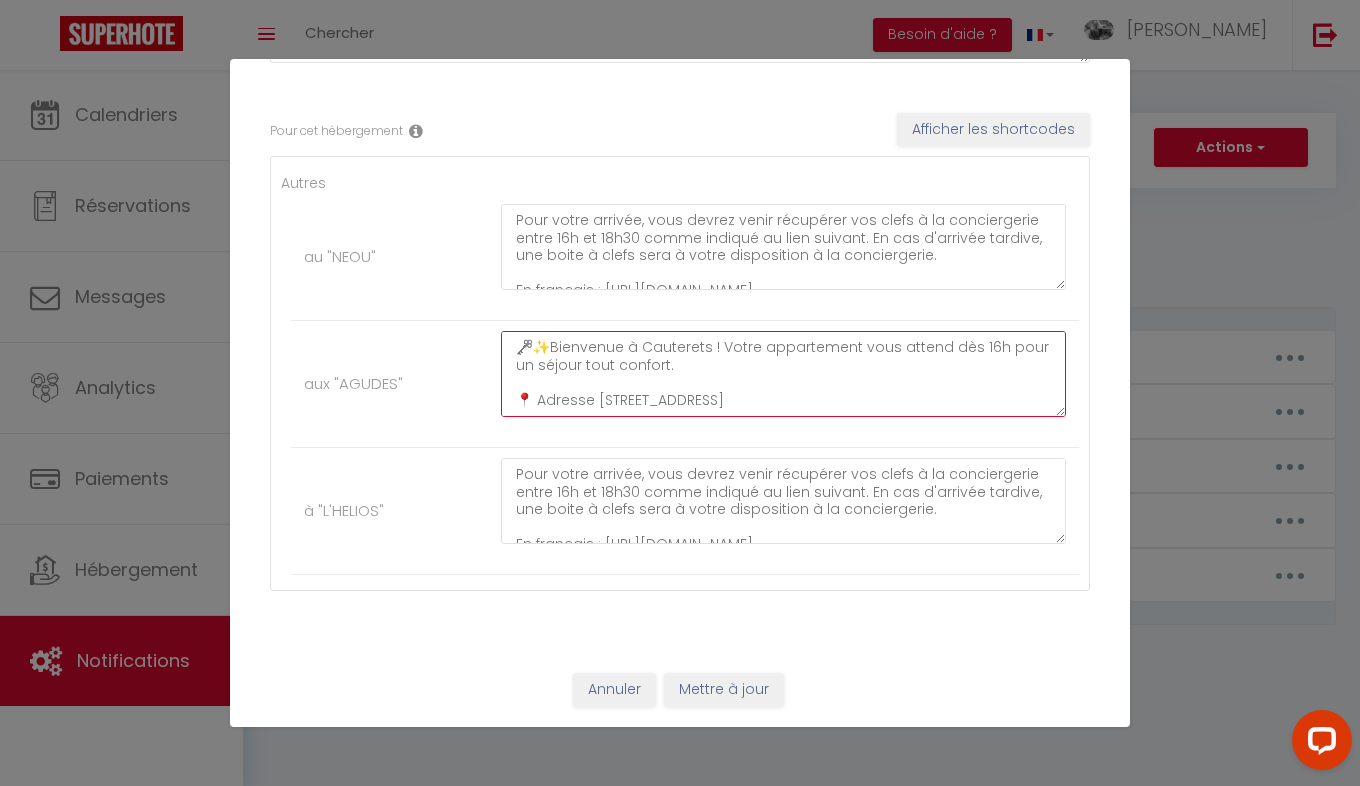 drag, startPoint x: 1006, startPoint y: 404, endPoint x: 436, endPoint y: 282, distance: 582.9099 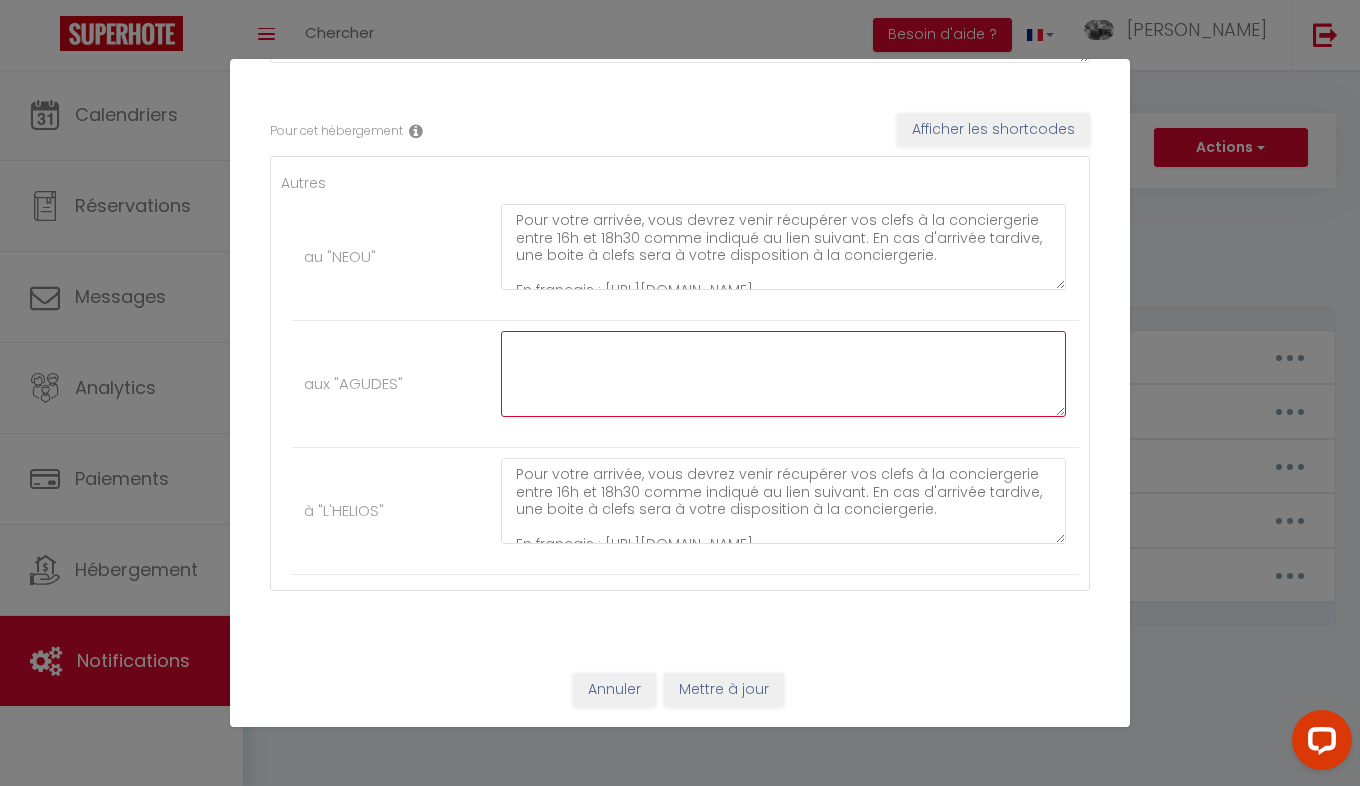 paste on "🗝️✨ Bienvenue à Cauterets ! Votre appartement vous attend dès 16h pour un séjour tout confort dans un cadre enchanteur." 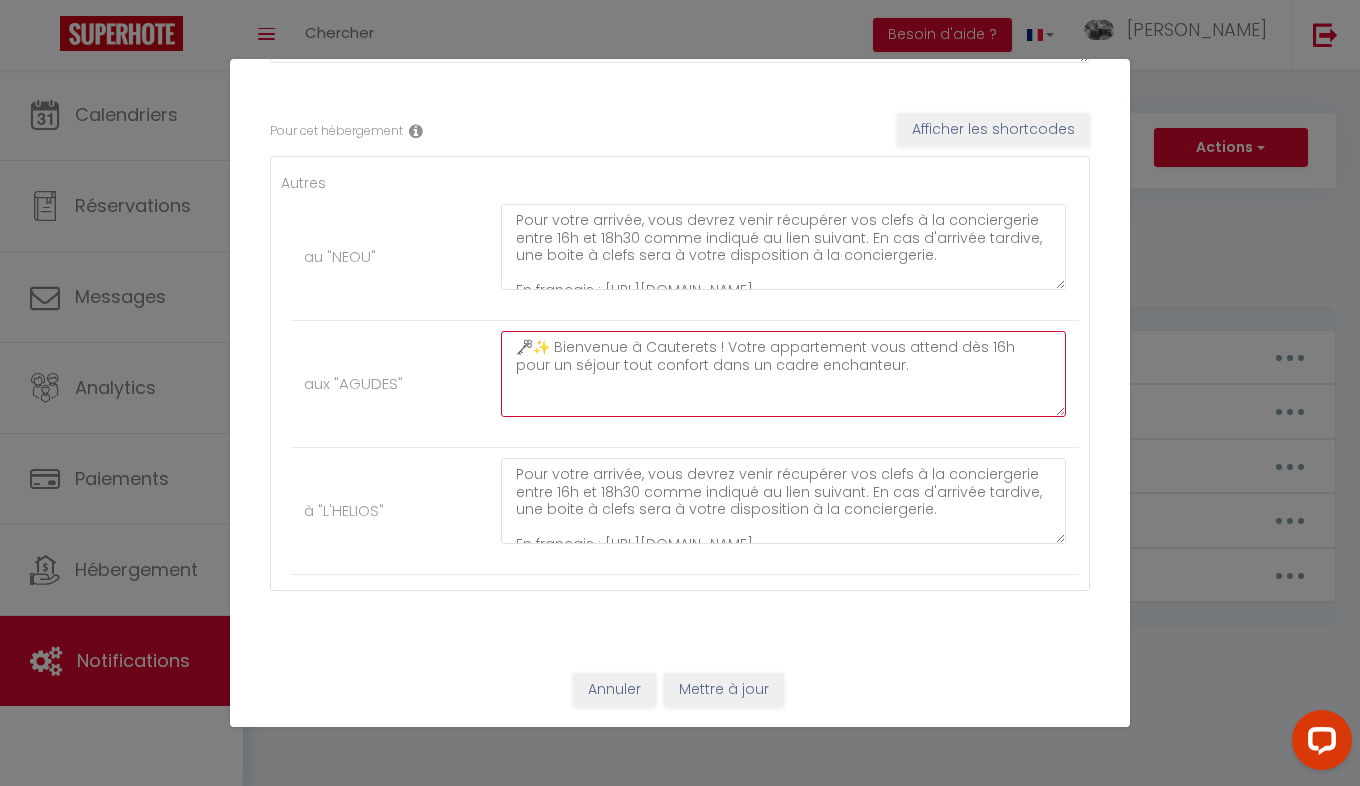 drag, startPoint x: 865, startPoint y: 370, endPoint x: 496, endPoint y: 368, distance: 369.00543 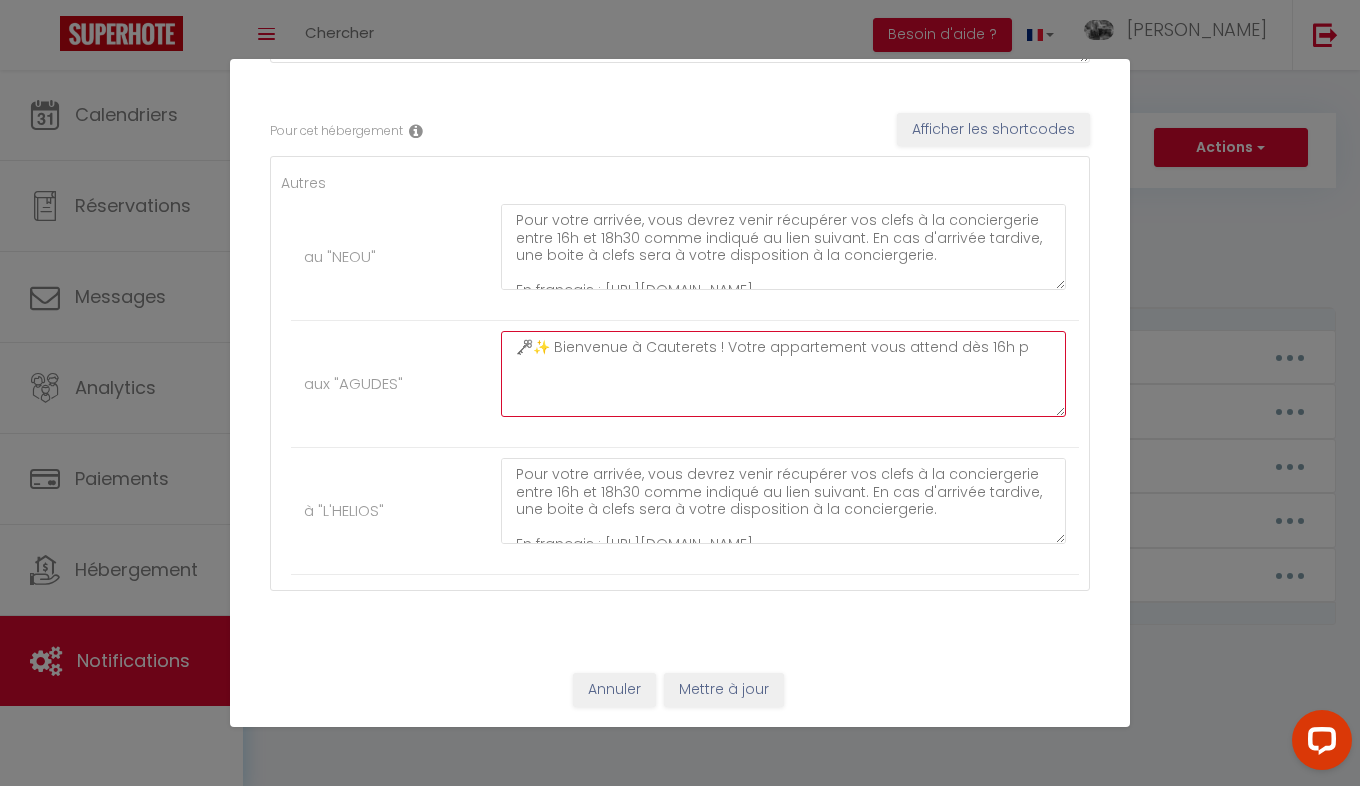 drag, startPoint x: 1025, startPoint y: 359, endPoint x: 722, endPoint y: 348, distance: 303.19962 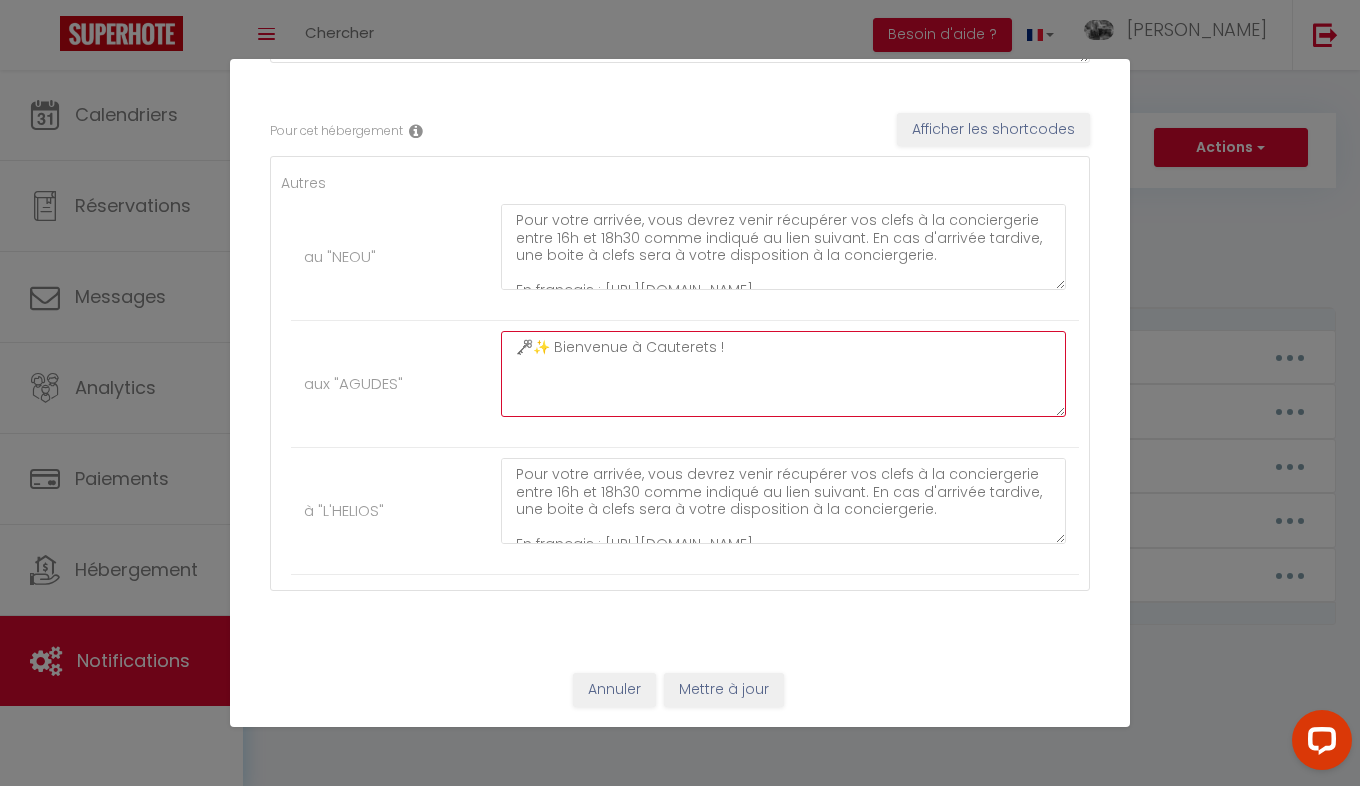 paste on "📘 Livret d’accueil numérique Toutes les infos utiles (adresse, accès, bons plans locaux et conseils pratiques) sont disponibles ici :" 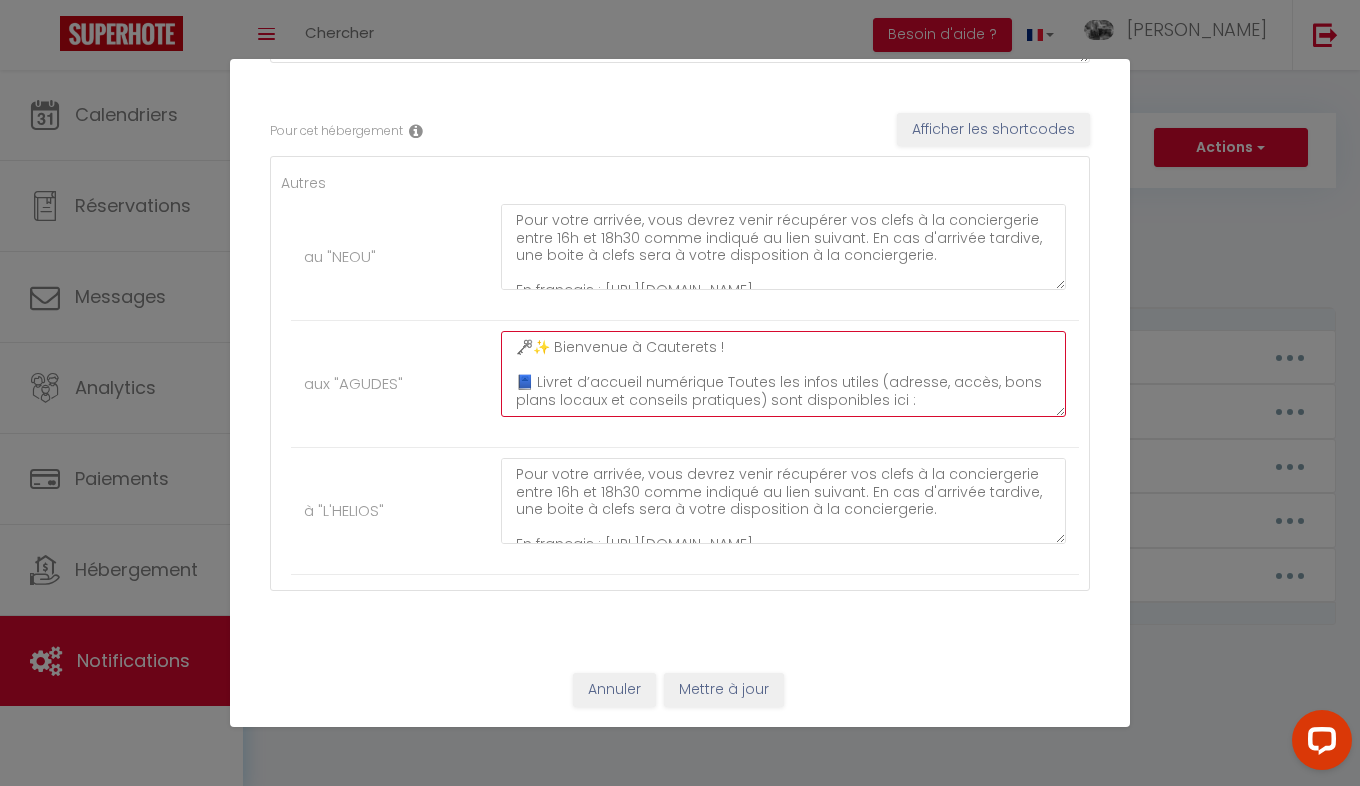 paste on "[URL][DOMAIN_NAME]" 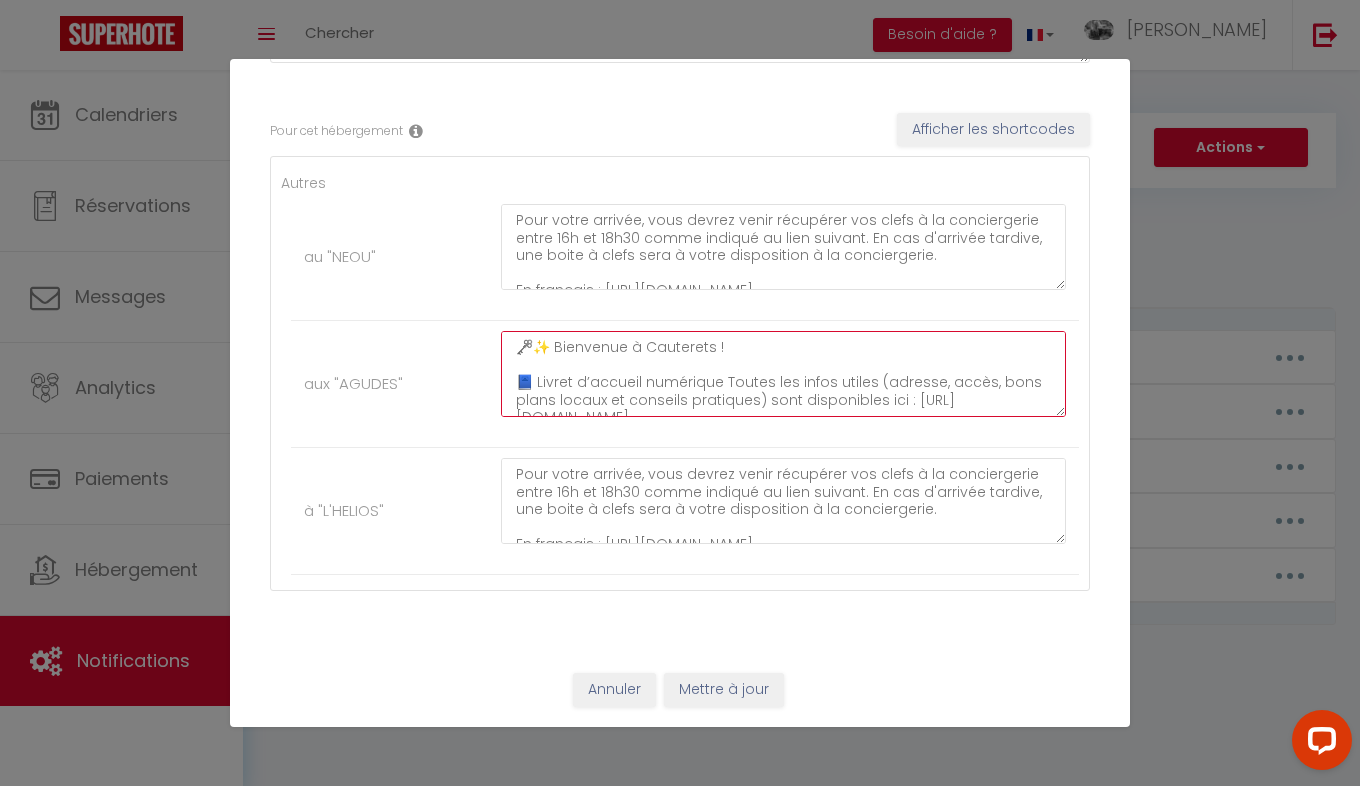 scroll, scrollTop: 11, scrollLeft: 0, axis: vertical 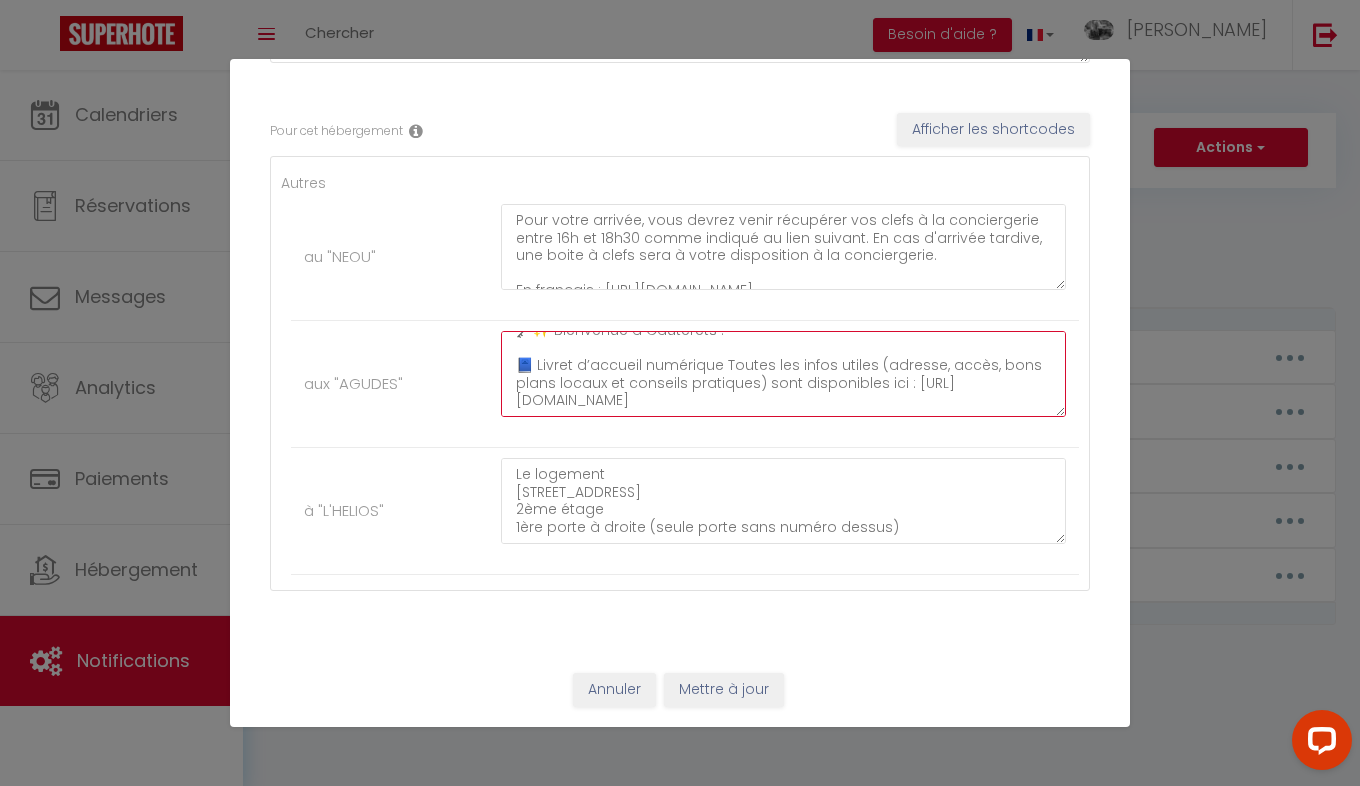 type on "🗝️✨ Bienvenue à Cauterets !
📘 Livret d’accueil numérique Toutes les infos utiles (adresse, accès, bons plans locaux et conseils pratiques) sont disponibles ici : [URL][DOMAIN_NAME]" 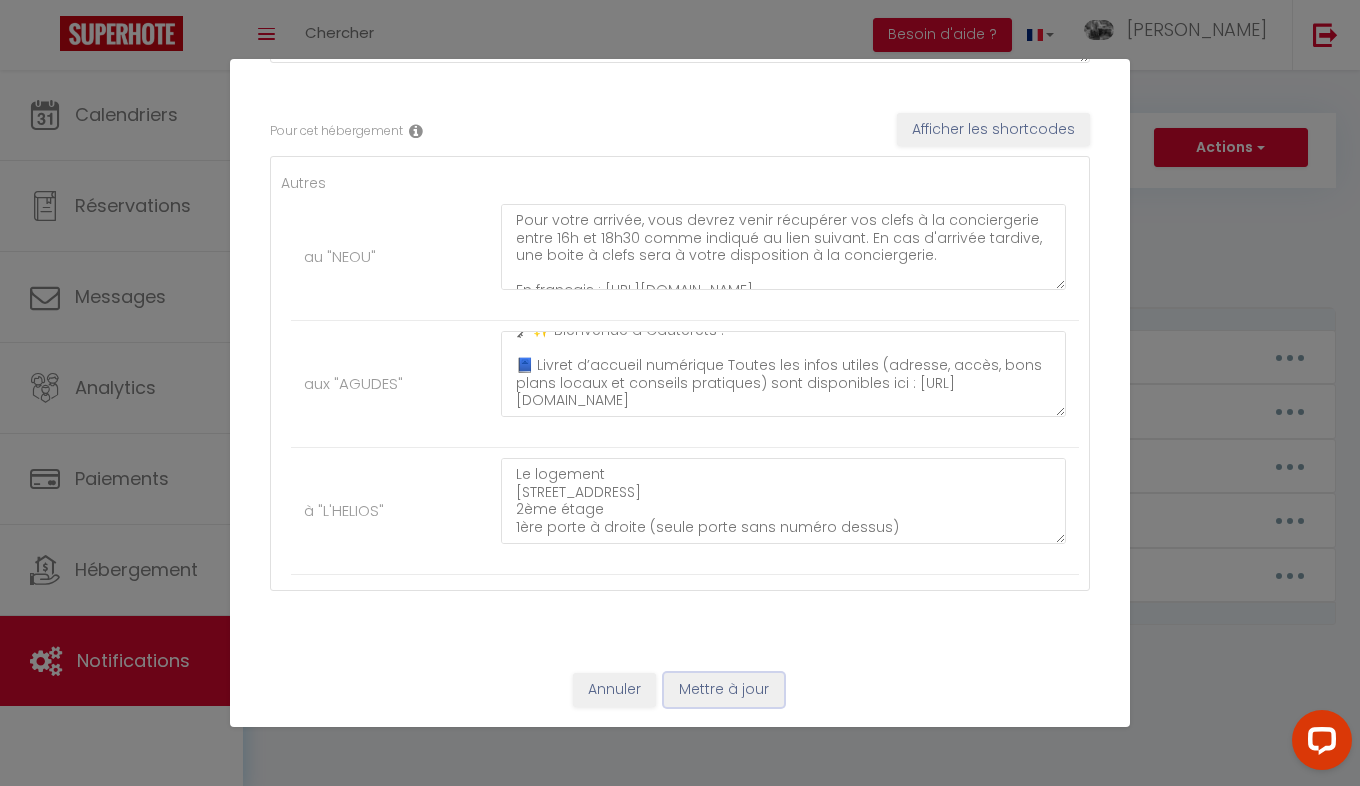 click on "Mettre à jour" at bounding box center (724, 690) 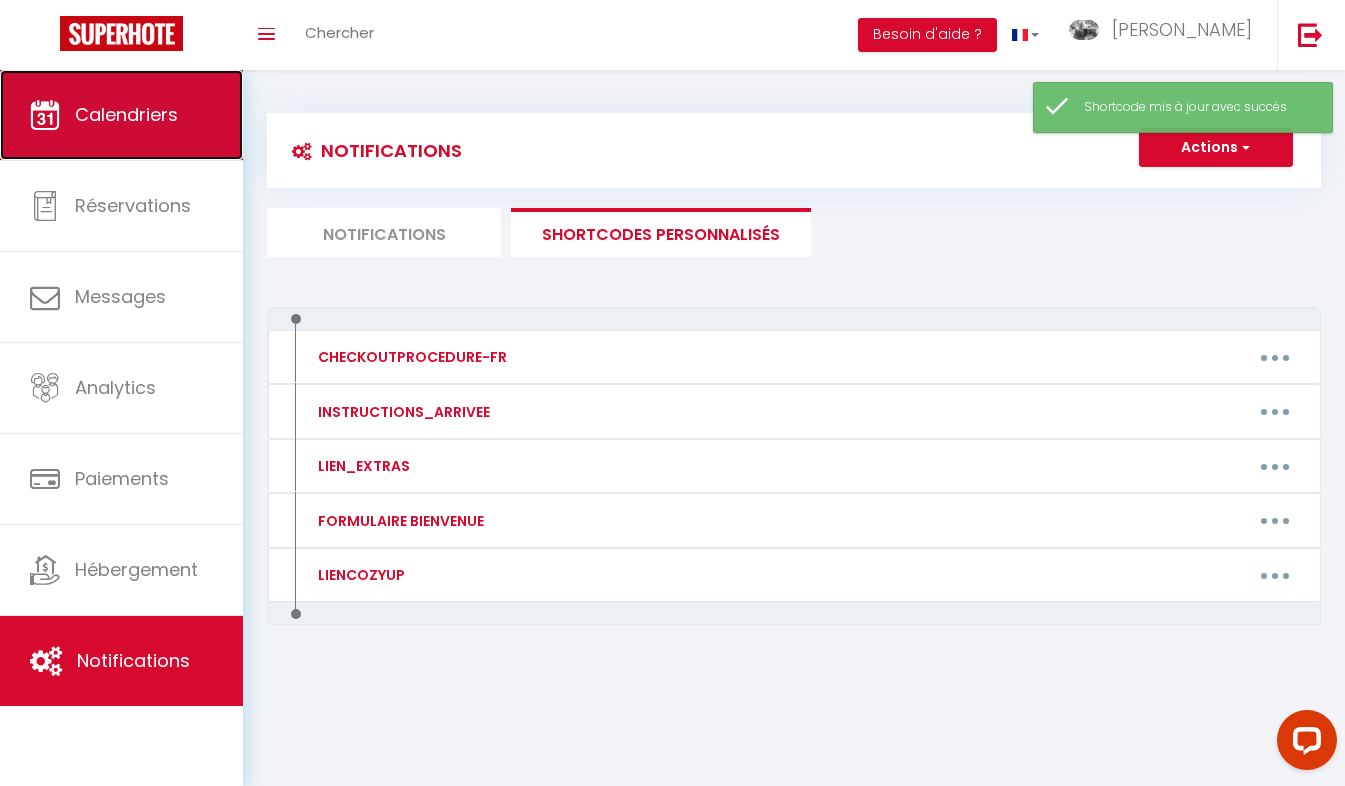 click on "Calendriers" at bounding box center [121, 115] 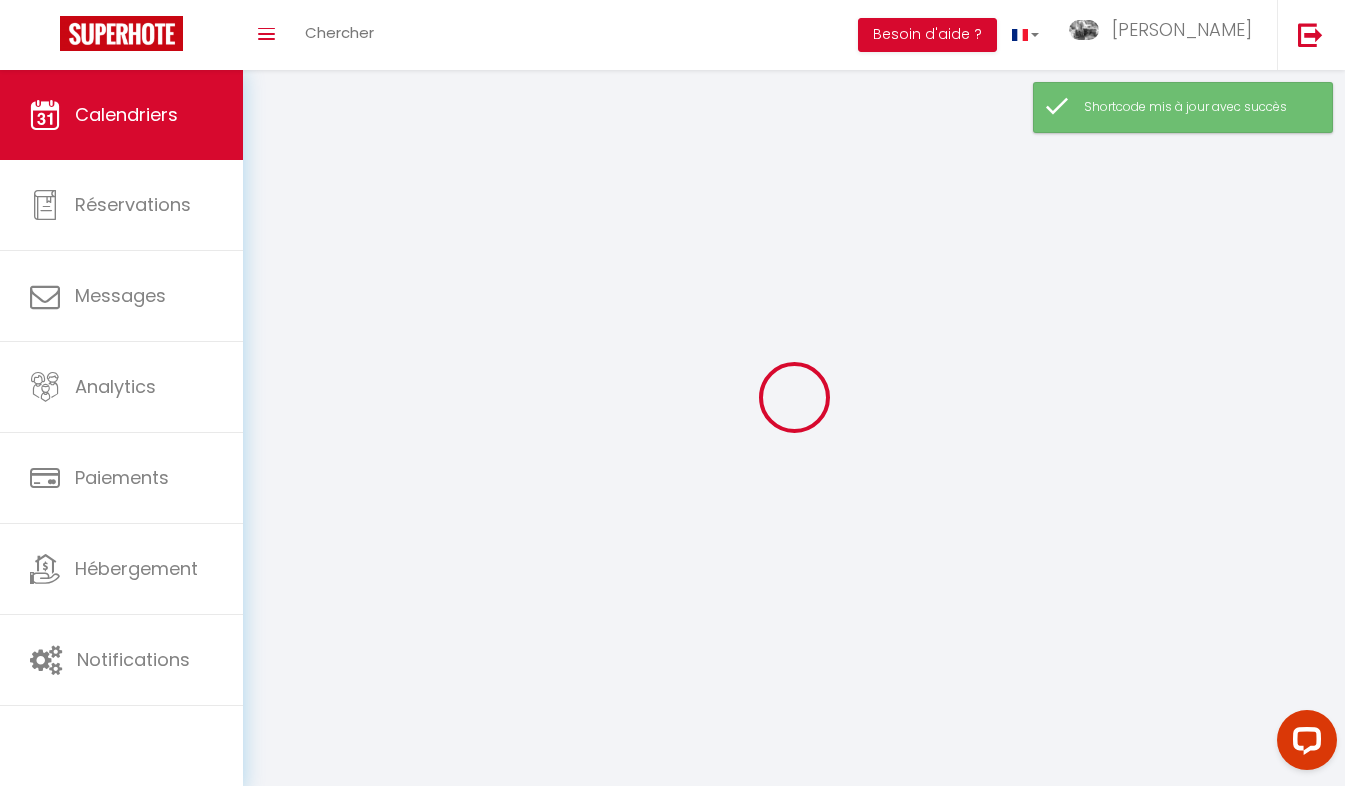 select 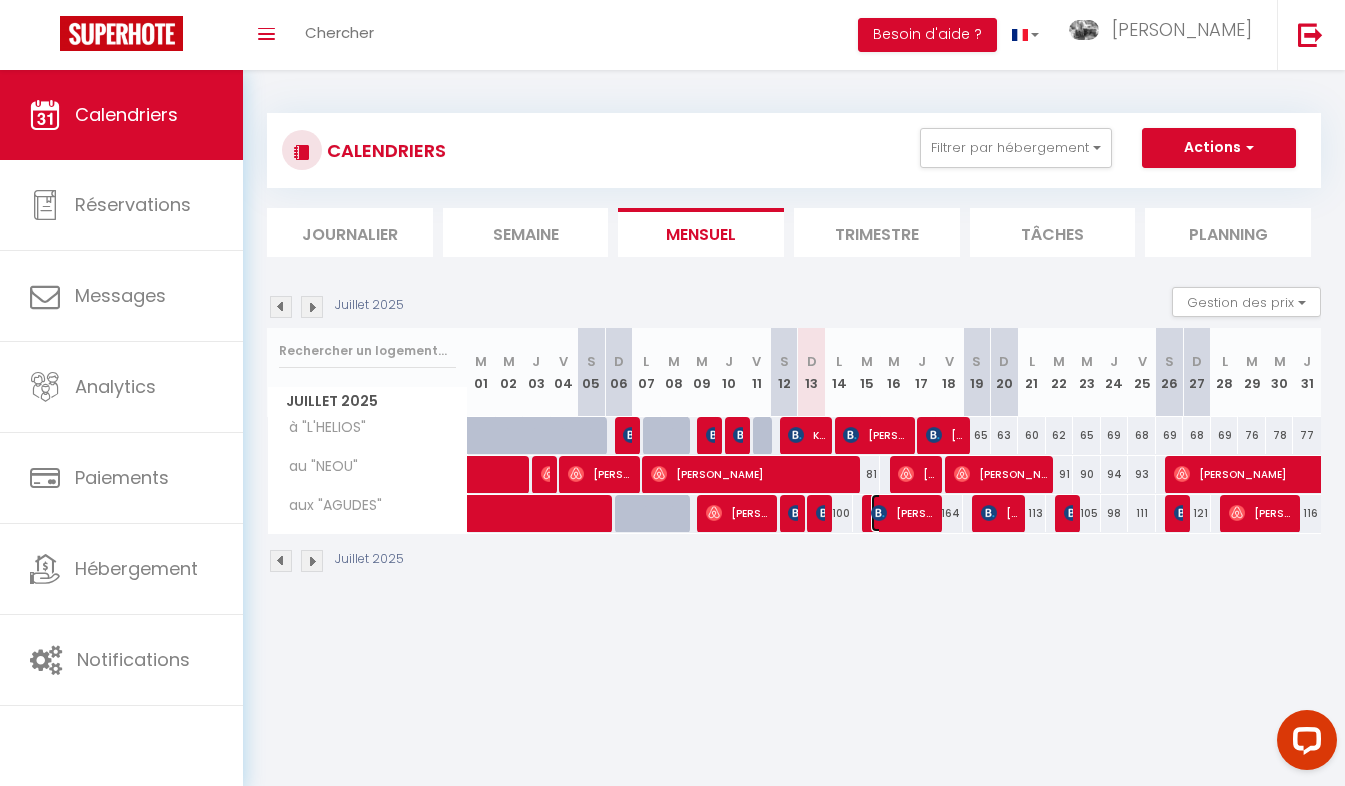 click at bounding box center [879, 513] 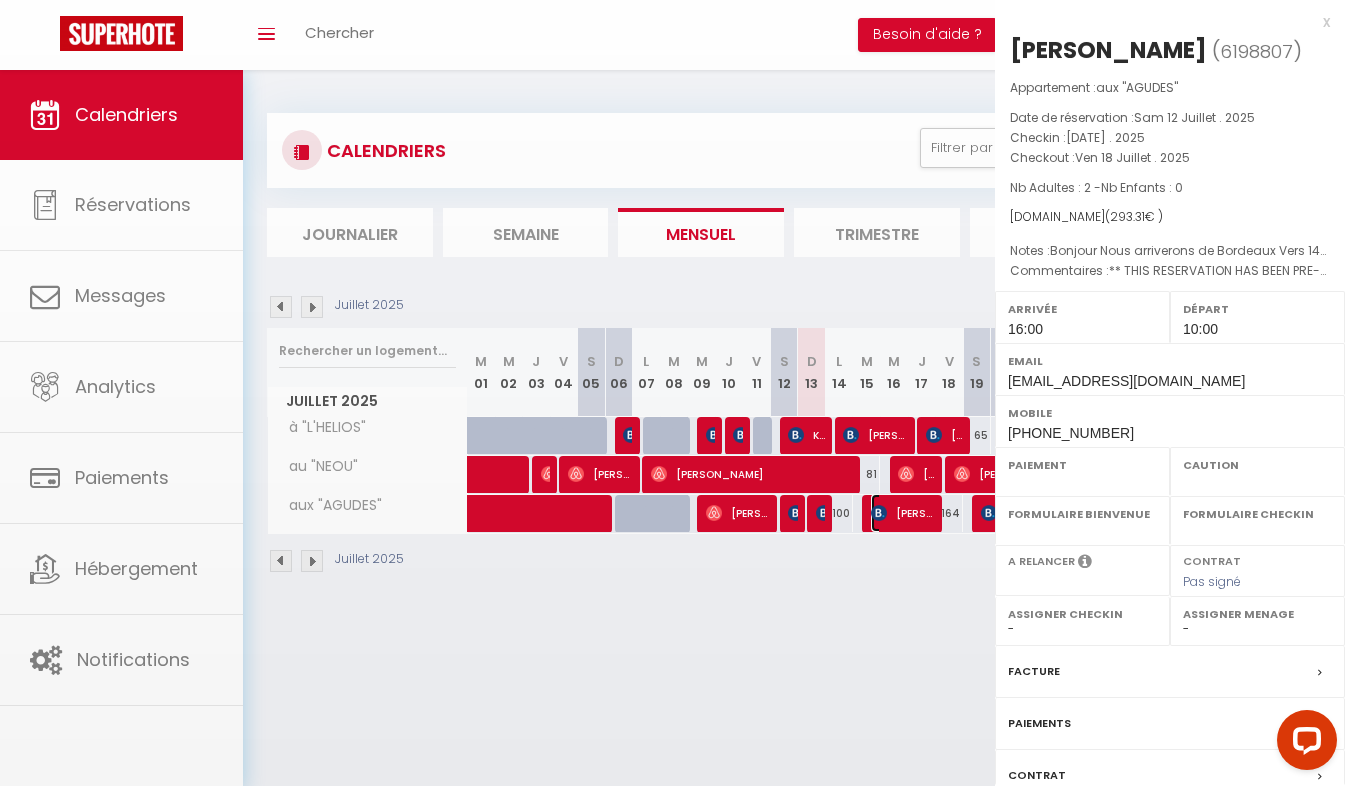 select on "OK" 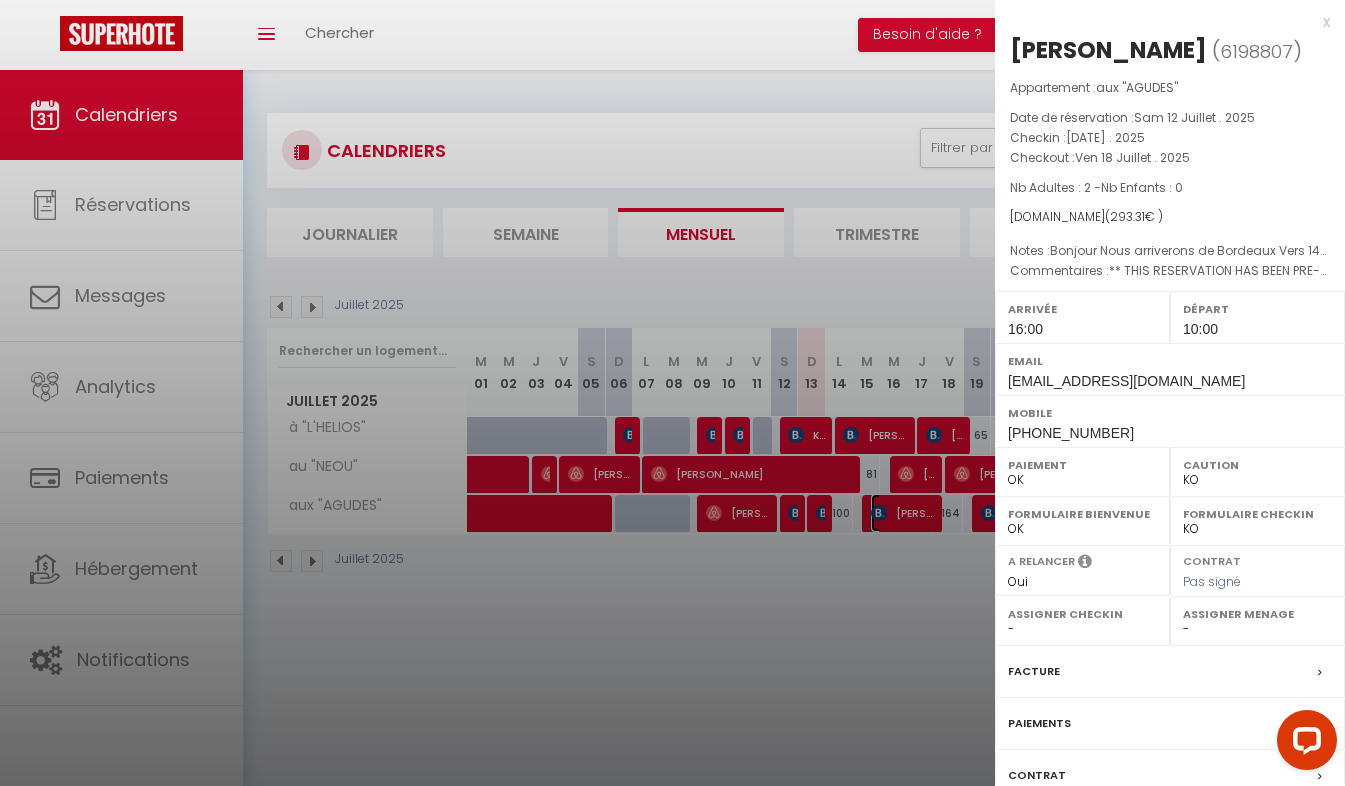 scroll, scrollTop: 178, scrollLeft: 0, axis: vertical 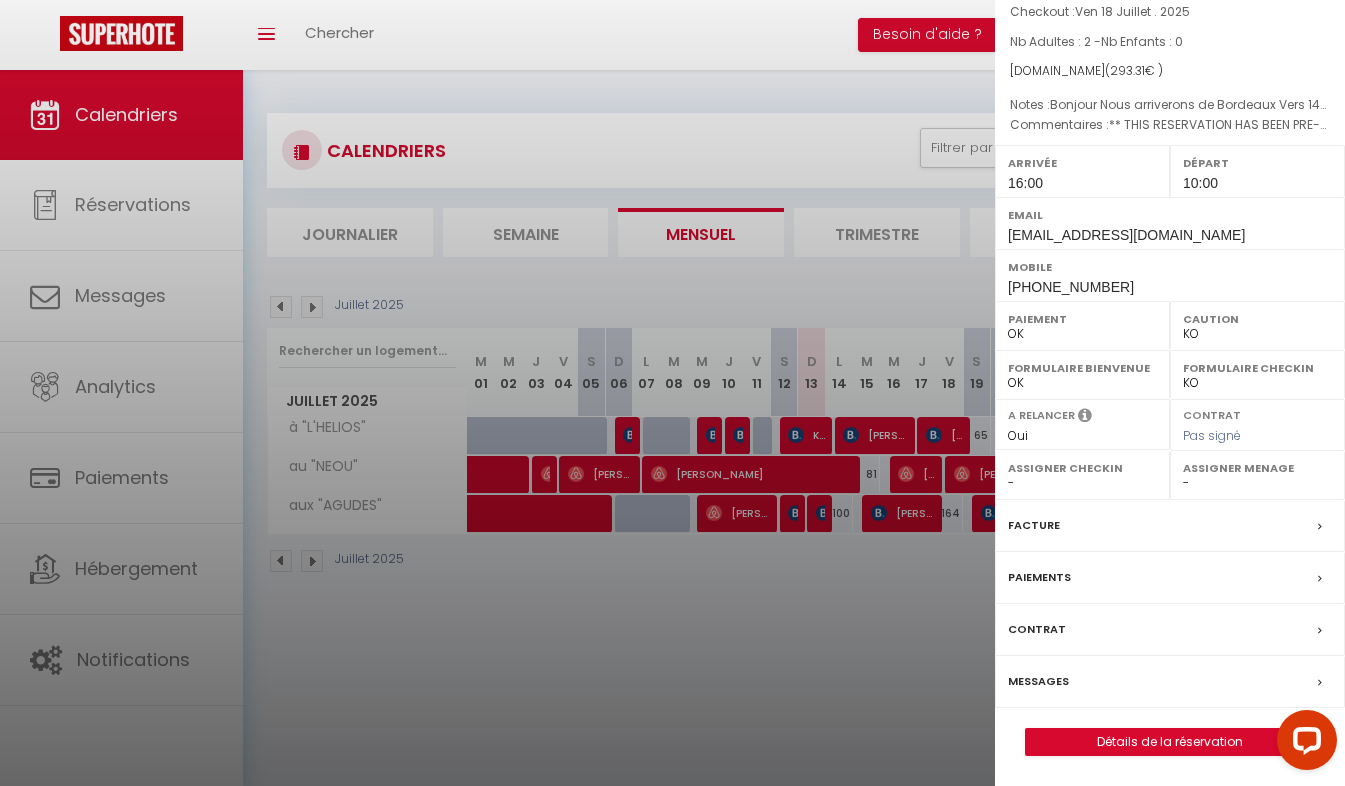 click on "Messages" at bounding box center (1038, 681) 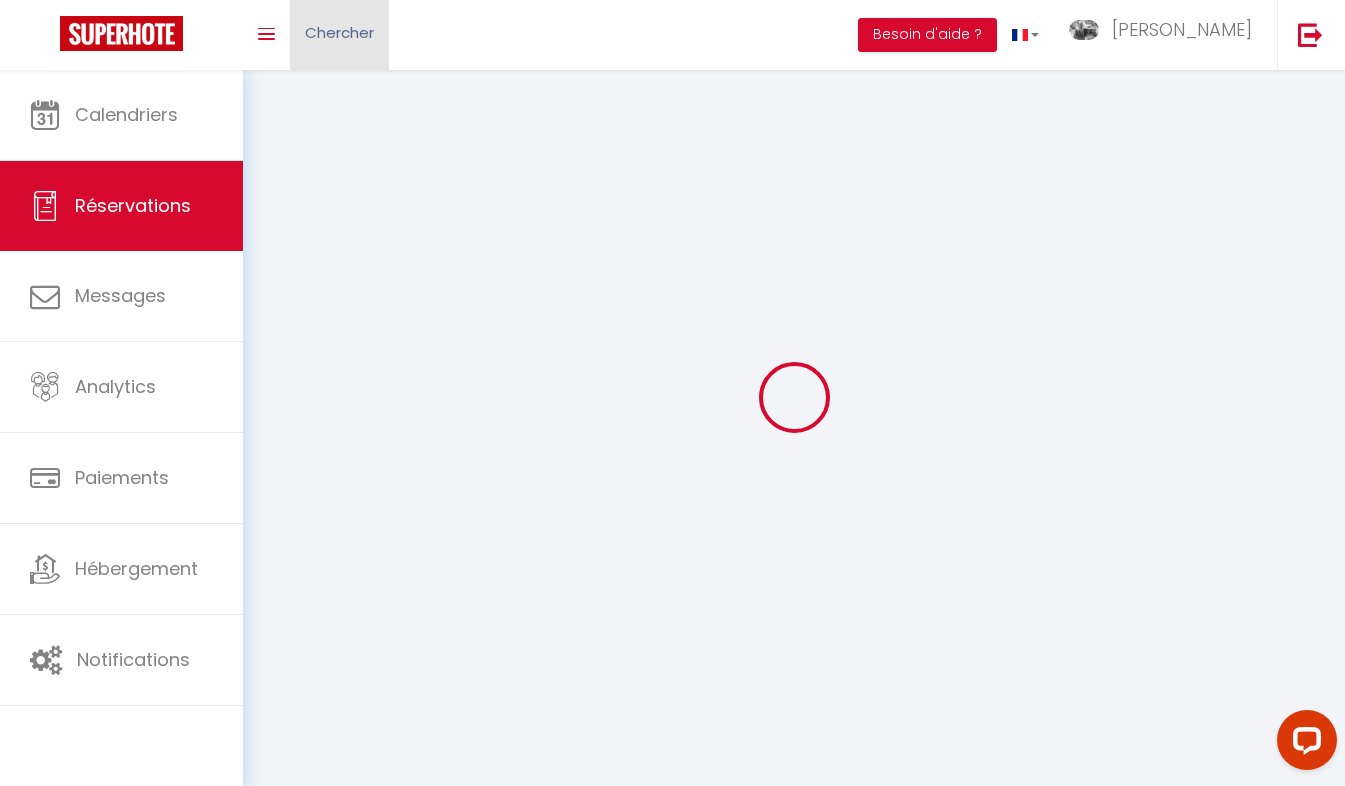 select 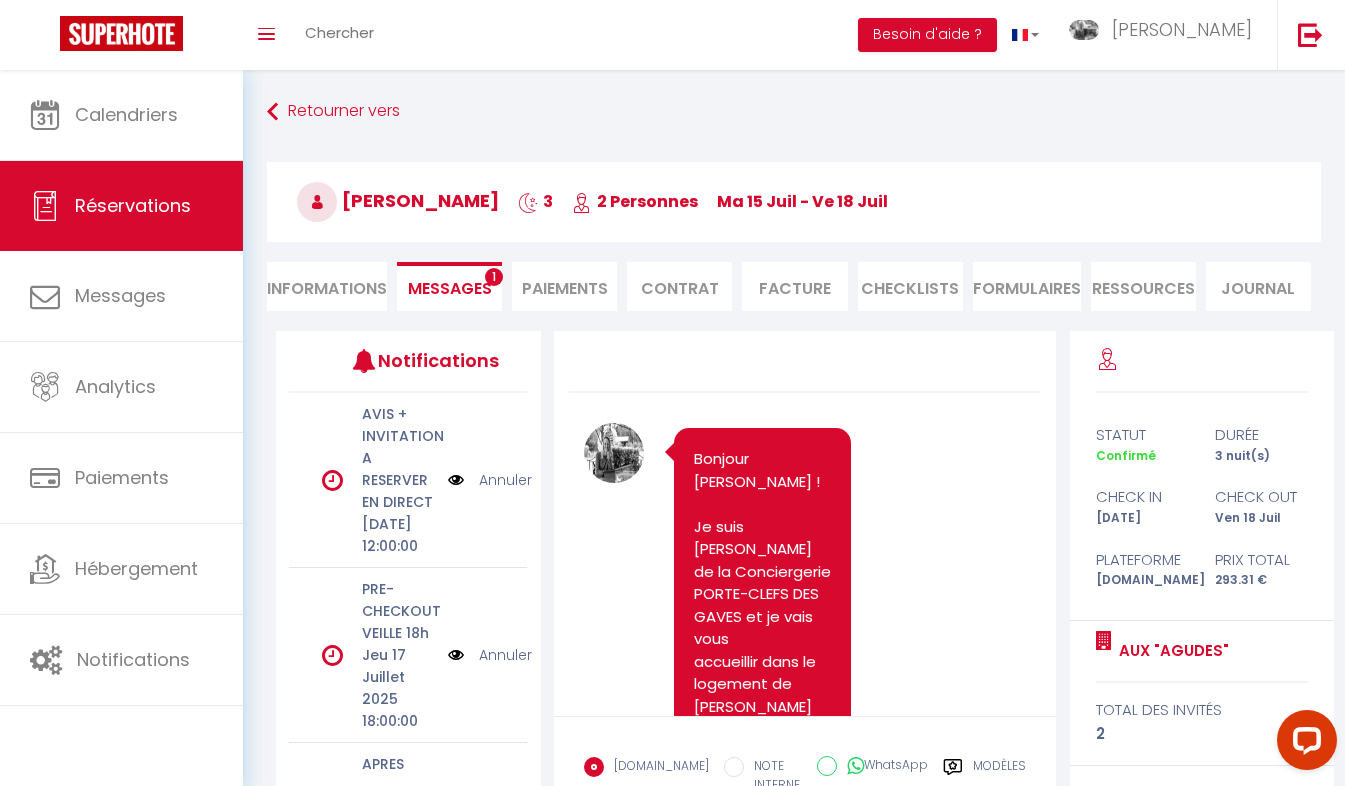 scroll, scrollTop: 2180, scrollLeft: 0, axis: vertical 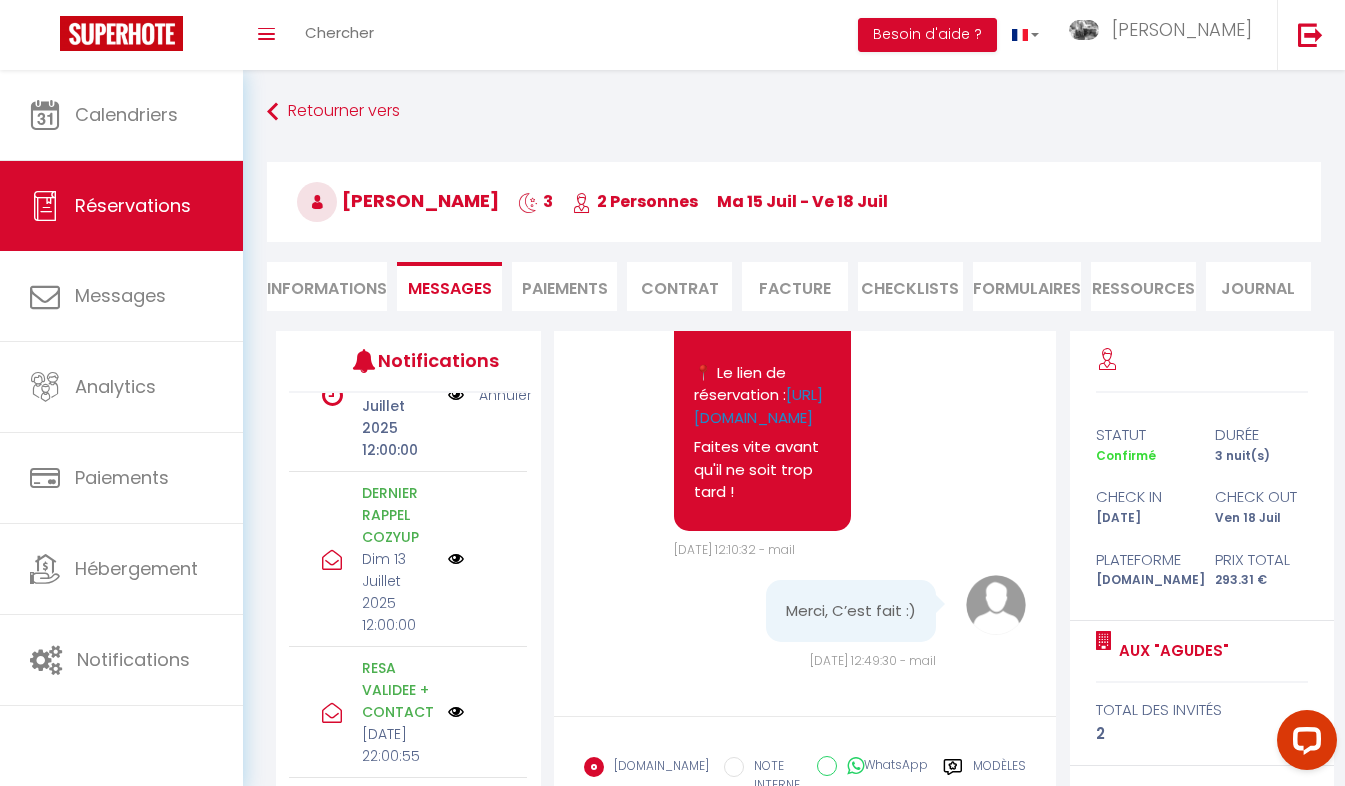 click at bounding box center (456, 395) 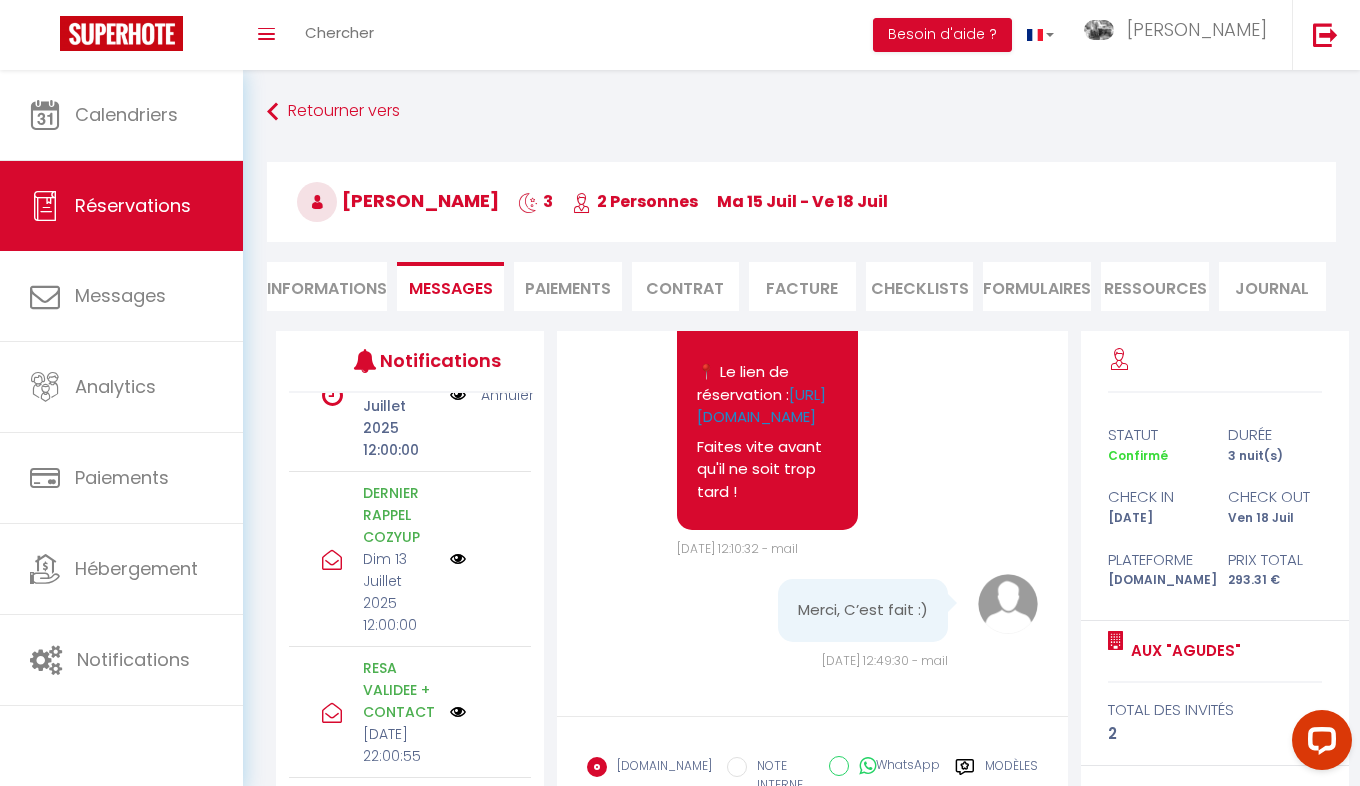 scroll, scrollTop: 2157, scrollLeft: 0, axis: vertical 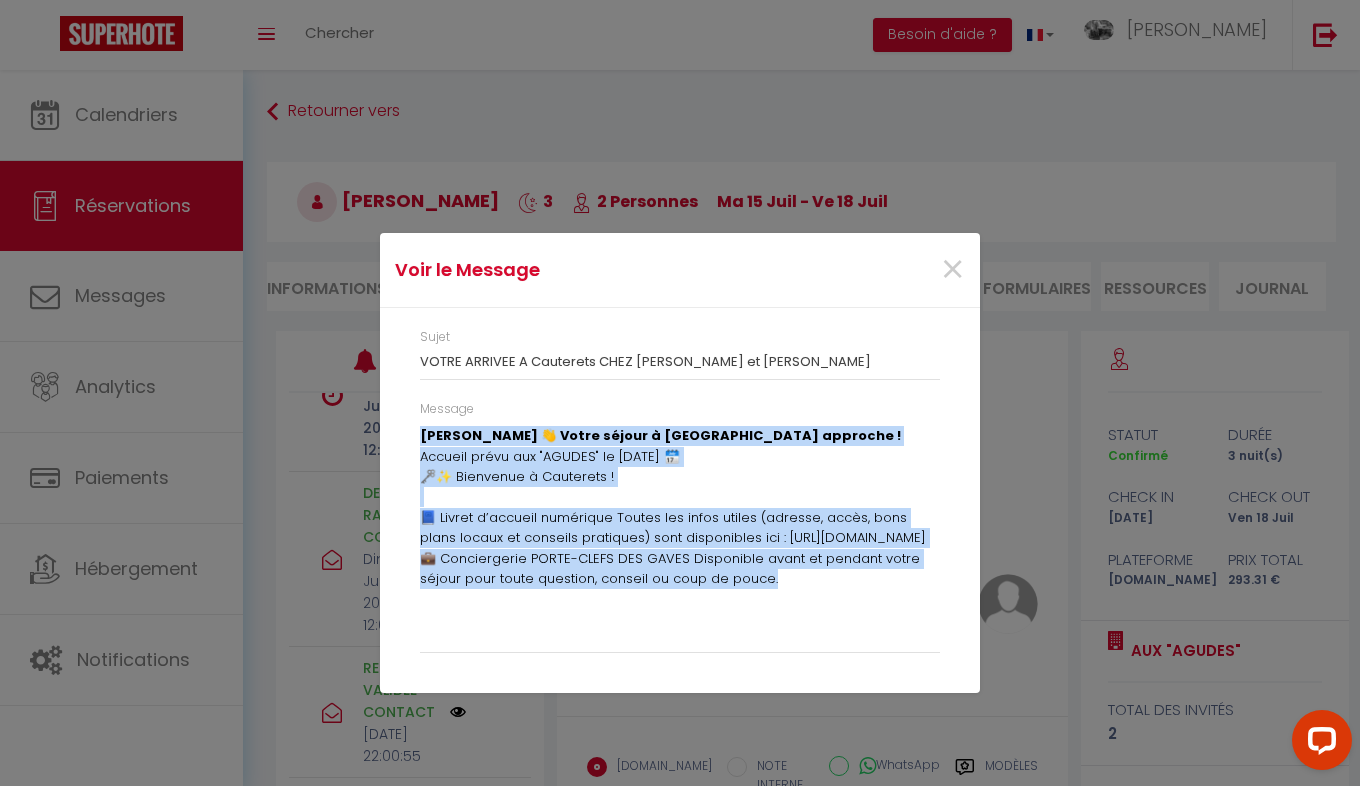 drag, startPoint x: 767, startPoint y: 600, endPoint x: 397, endPoint y: 438, distance: 403.9109 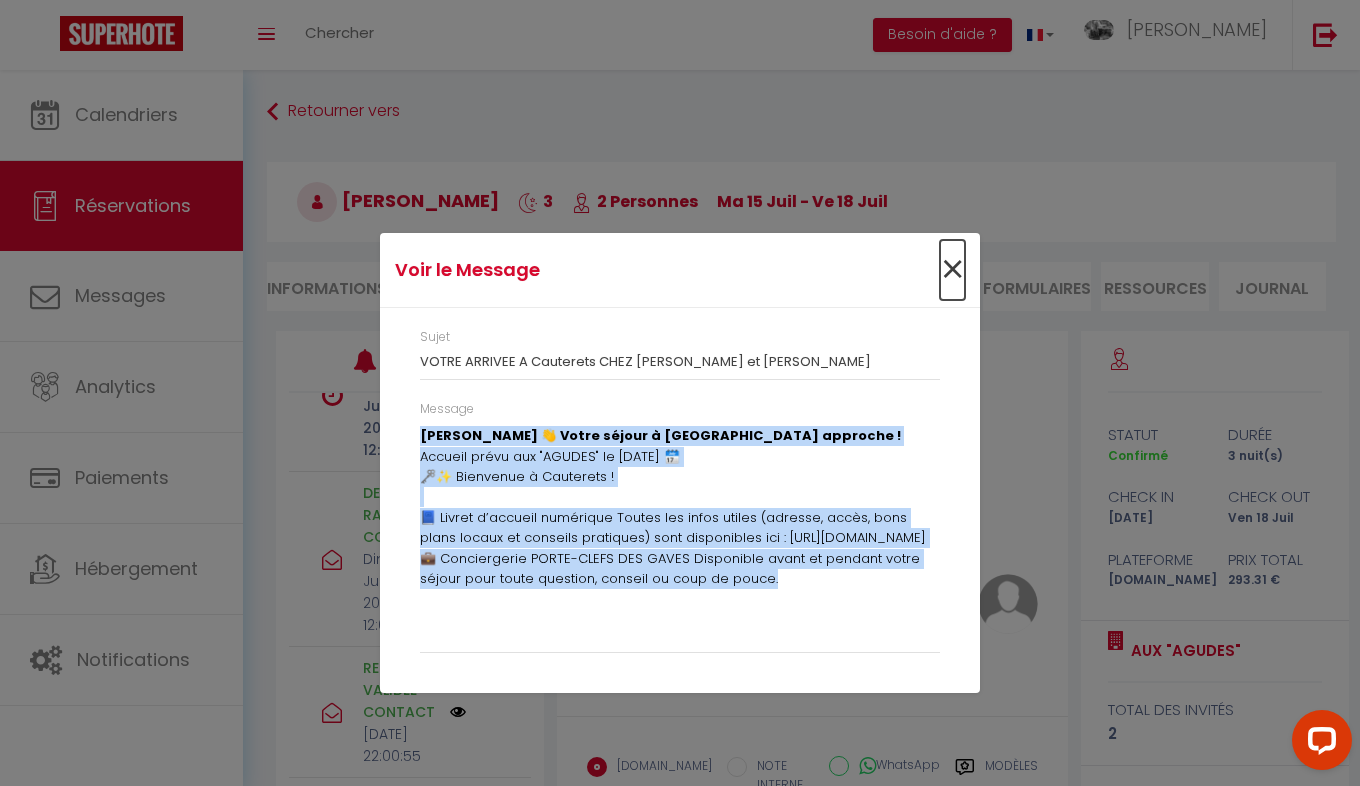 click on "×" at bounding box center [952, 270] 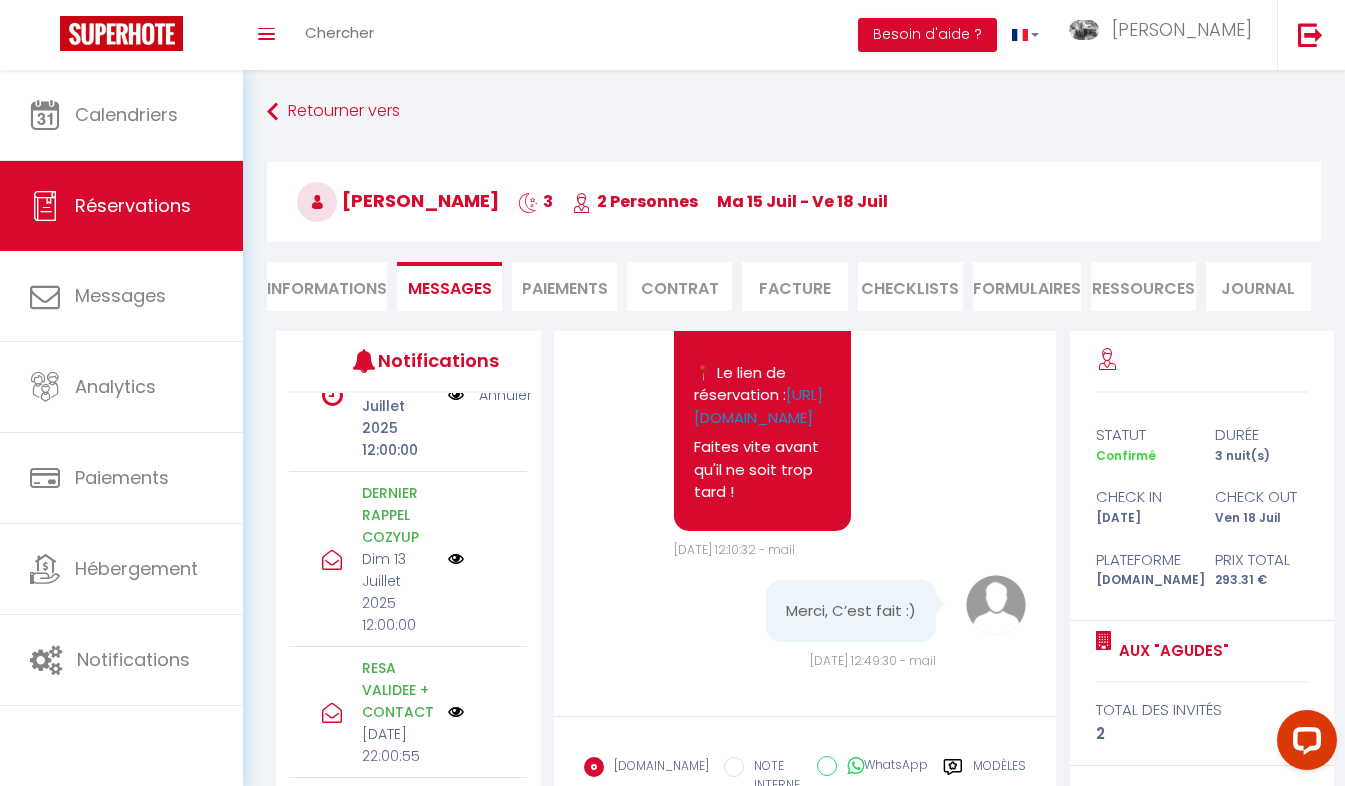 scroll, scrollTop: 603, scrollLeft: 0, axis: vertical 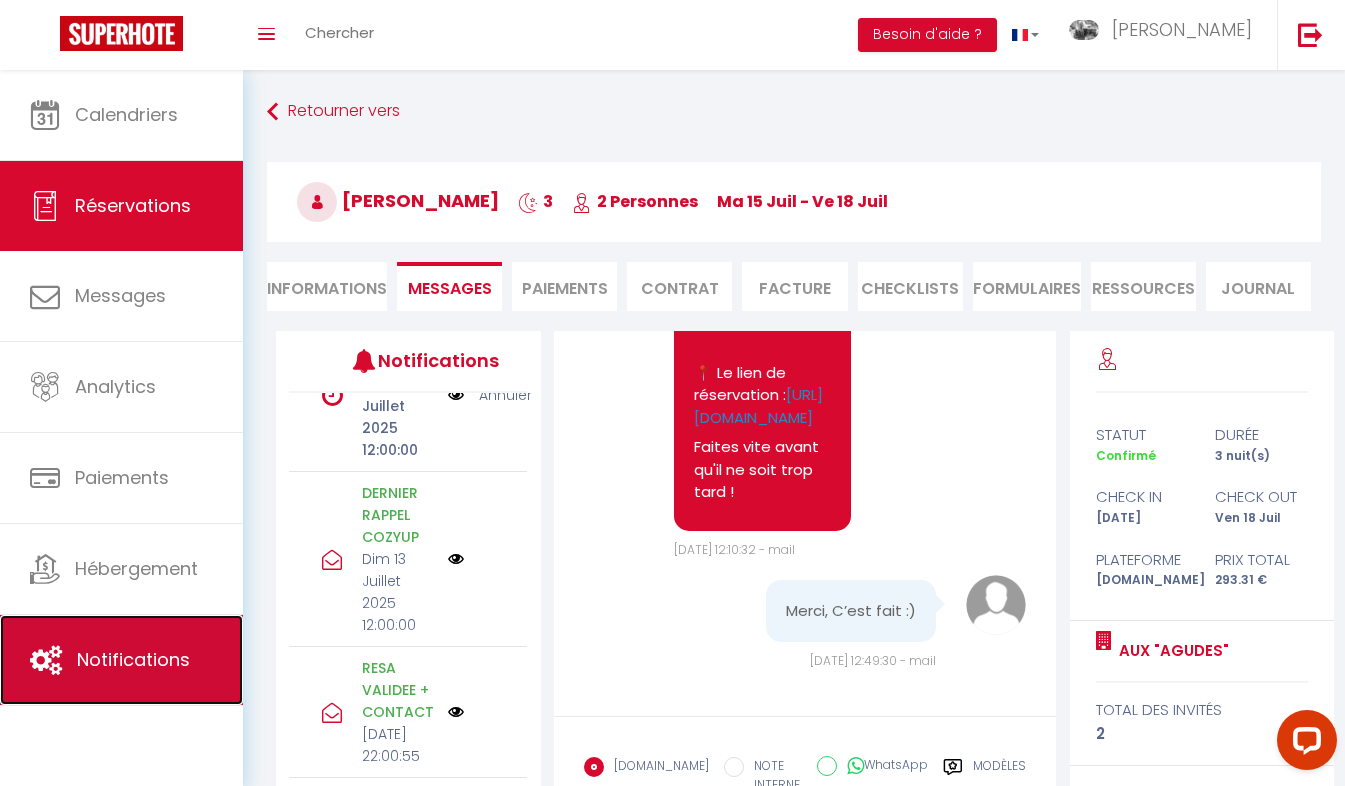 click on "Notifications" at bounding box center [133, 659] 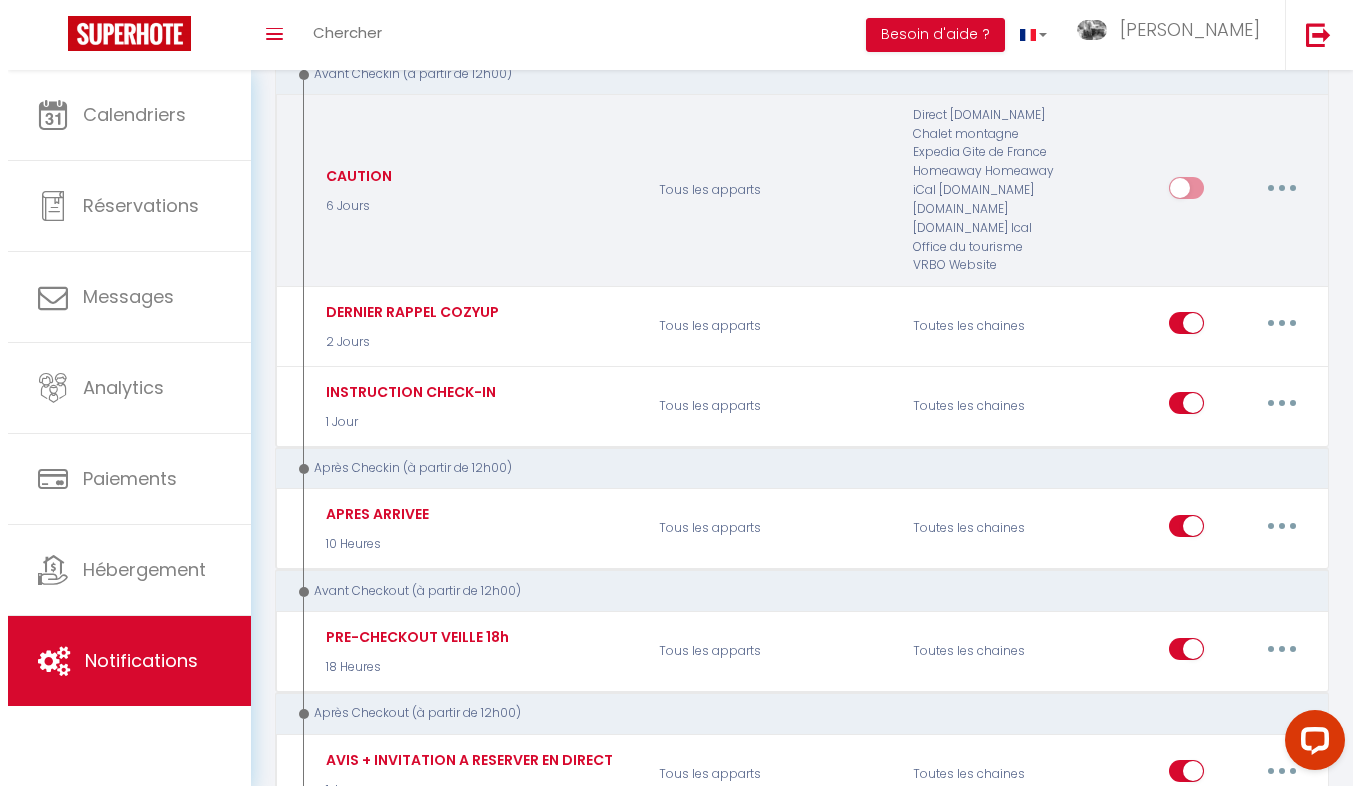 scroll, scrollTop: 462, scrollLeft: 0, axis: vertical 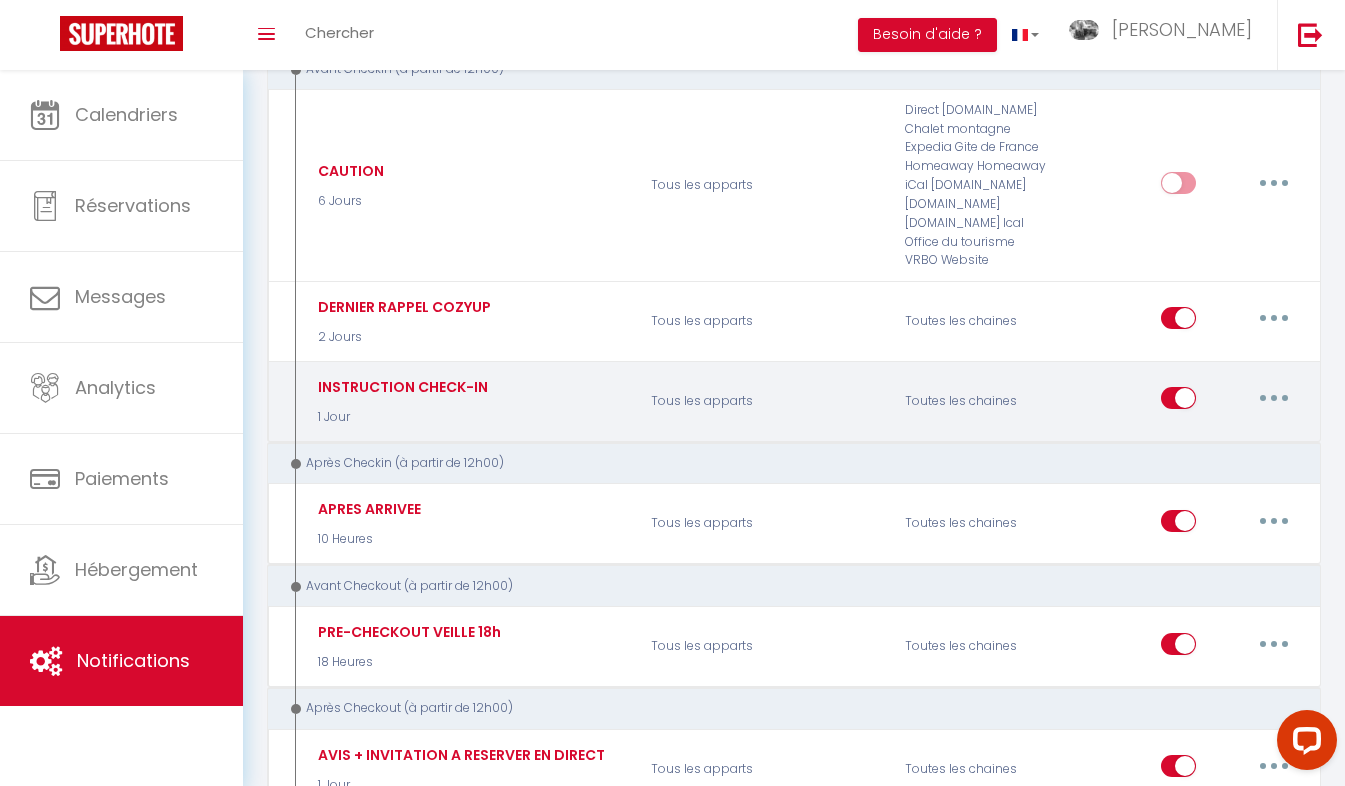 click at bounding box center (1274, 398) 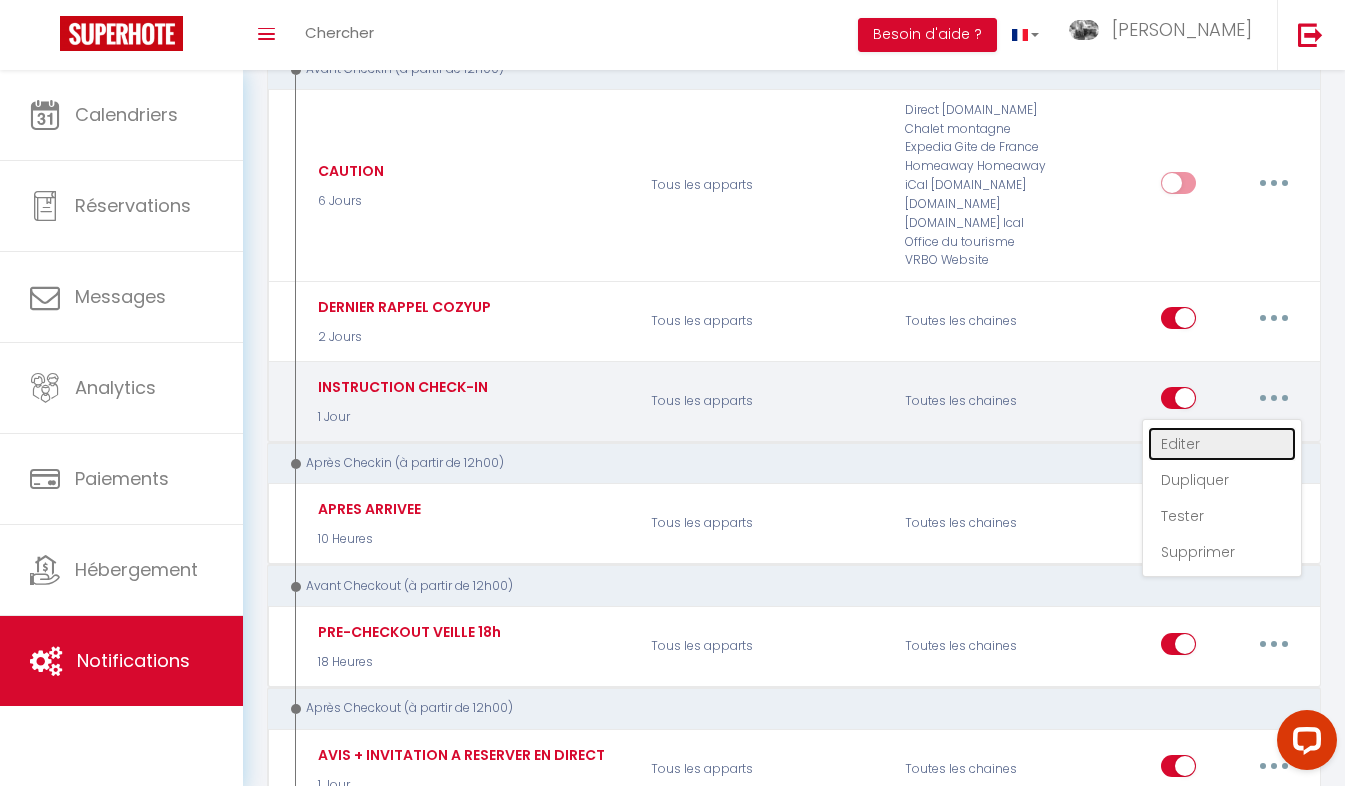 click on "Editer" at bounding box center [1222, 444] 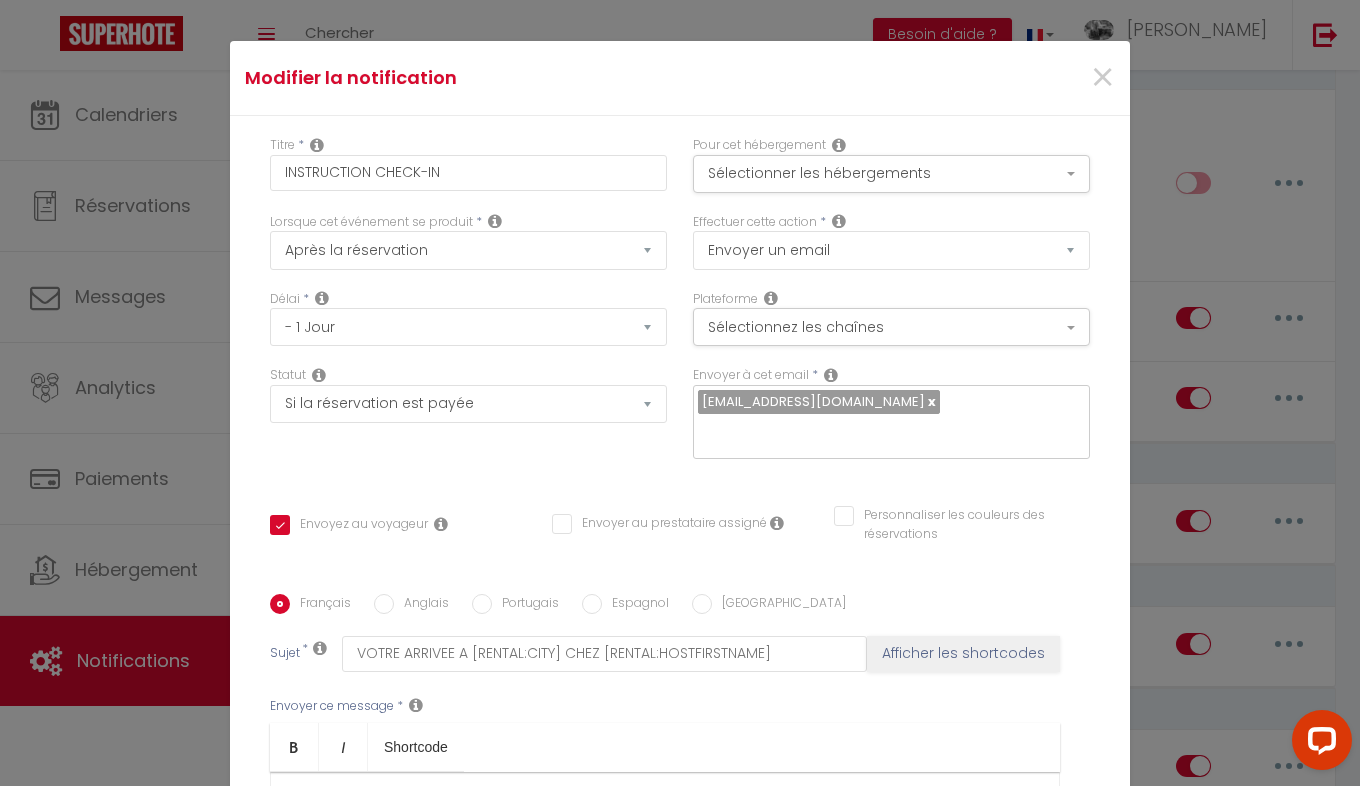 scroll, scrollTop: 307, scrollLeft: 0, axis: vertical 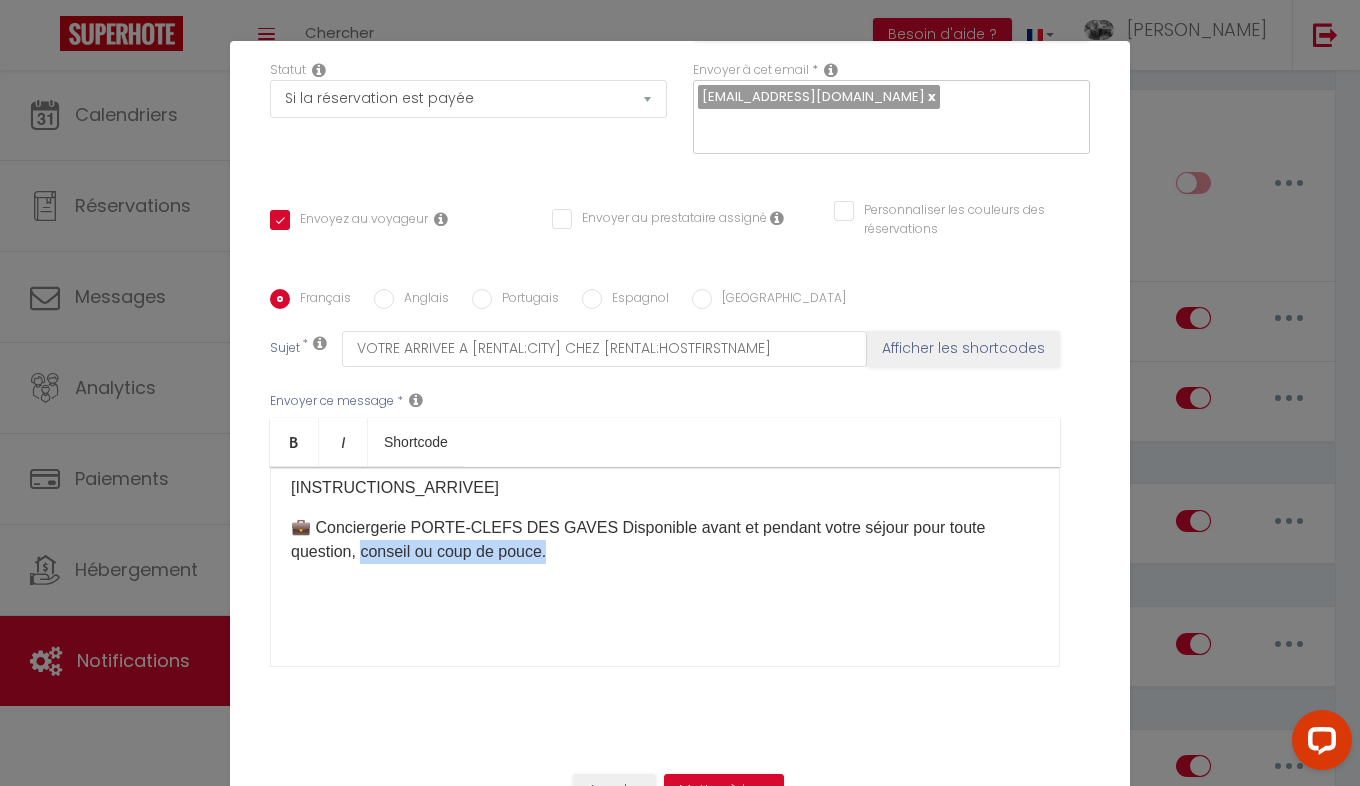 drag, startPoint x: 597, startPoint y: 553, endPoint x: 356, endPoint y: 559, distance: 241.07468 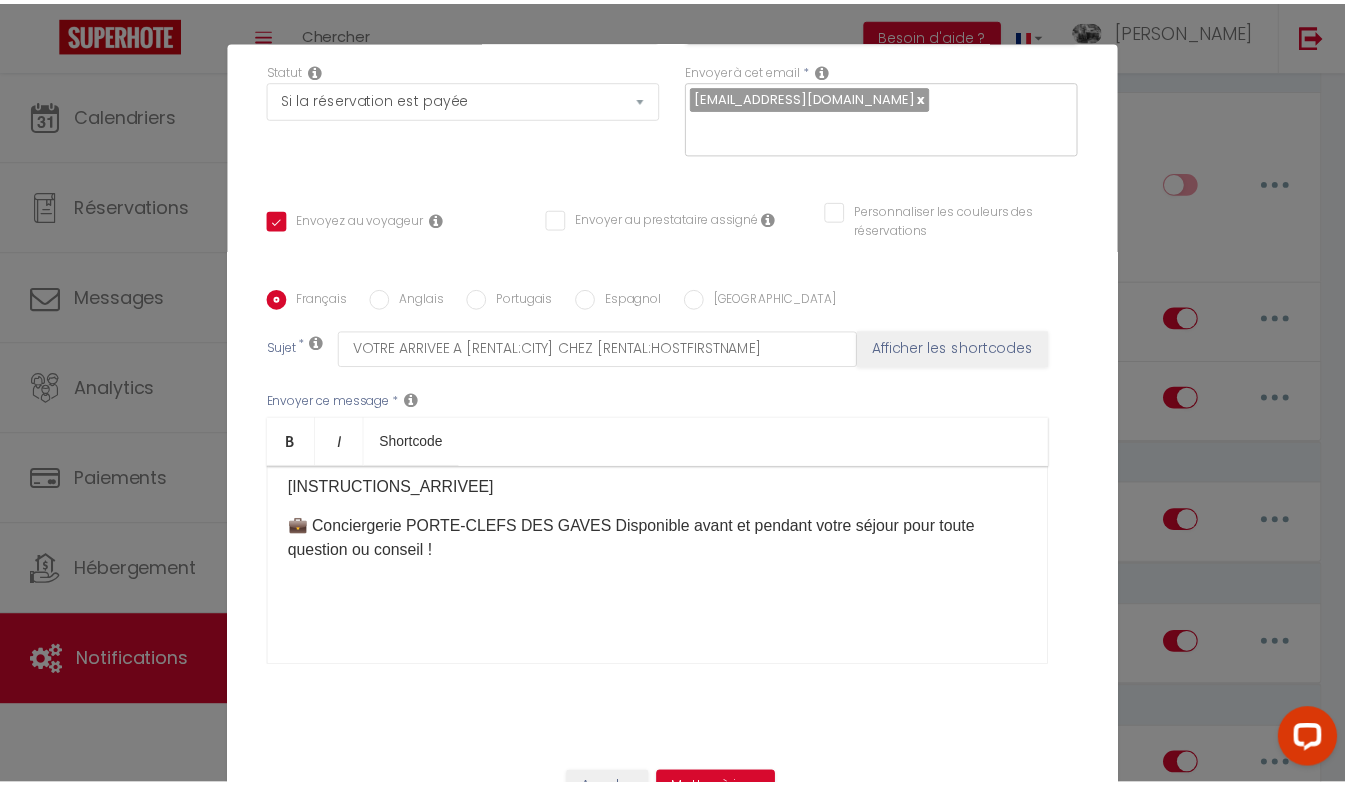 scroll, scrollTop: 110, scrollLeft: 0, axis: vertical 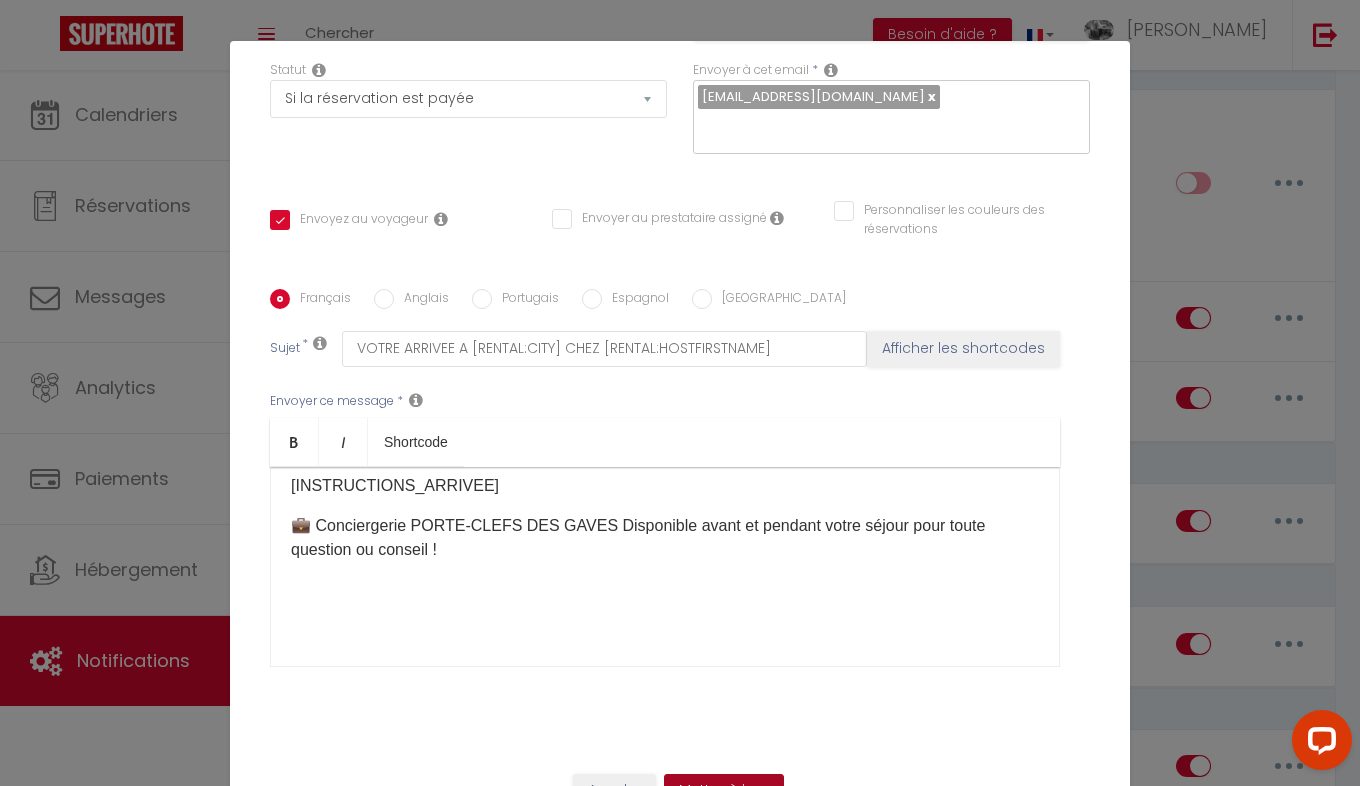 click on "Mettre à jour" at bounding box center (724, 791) 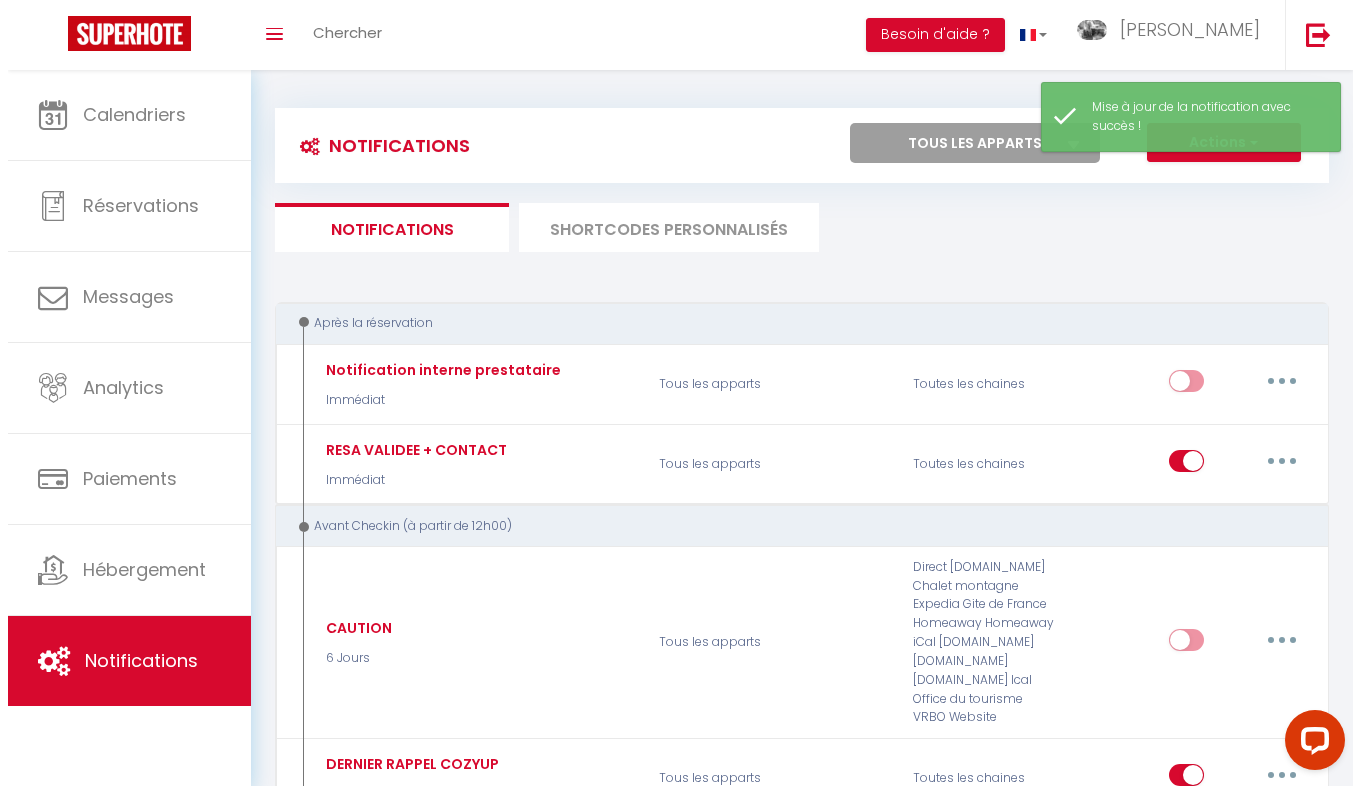 scroll, scrollTop: 3, scrollLeft: 0, axis: vertical 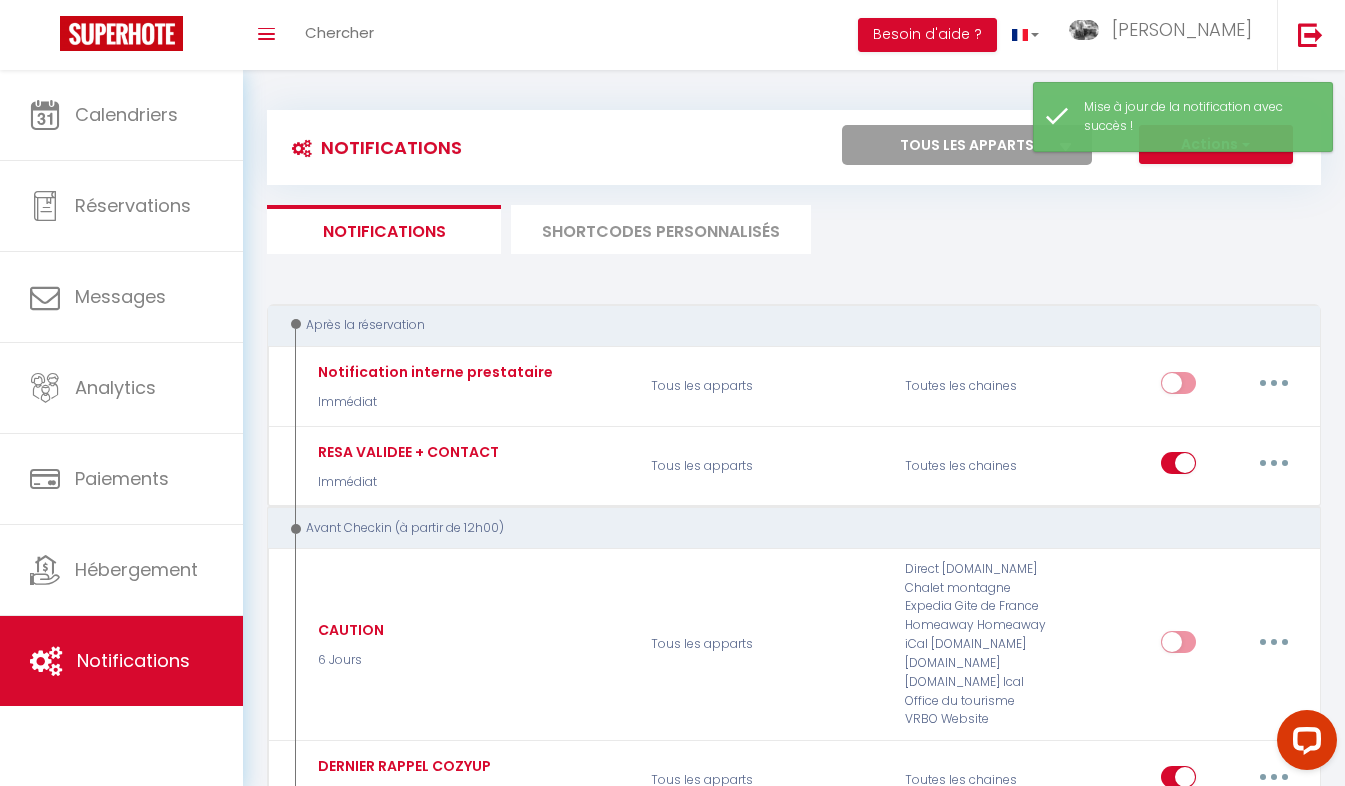 click on "SHORTCODES PERSONNALISÉS" at bounding box center (661, 229) 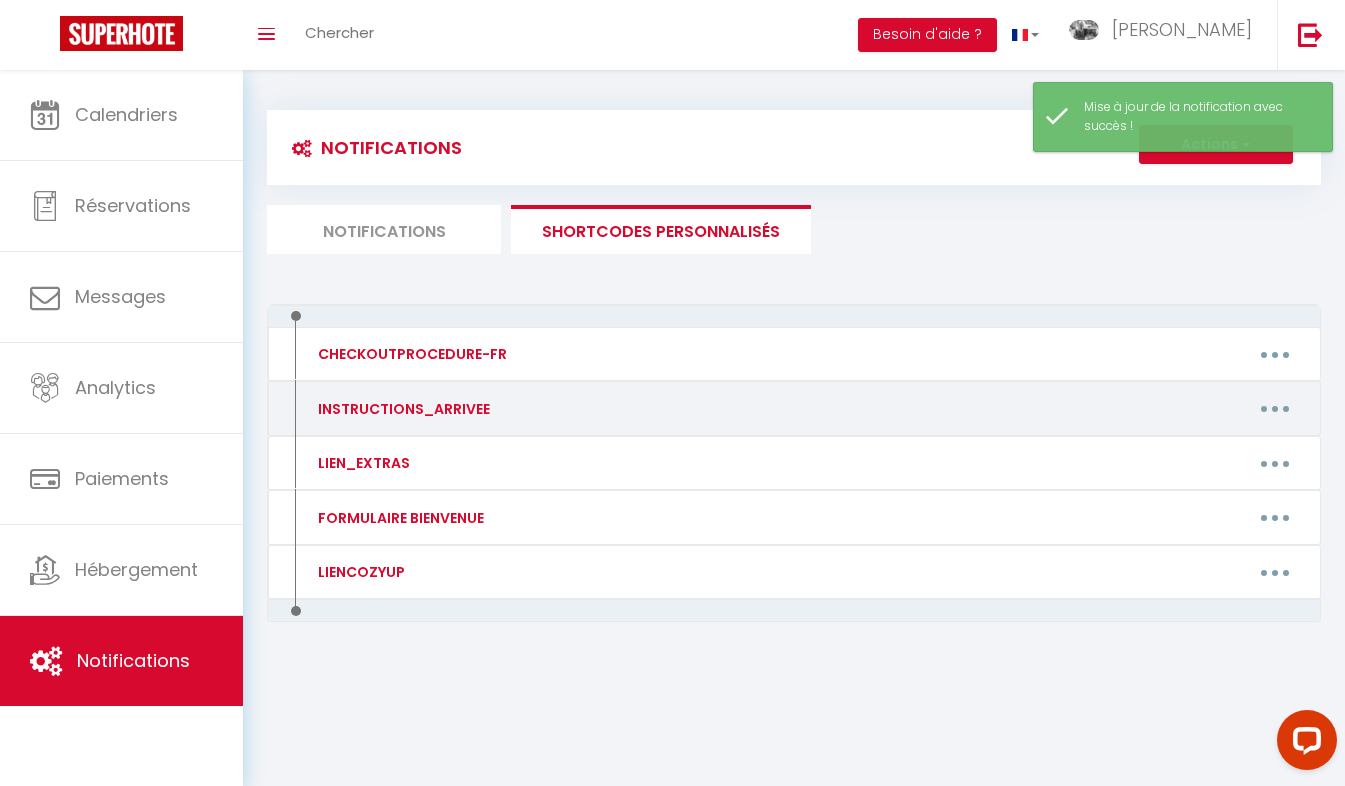 click at bounding box center (1275, 409) 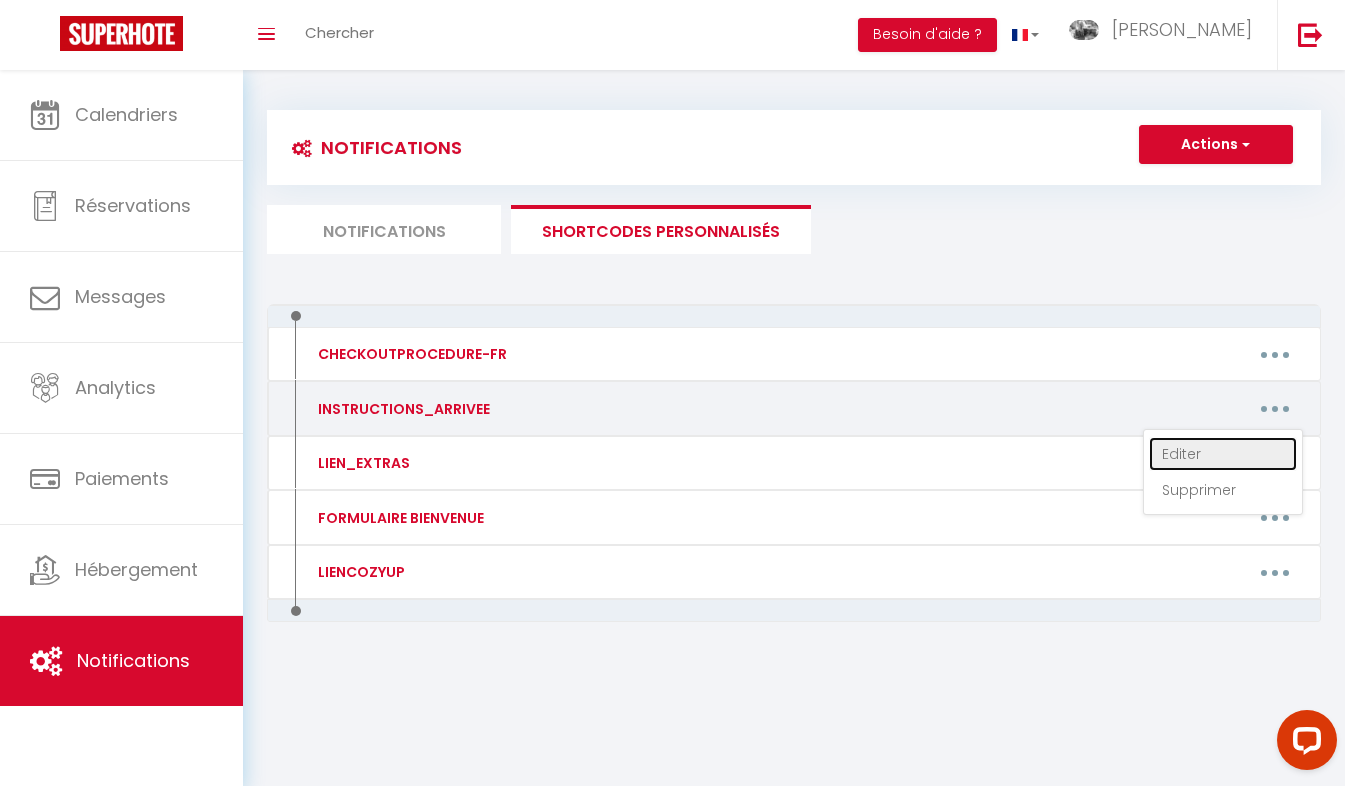 click on "Editer" at bounding box center [1223, 454] 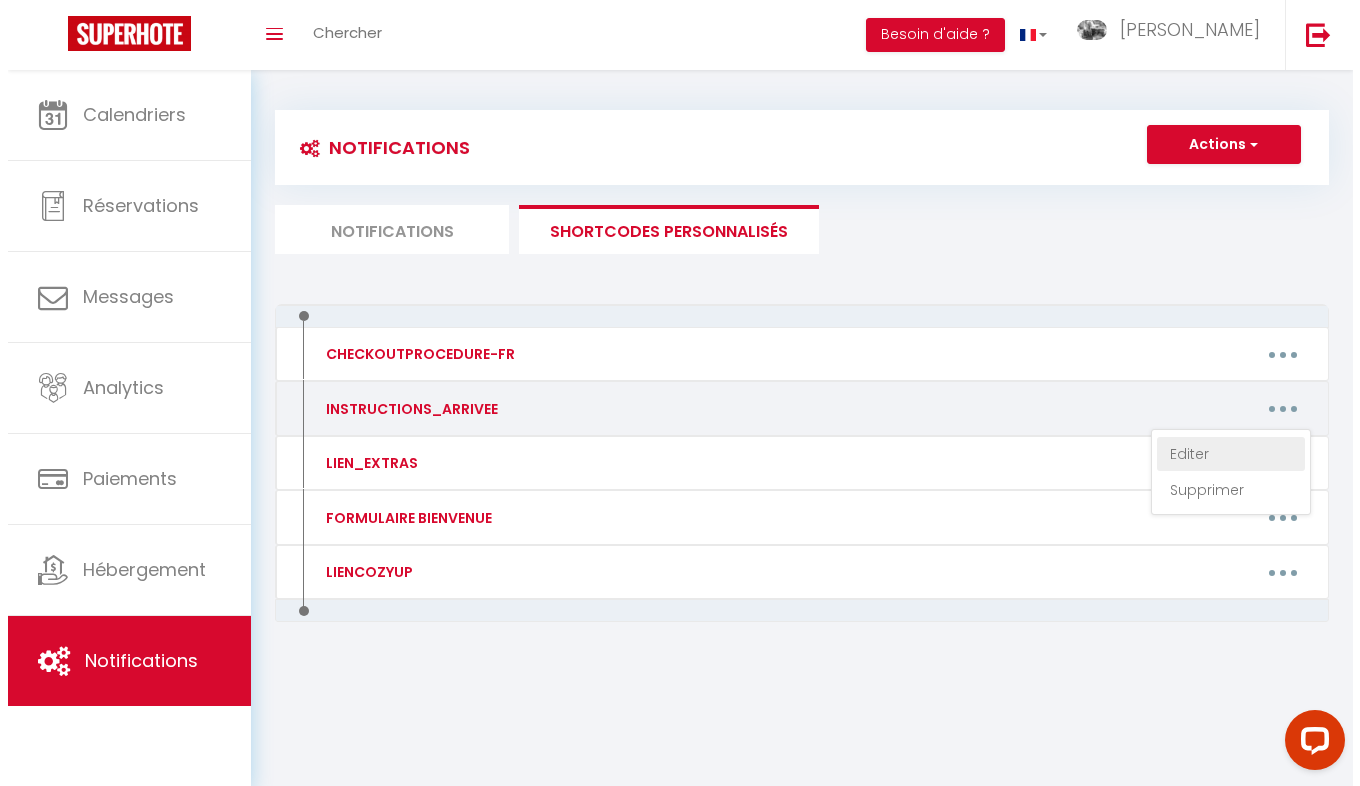 type on "INSTRUCTIONS_ARRIVEE" 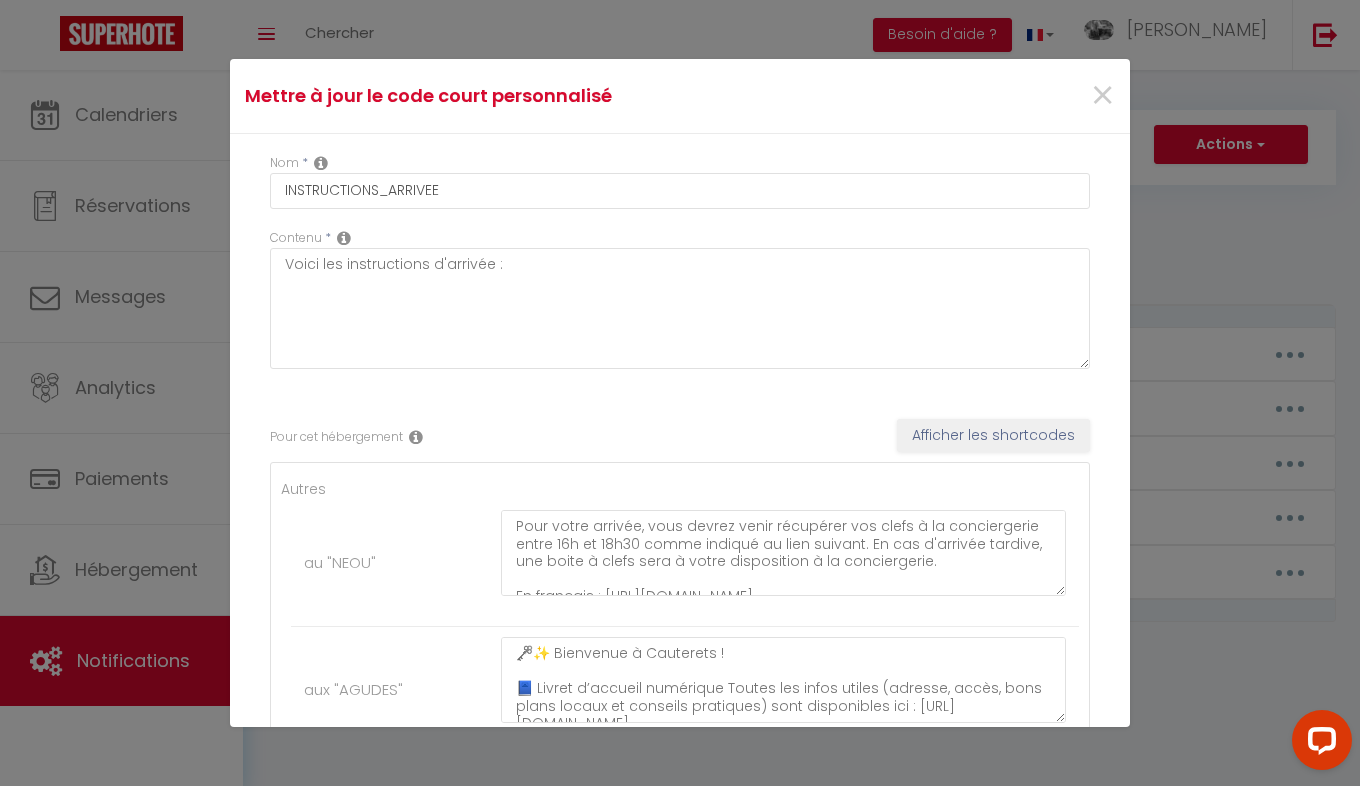 scroll, scrollTop: 306, scrollLeft: 0, axis: vertical 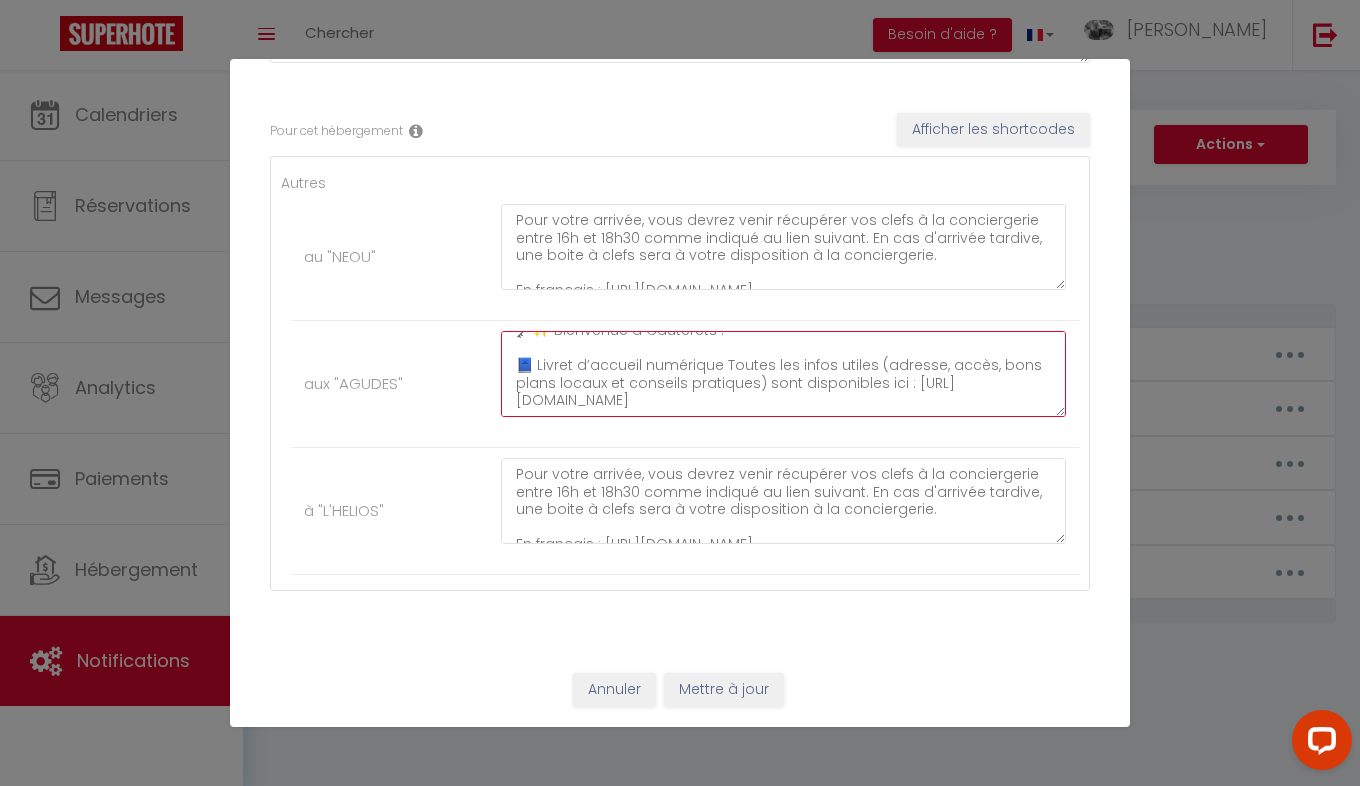 click on "🗝️✨ Bienvenue à Cauterets !
📘 Livret d’accueil numérique Toutes les infos utiles (adresse, accès, bons plans locaux et conseils pratiques) sont disponibles ici : [URL][DOMAIN_NAME]" at bounding box center [783, 374] 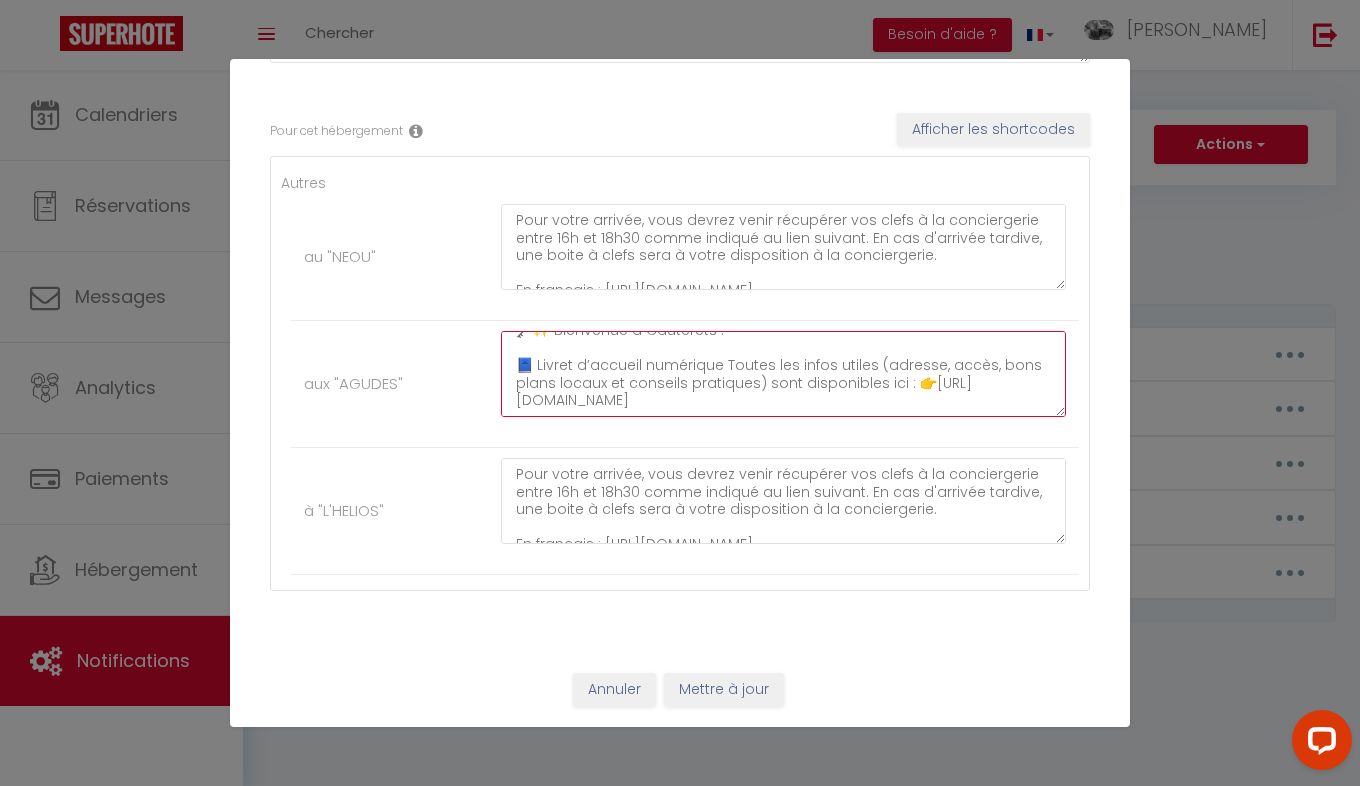 scroll, scrollTop: 0, scrollLeft: 0, axis: both 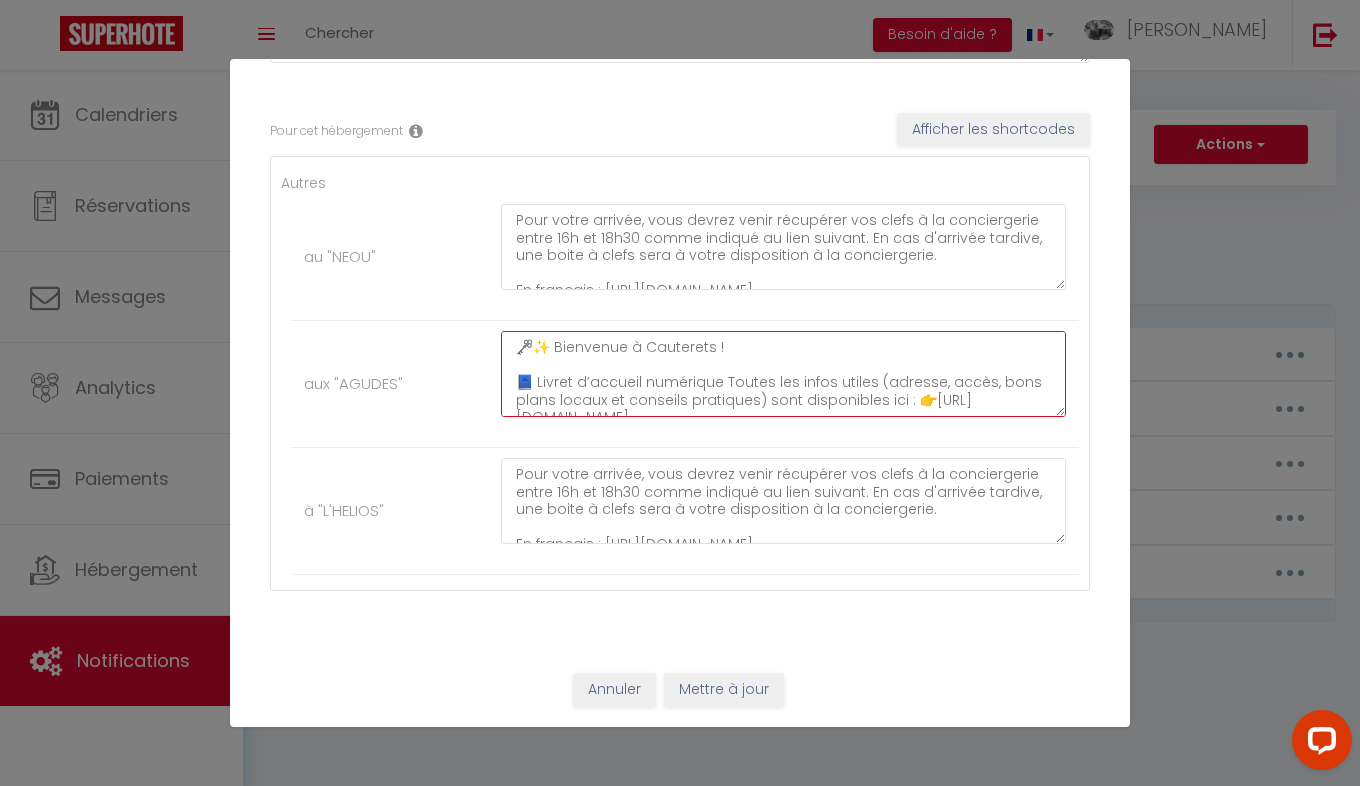 click on "🗝️✨ Bienvenue à Cauterets !
📘 Livret d’accueil numérique Toutes les infos utiles (adresse, accès, bons plans locaux et conseils pratiques) sont disponibles ici : 👉[URL][DOMAIN_NAME]" at bounding box center [783, 374] 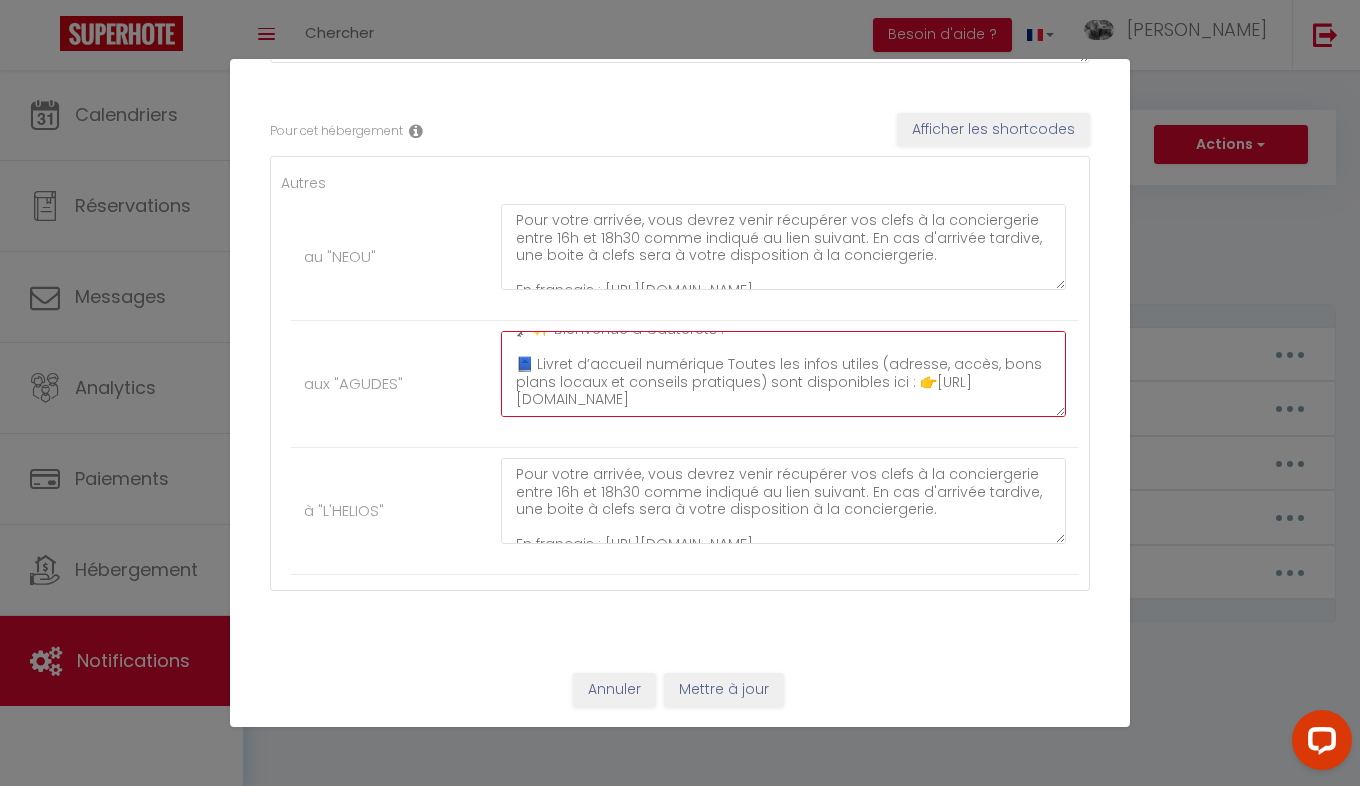 click on "🗝️✨ Bienvenue à Cauterets !
📘 Livret d’accueil numérique Toutes les infos utiles (adresse, accès, bons plans locaux et conseils pratiques) sont disponibles ici : 👉[URL][DOMAIN_NAME]" at bounding box center [783, 374] 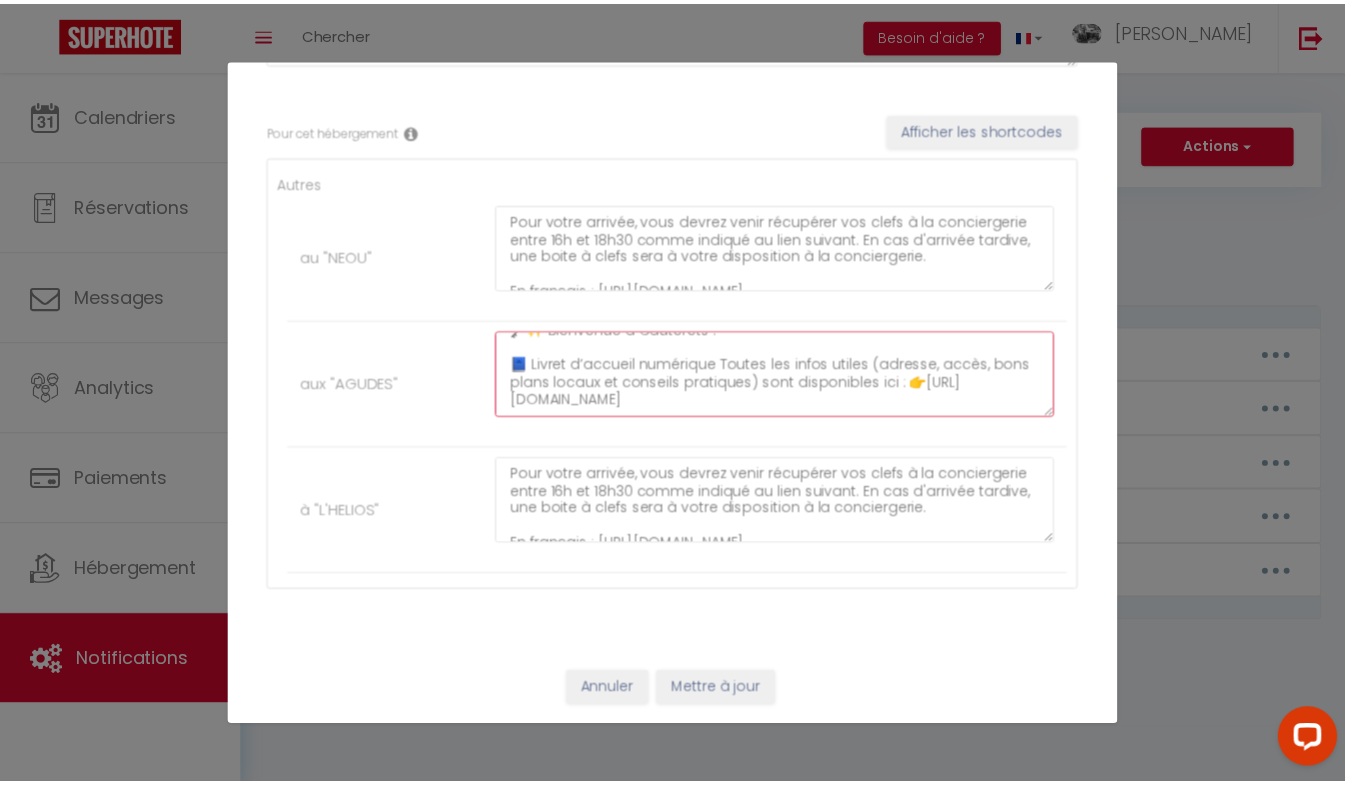 scroll, scrollTop: 46, scrollLeft: 0, axis: vertical 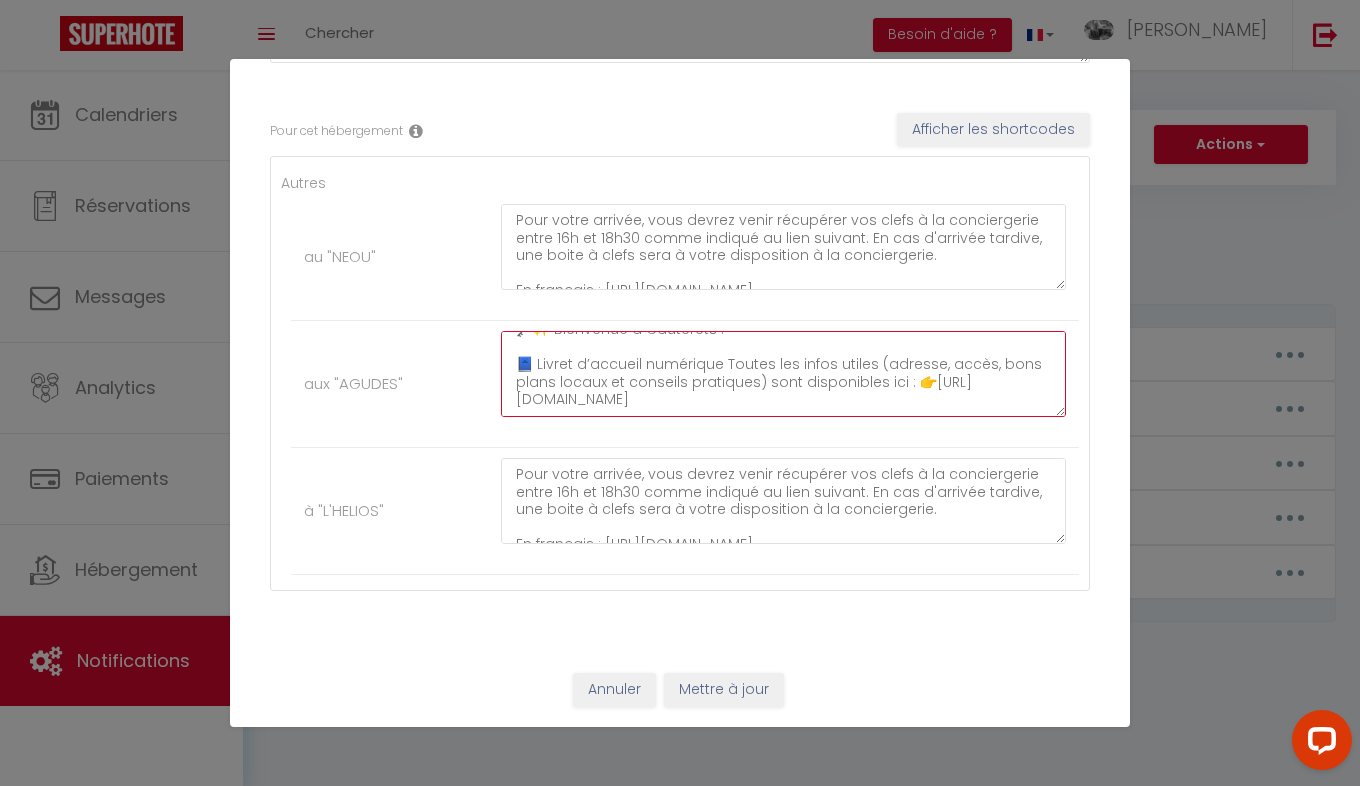 type on "🗝️✨ Bienvenue à Cauterets !
📘 Livret d’accueil numérique Toutes les infos utiles (adresse, accès, bons plans locaux et conseils pratiques) sont disponibles ici : 👉[URL][DOMAIN_NAME]" 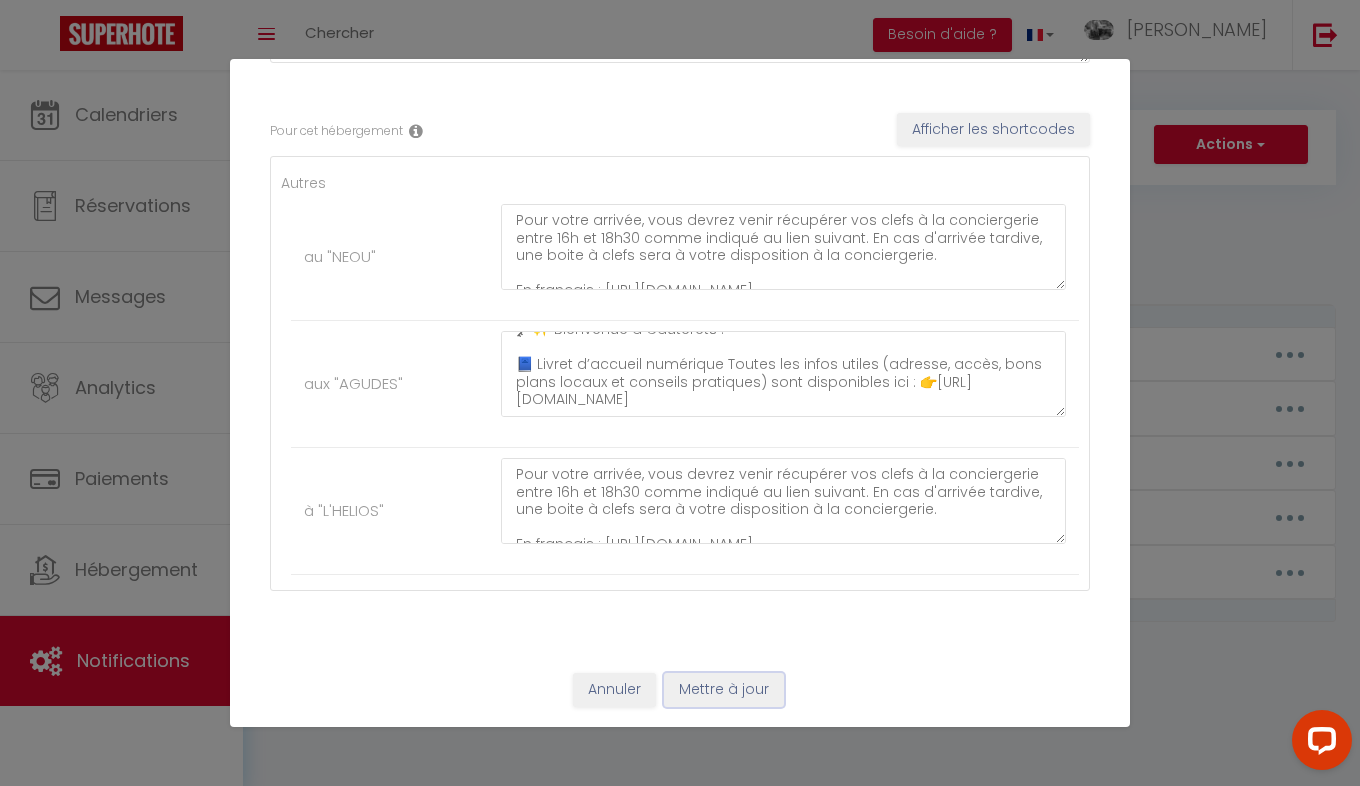 click on "Mettre à jour" at bounding box center [724, 690] 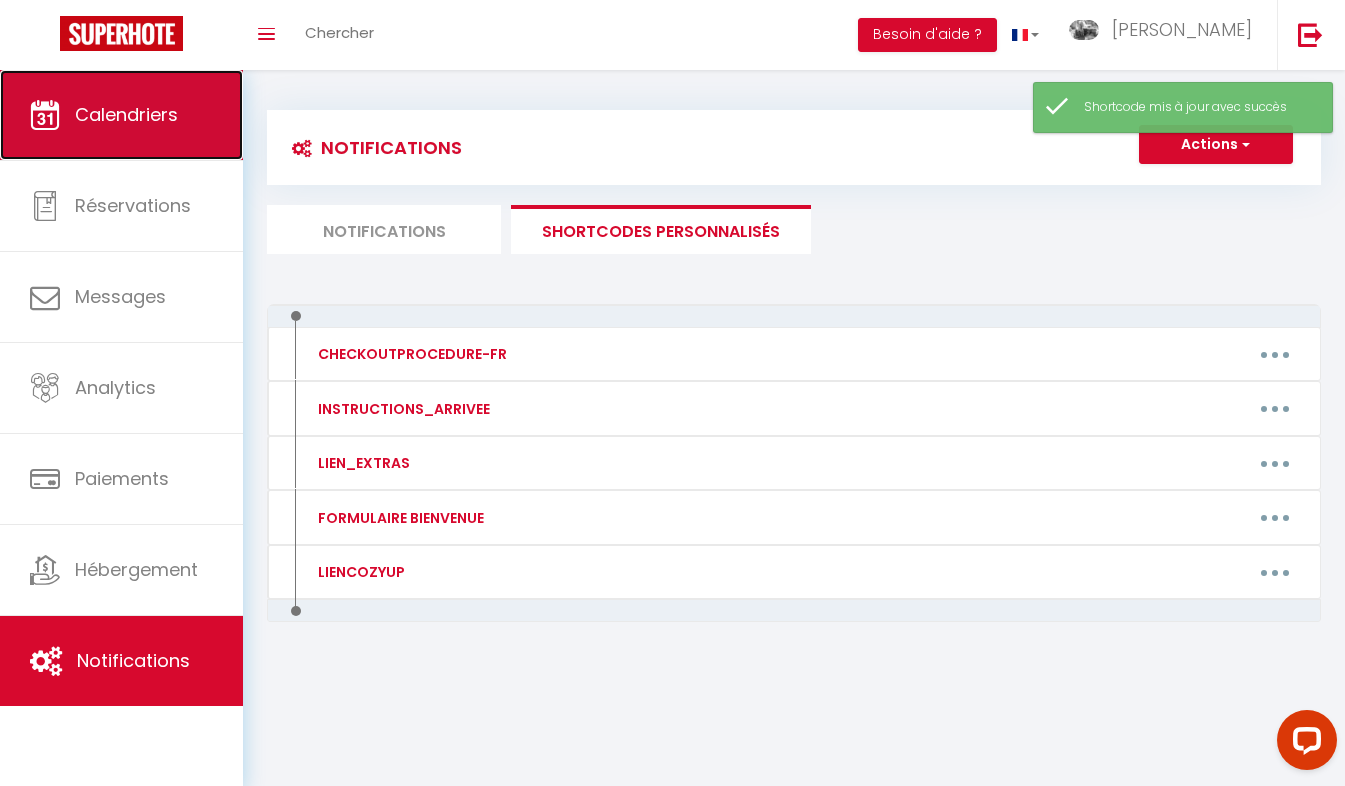 click on "Calendriers" at bounding box center [121, 115] 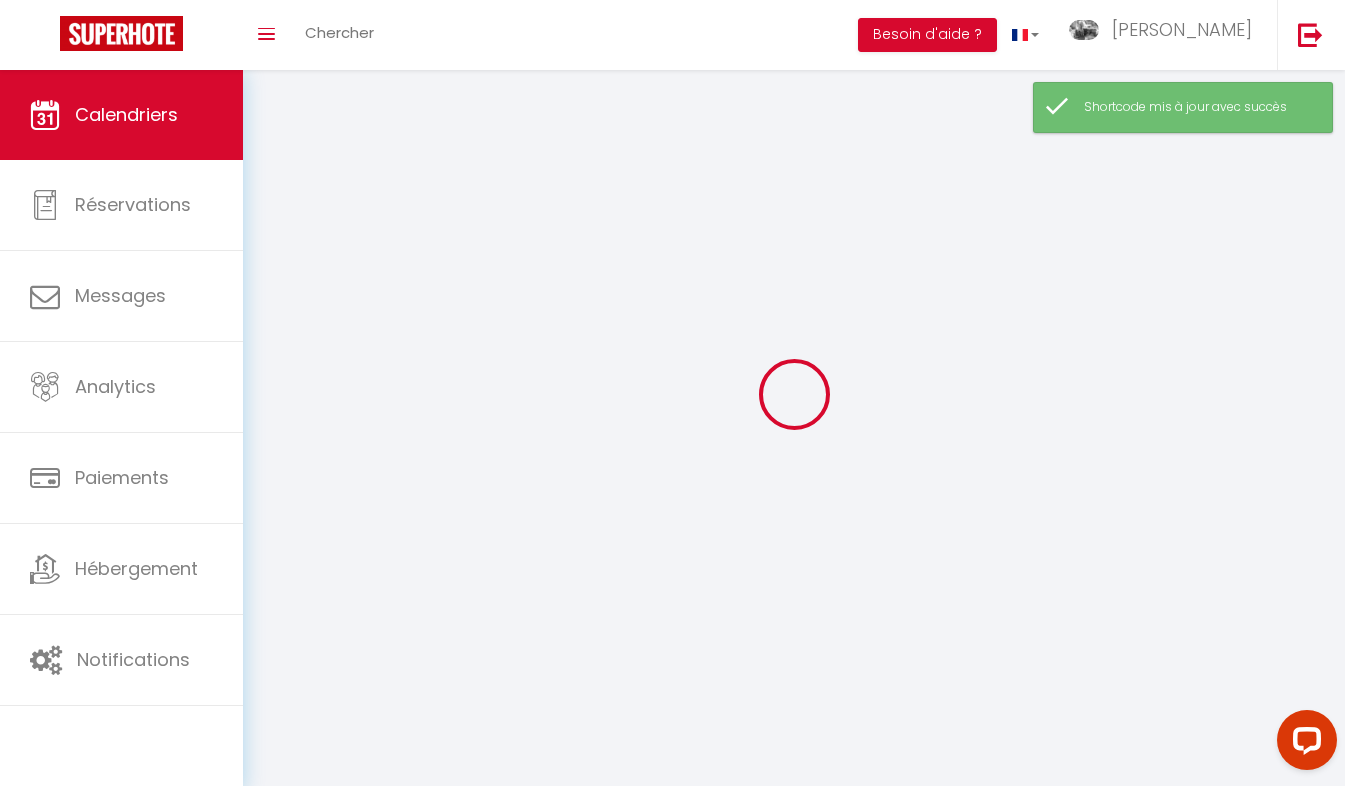 scroll, scrollTop: 0, scrollLeft: 0, axis: both 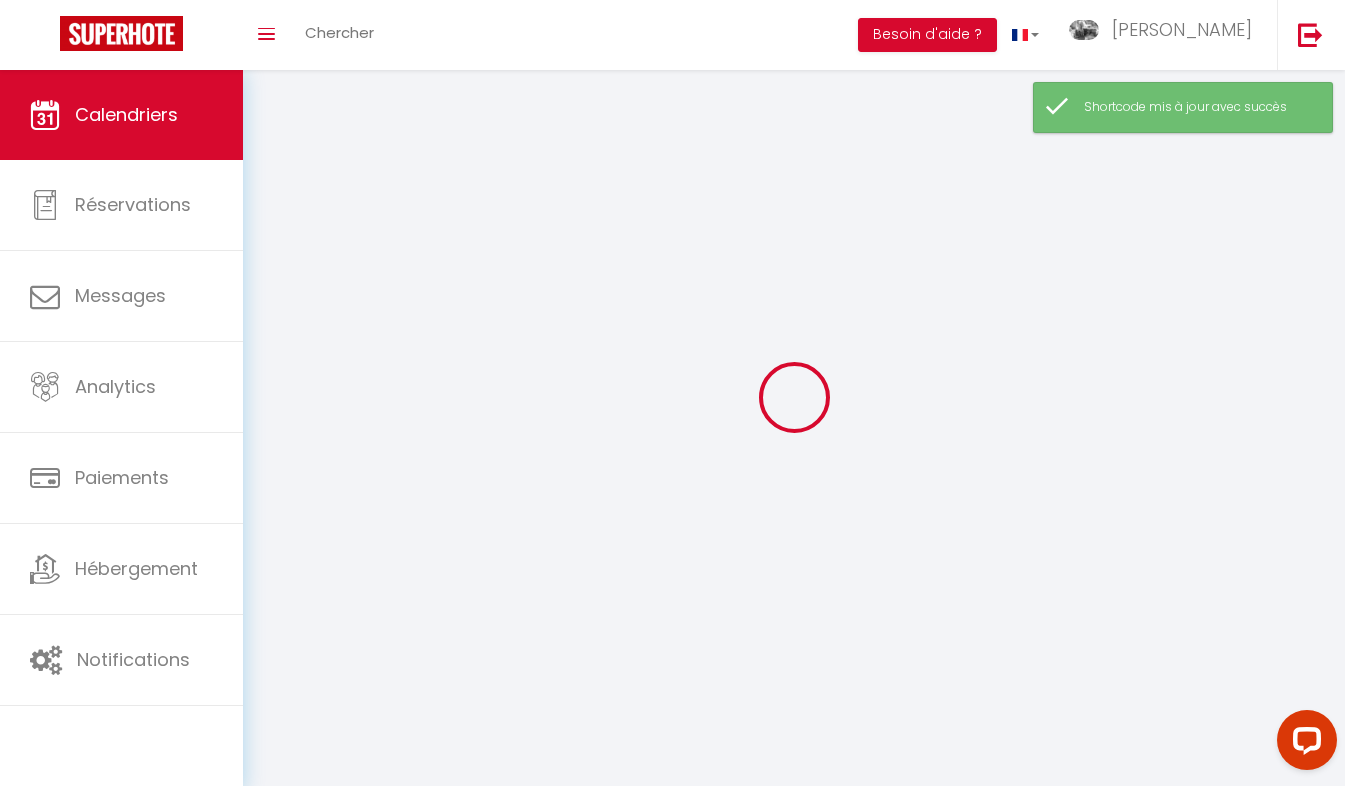 select 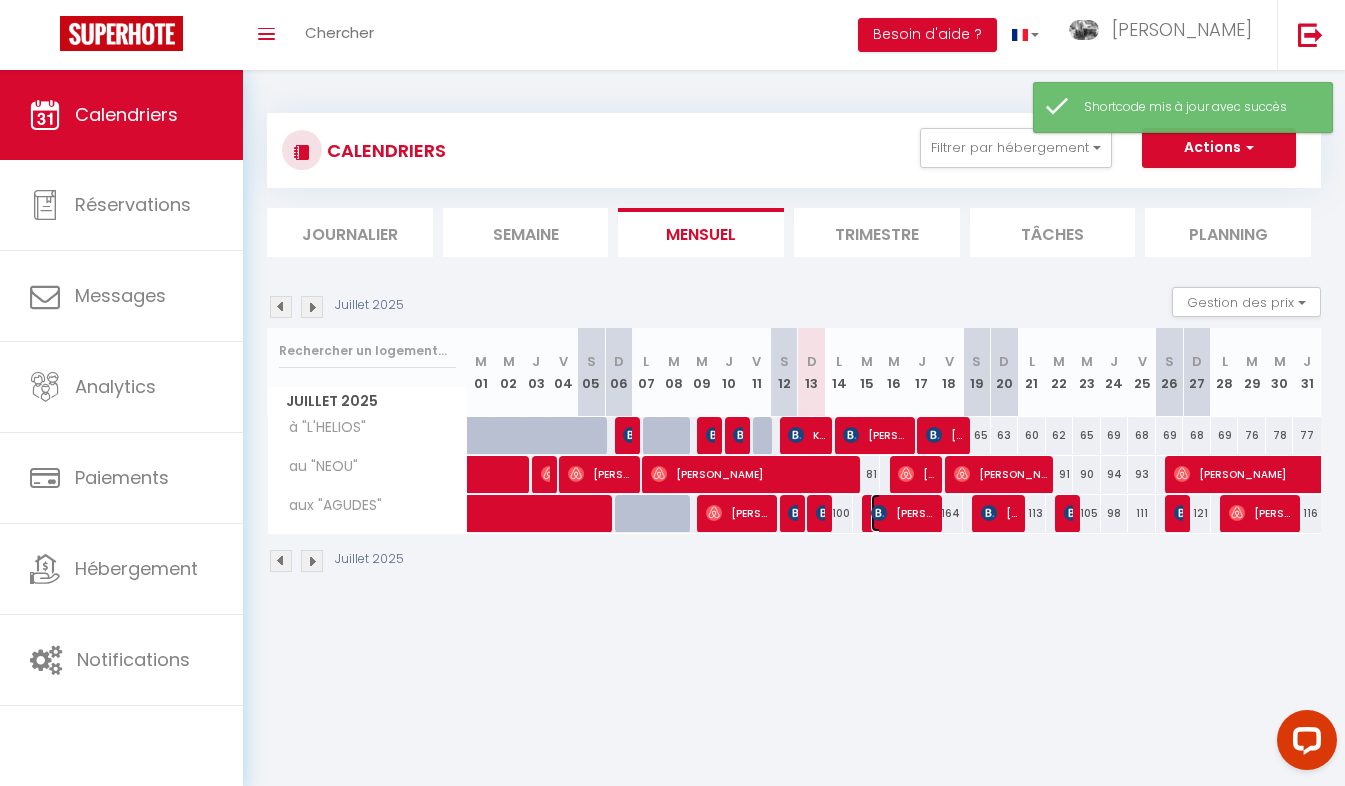 click on "[PERSON_NAME]" at bounding box center [903, 513] 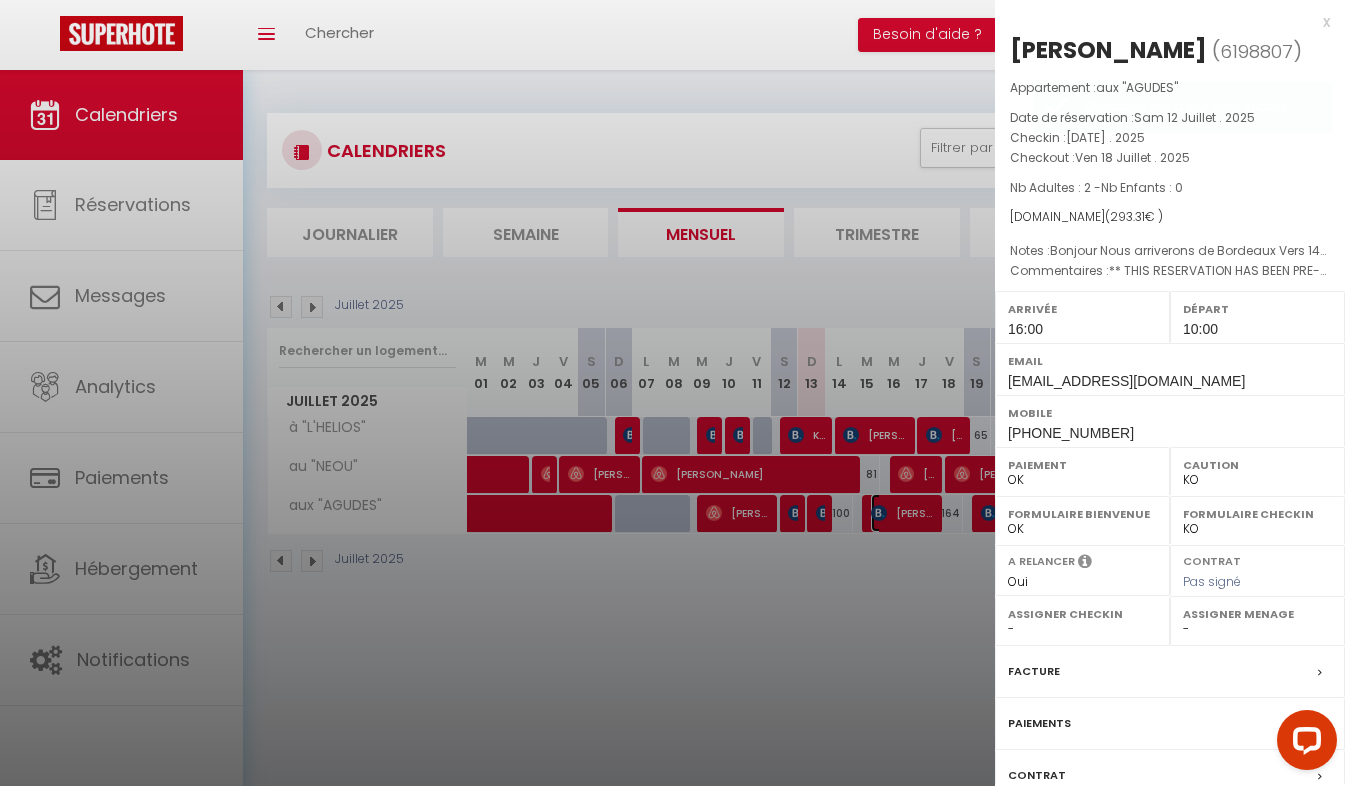 scroll, scrollTop: 178, scrollLeft: 0, axis: vertical 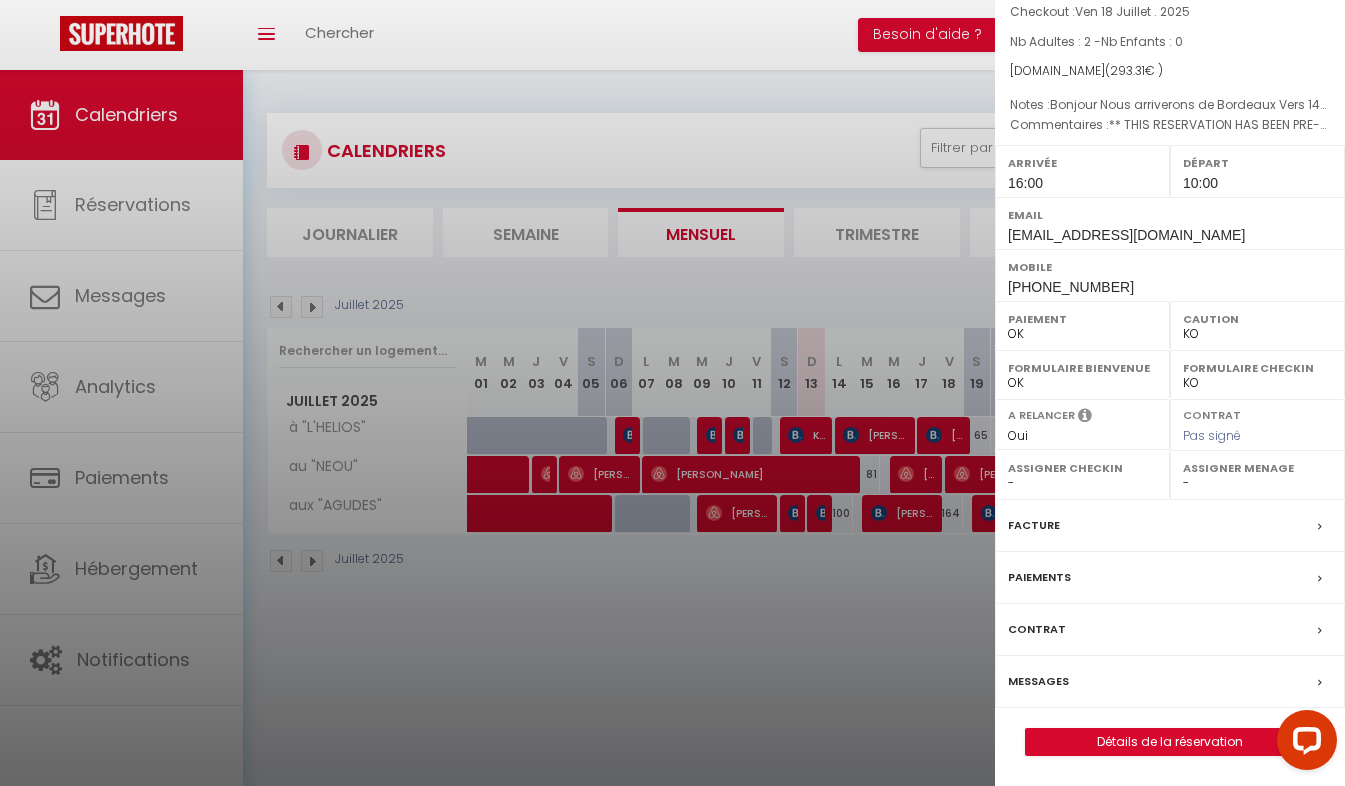 click on "Messages" at bounding box center [1038, 681] 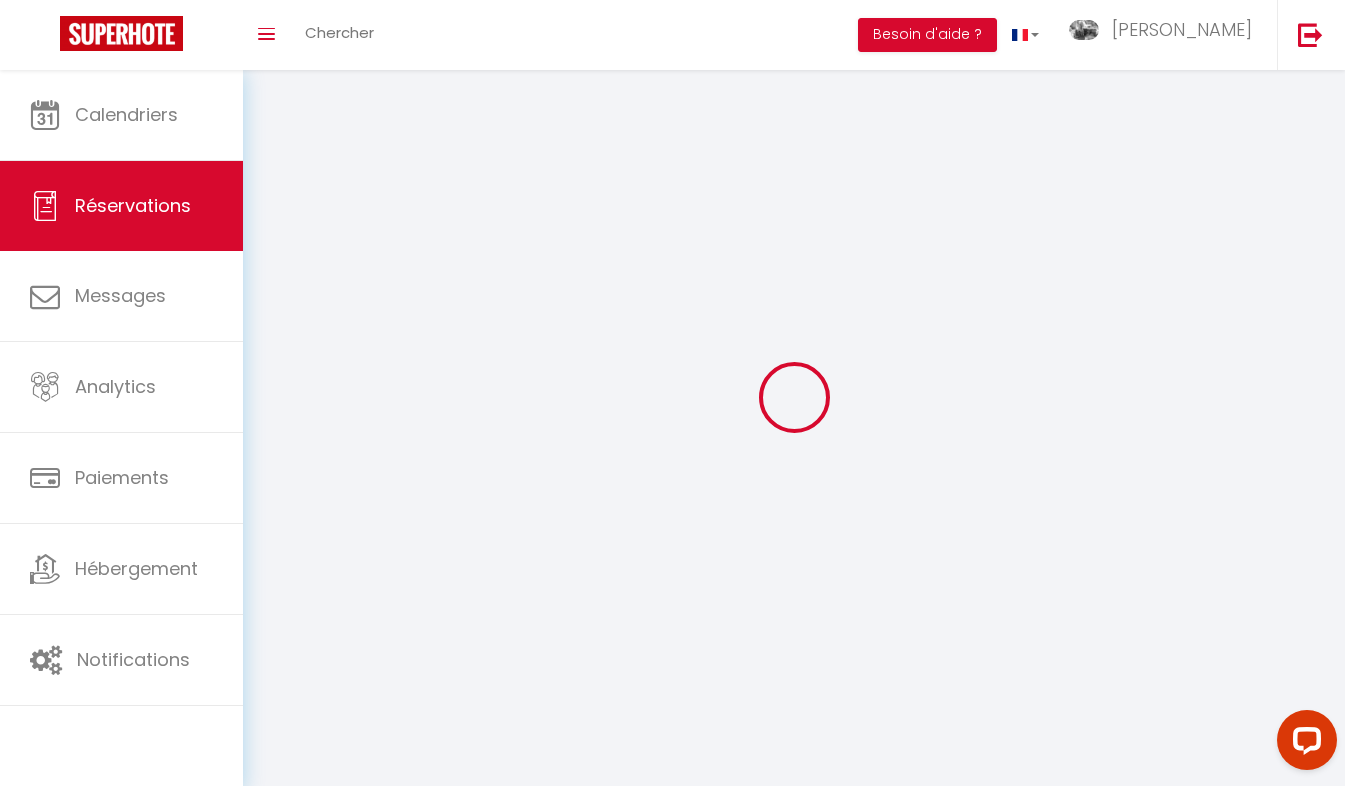 select 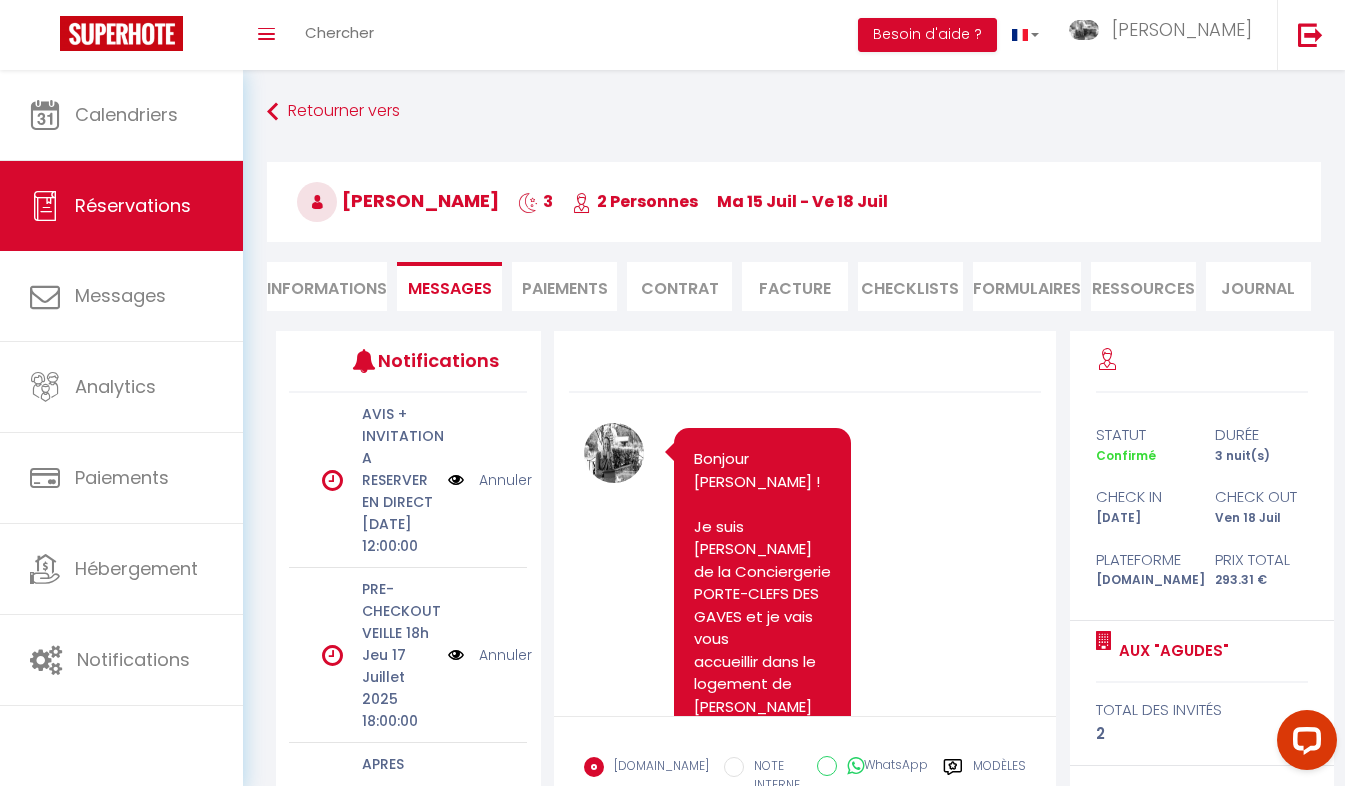 scroll, scrollTop: 2180, scrollLeft: 0, axis: vertical 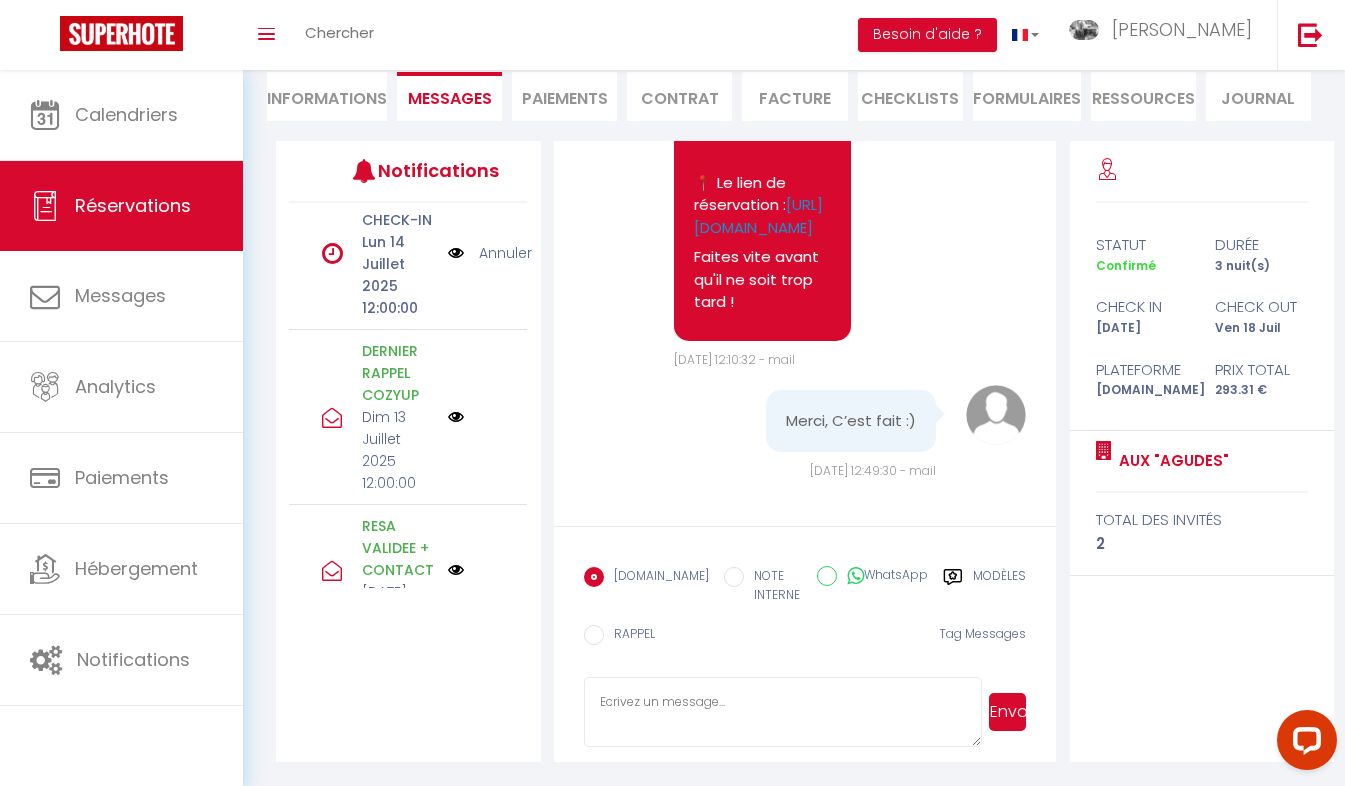 click at bounding box center [456, 253] 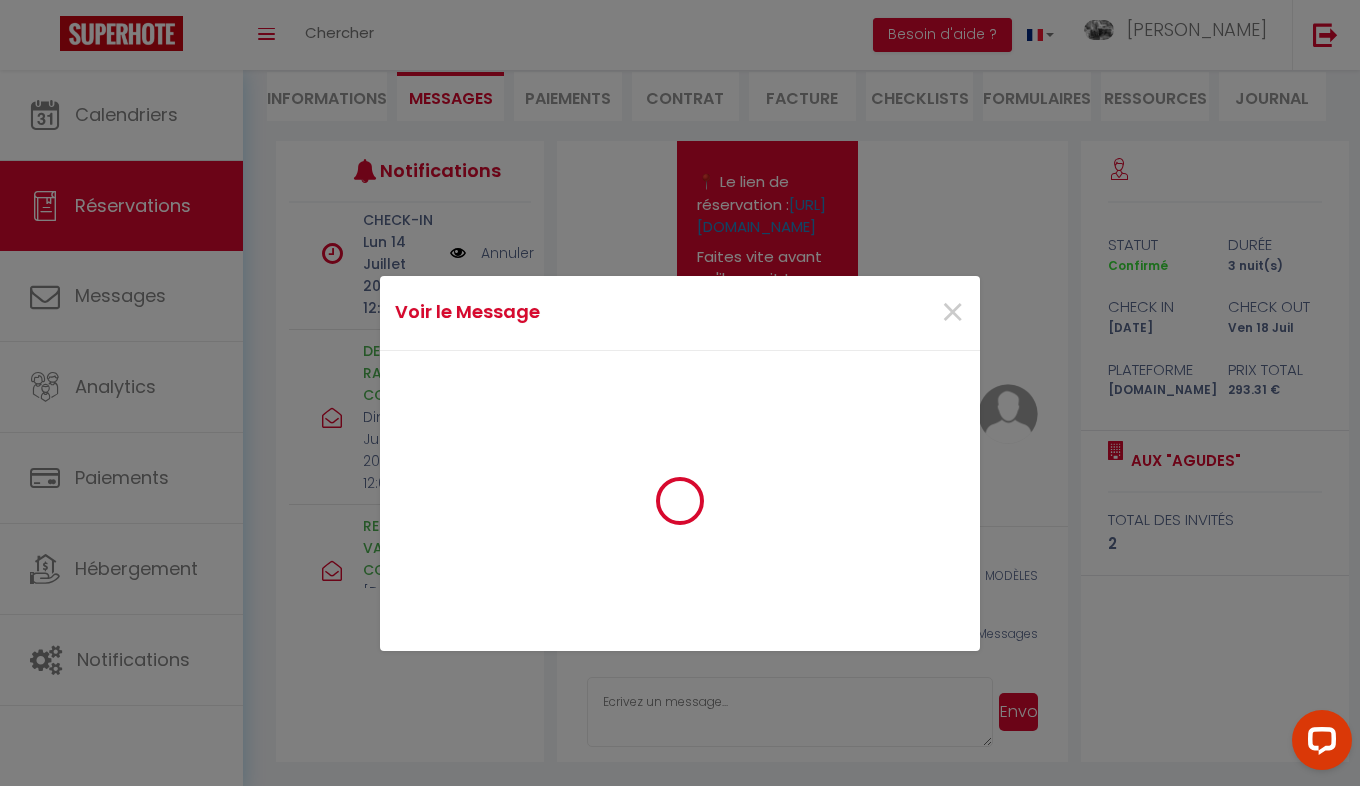 scroll, scrollTop: 2157, scrollLeft: 0, axis: vertical 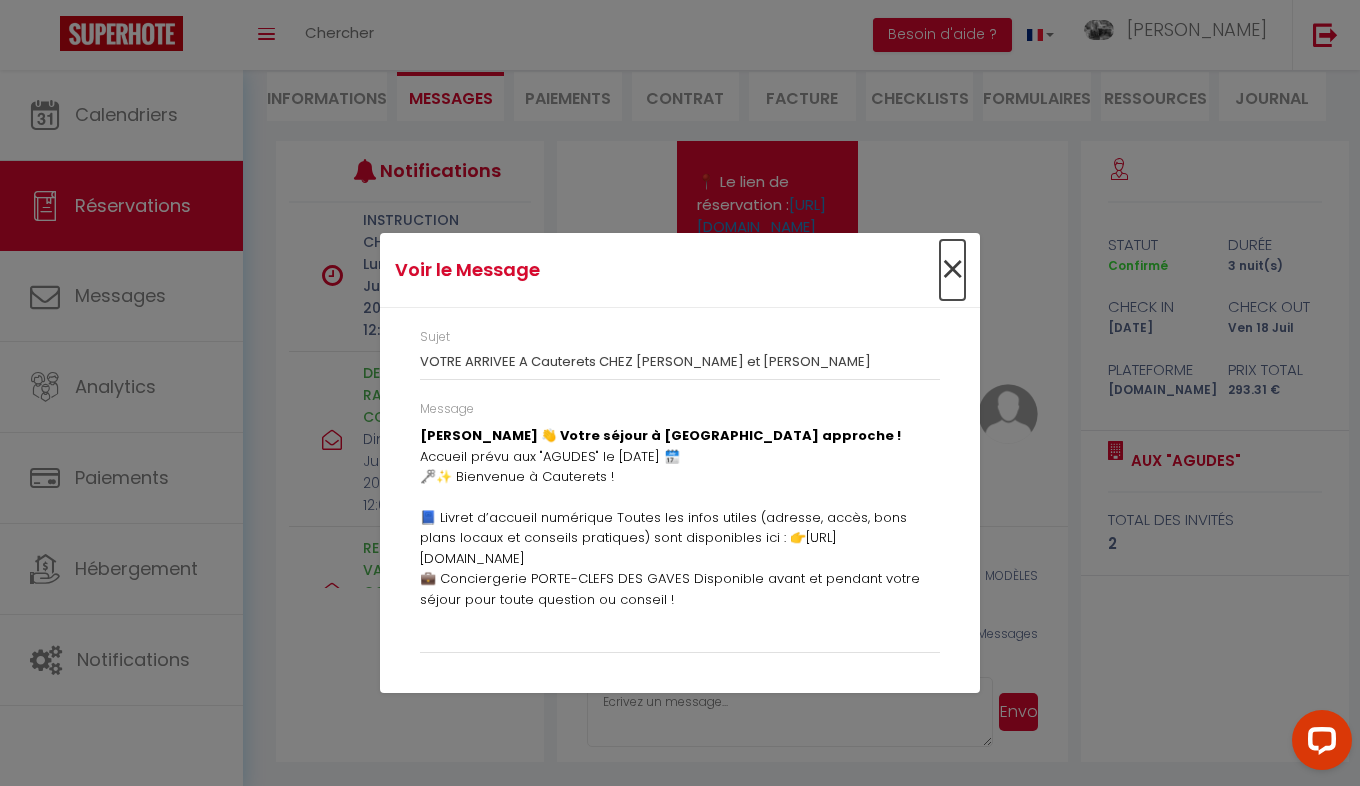 click on "×" at bounding box center (952, 270) 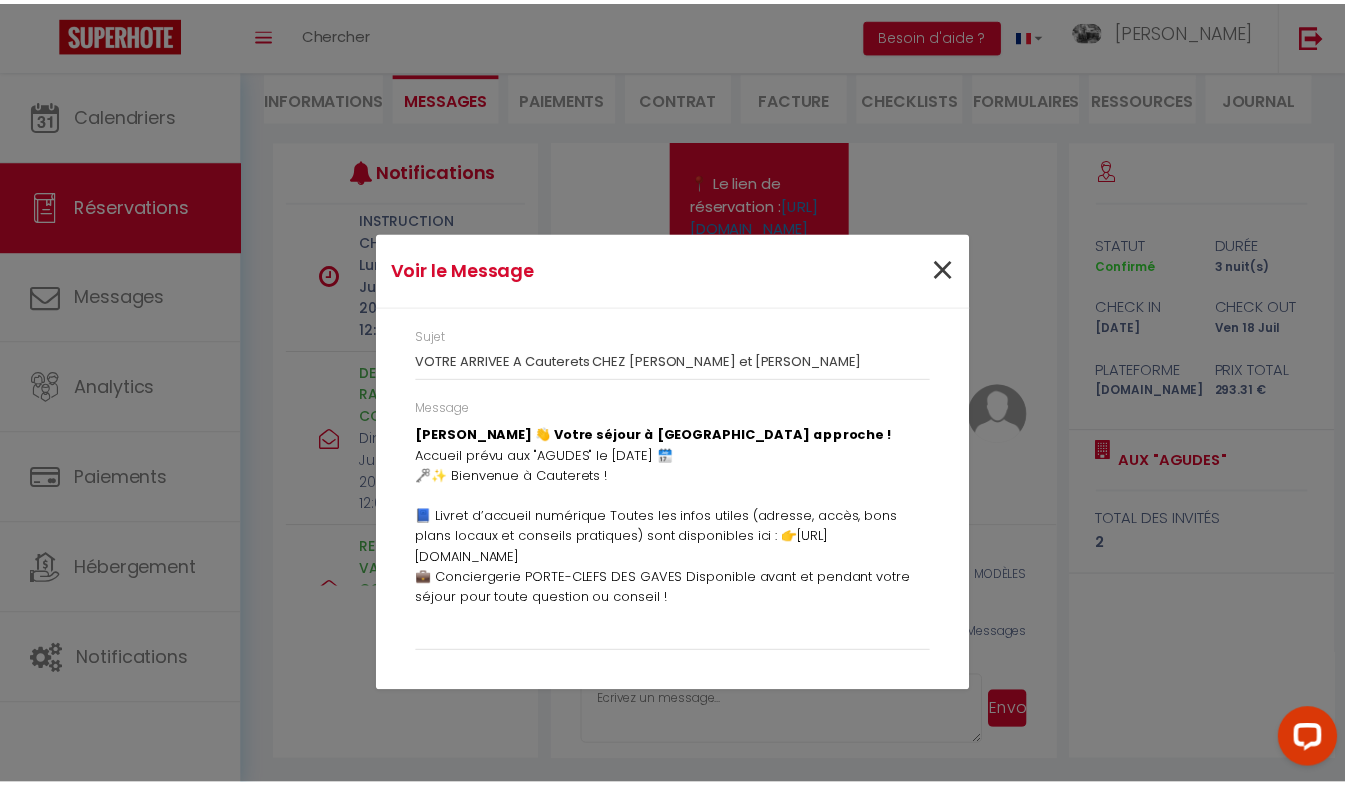 scroll, scrollTop: 485, scrollLeft: 0, axis: vertical 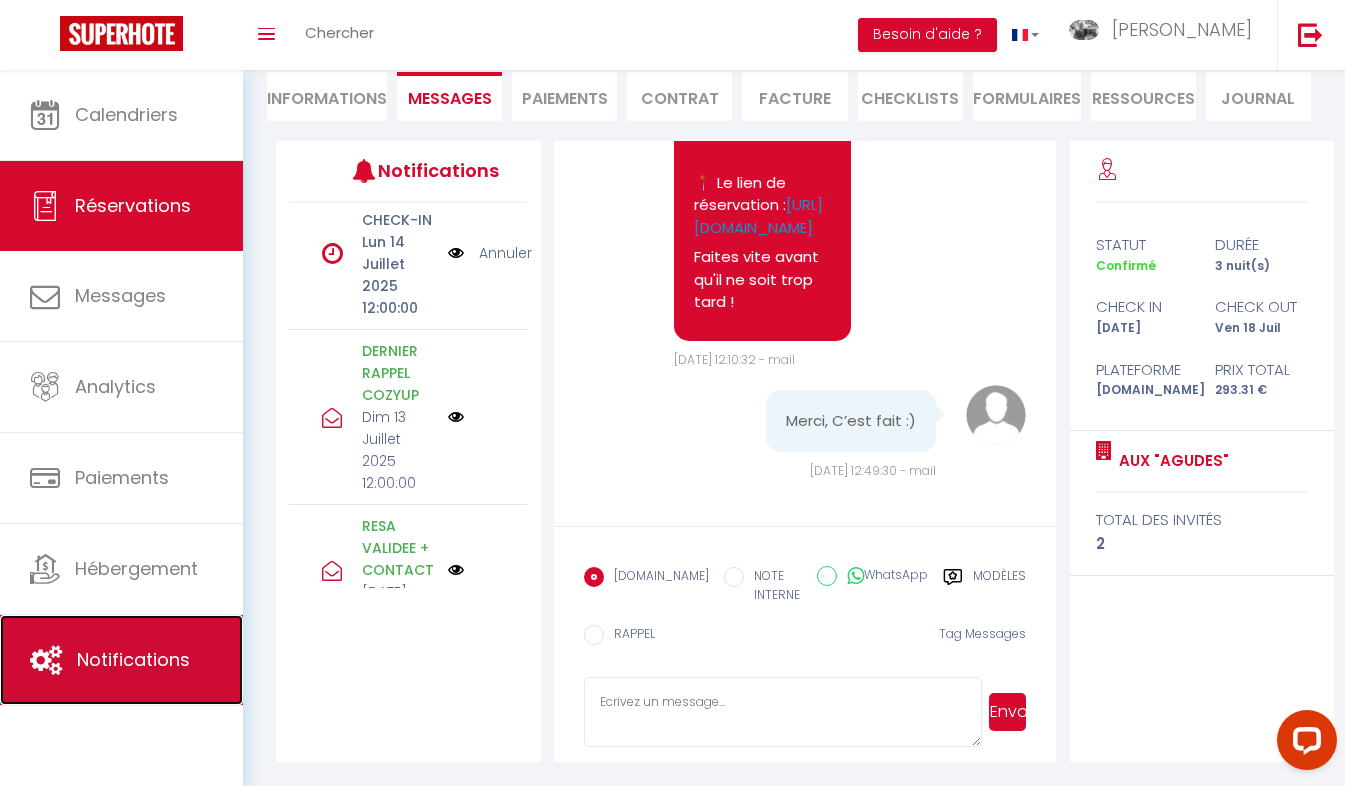 click on "Notifications" at bounding box center [121, 660] 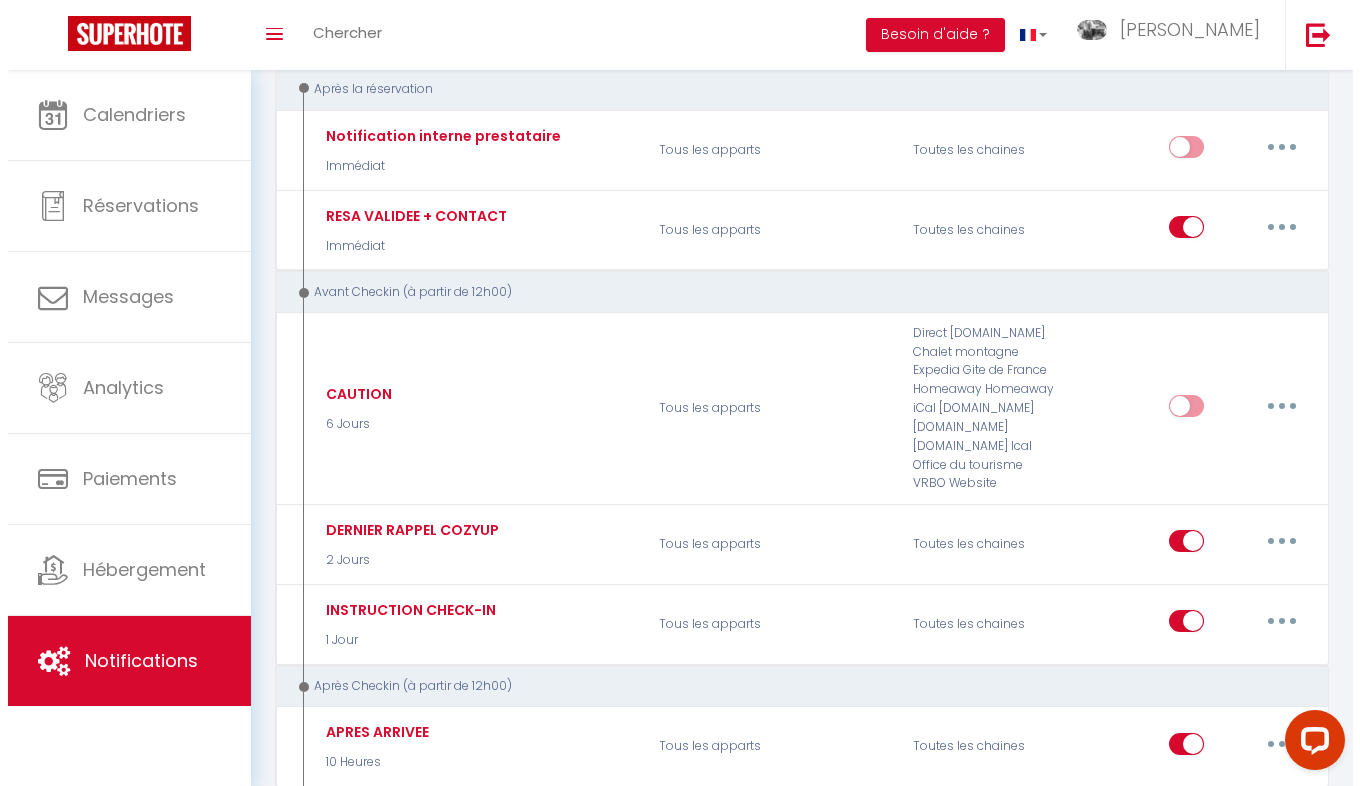 scroll, scrollTop: 238, scrollLeft: 0, axis: vertical 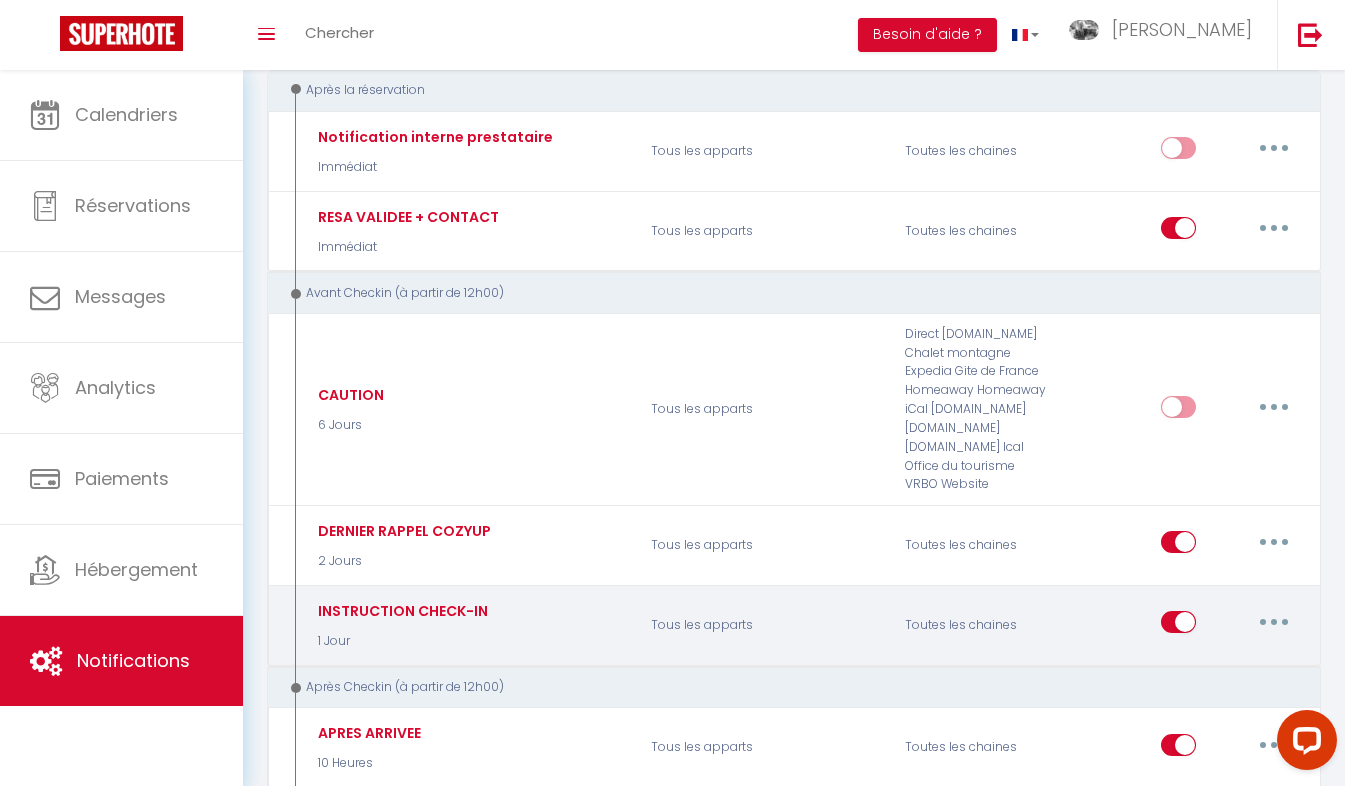 click at bounding box center (1274, 622) 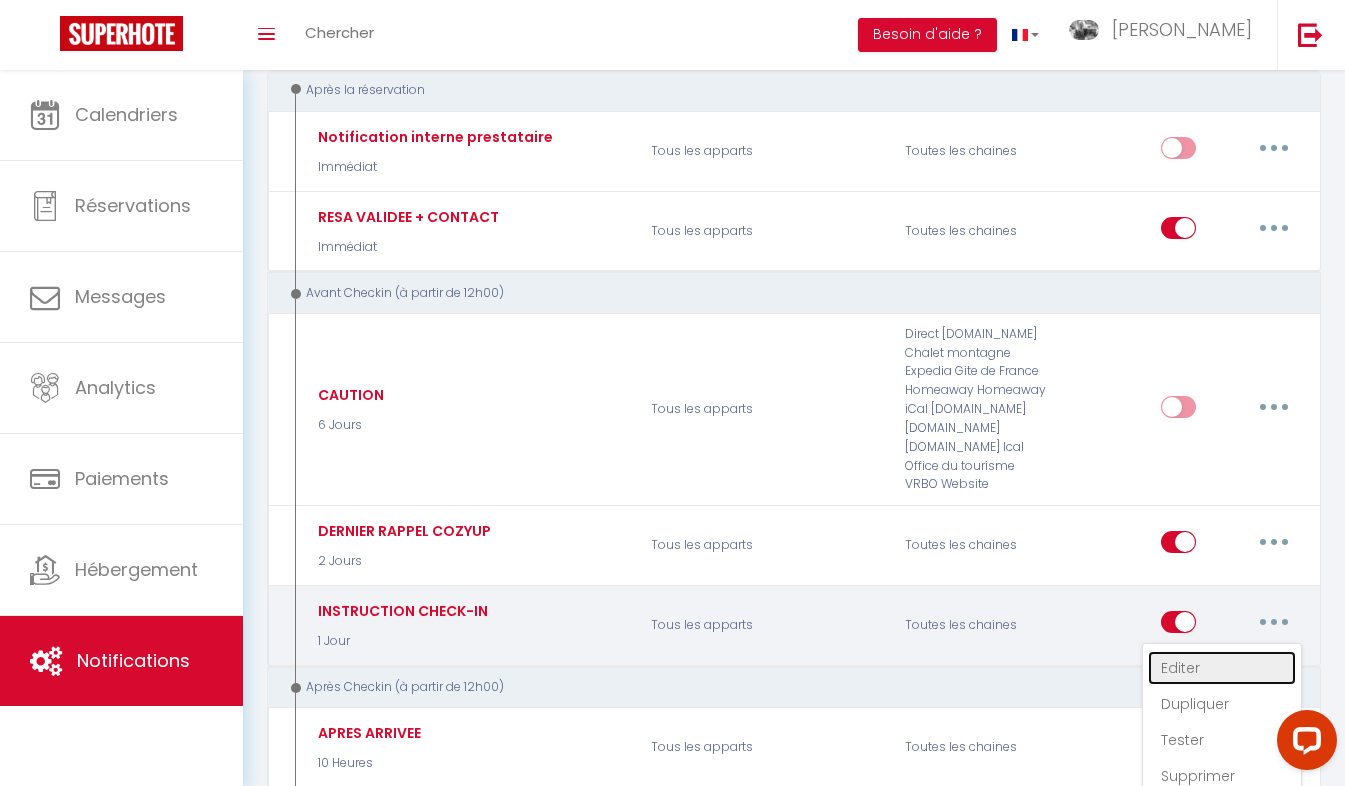 click on "Editer" at bounding box center [1222, 668] 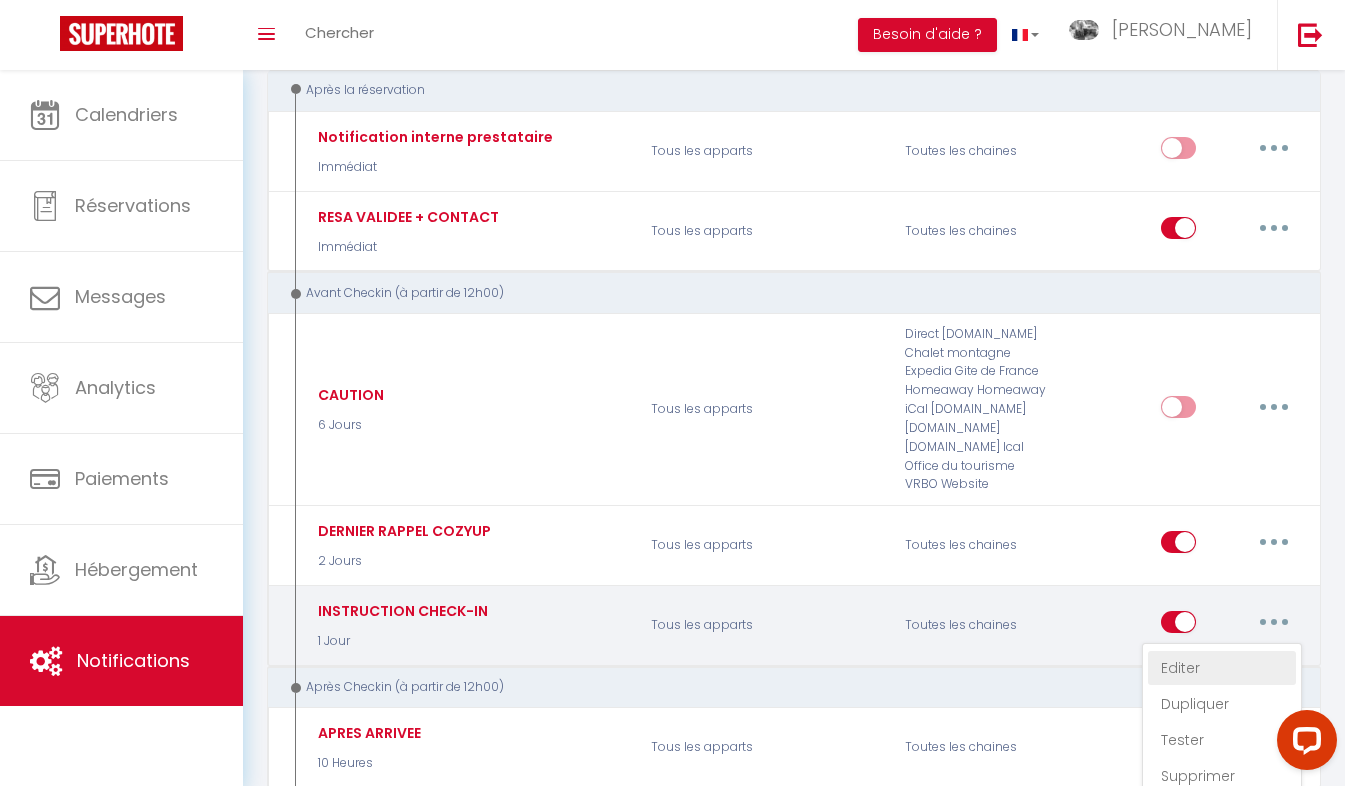 select on "1 Jour" 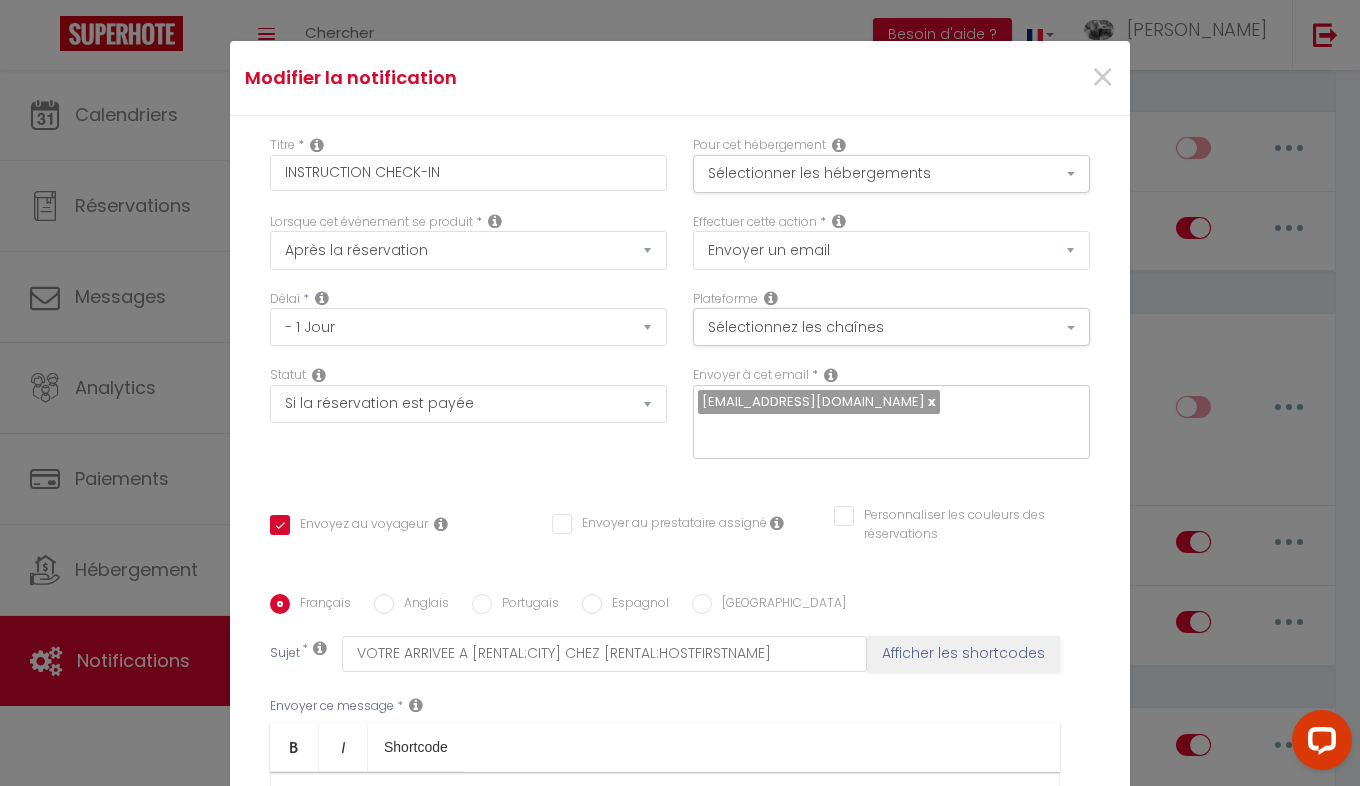 scroll, scrollTop: 307, scrollLeft: 0, axis: vertical 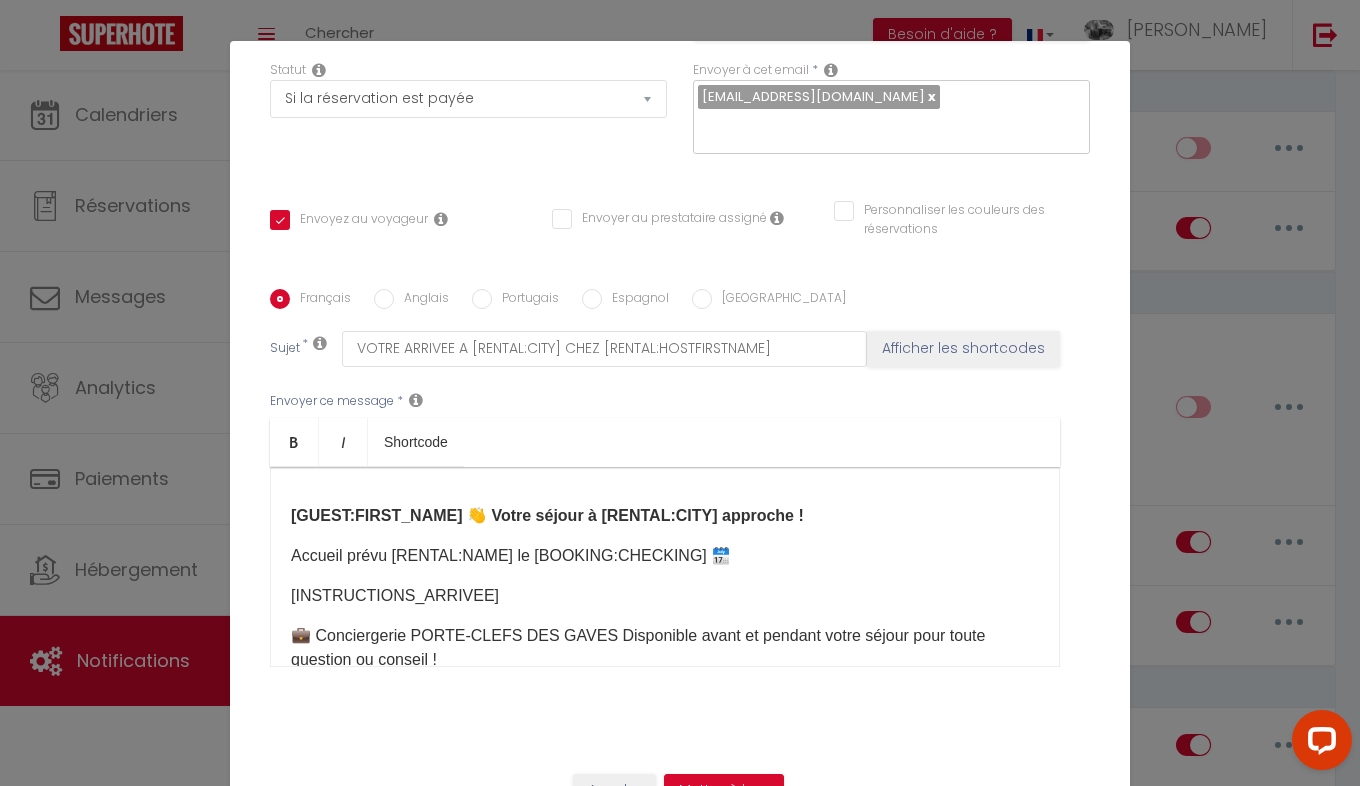 click on "Accueil prévu [RENTAL:NAME] le [BOOKING:CHECKING] 🗓️" at bounding box center (665, 556) 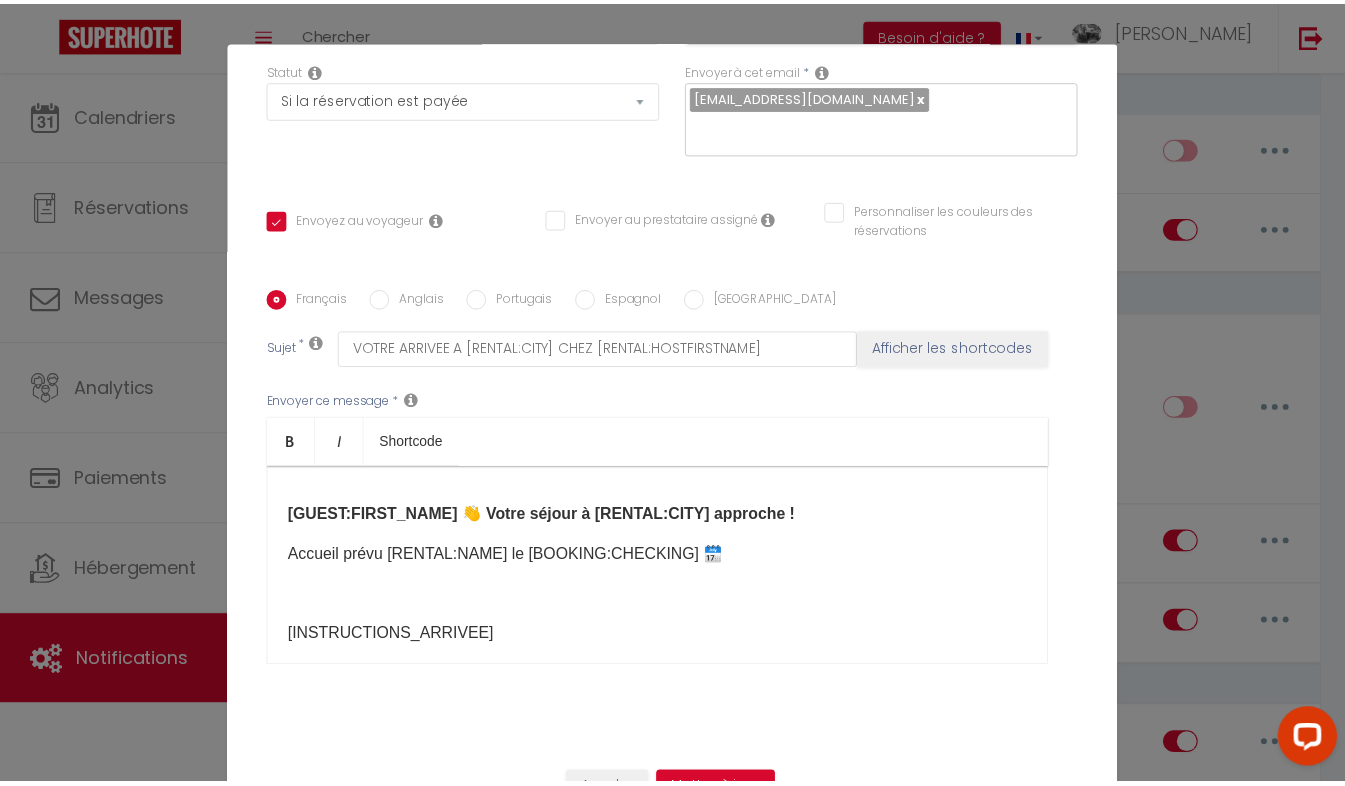 scroll, scrollTop: 150, scrollLeft: 0, axis: vertical 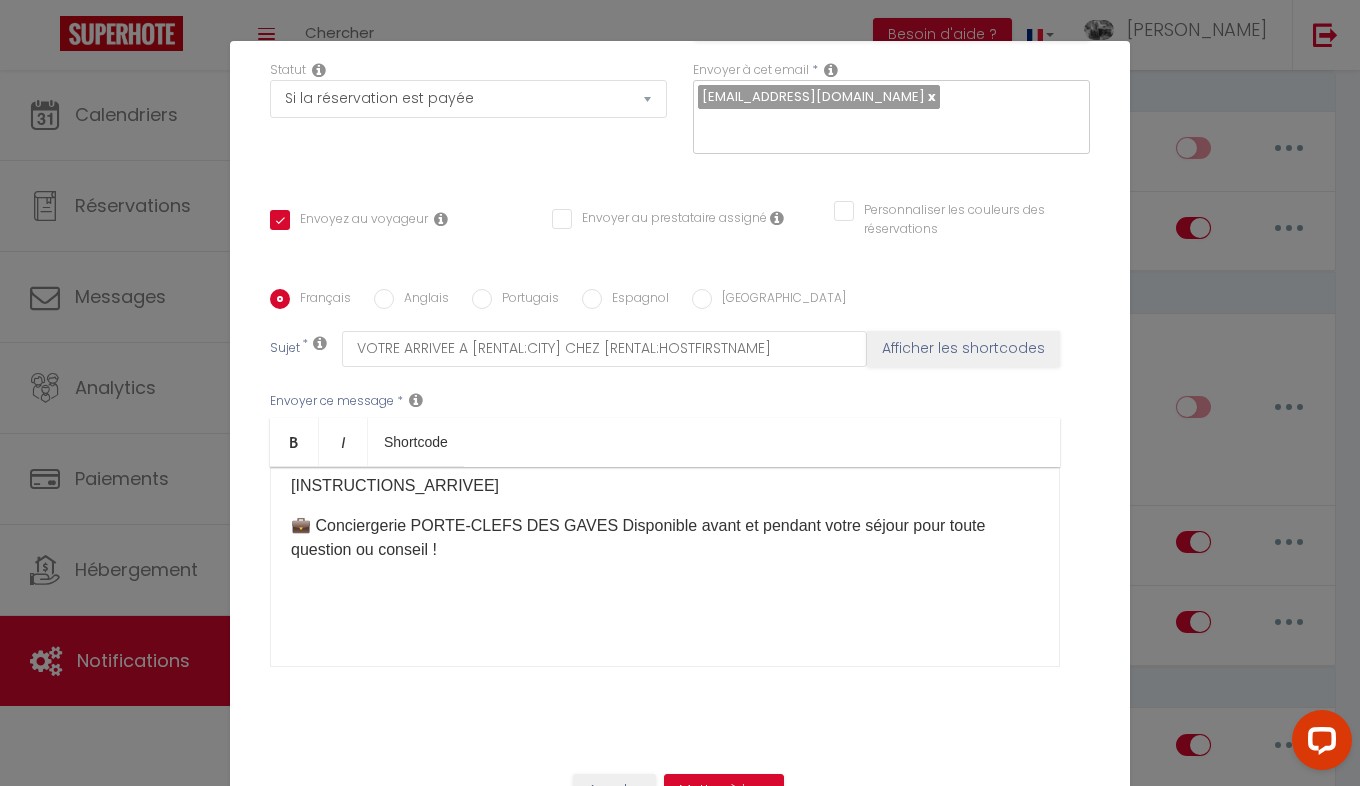 click on "[GUEST:FIRST_NAME] 👋 Votre séjour à [RENTAL:CITY] approche ! Accueil prévu [RENTAL:NAME] le [BOOKING:CHECKING] 🗓️ [INSTRUCTIONS_ARRIVEE] 💼 Conciergerie PORTE-CLEFS DES GAVES Disponible avant et pendant votre séjour pour toute question ou conseil ! ​" at bounding box center [665, 567] 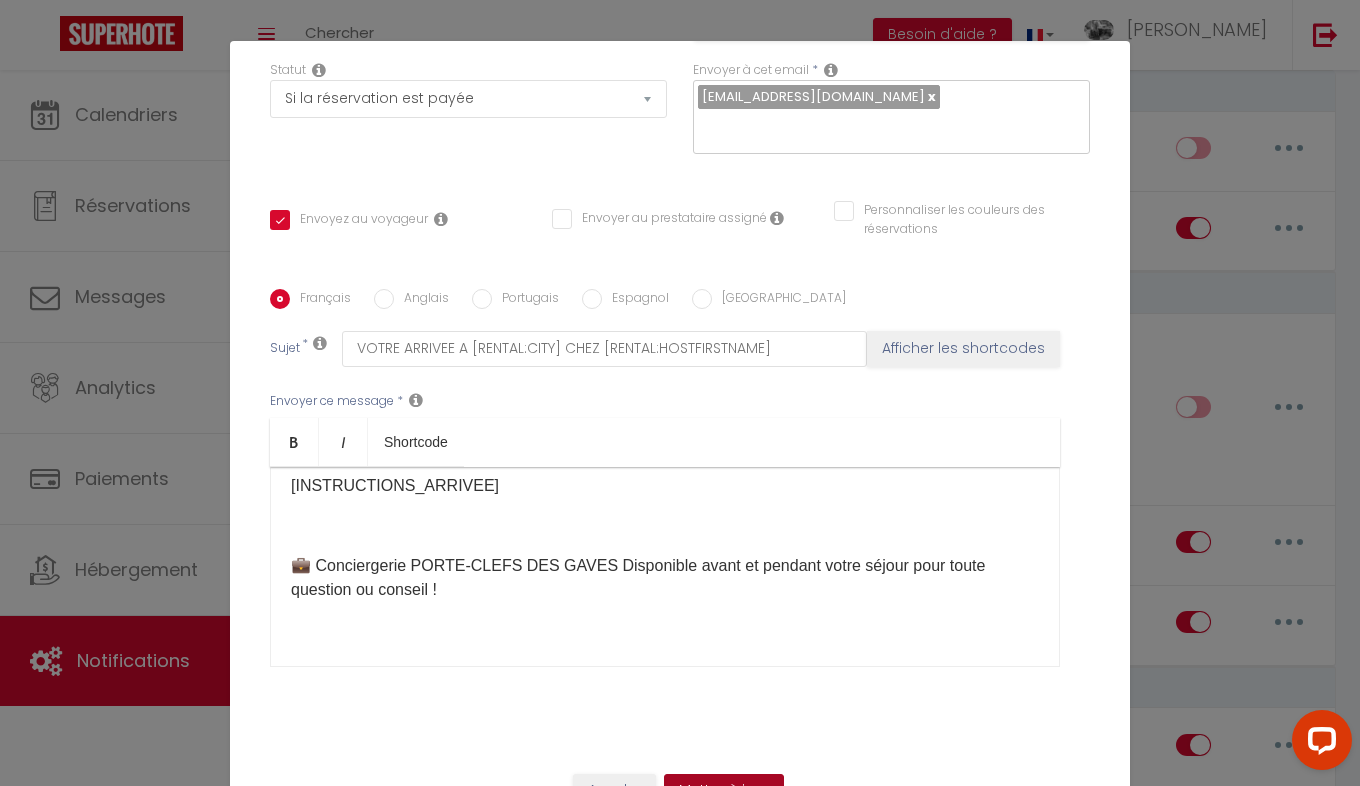 click on "Mettre à jour" at bounding box center [724, 791] 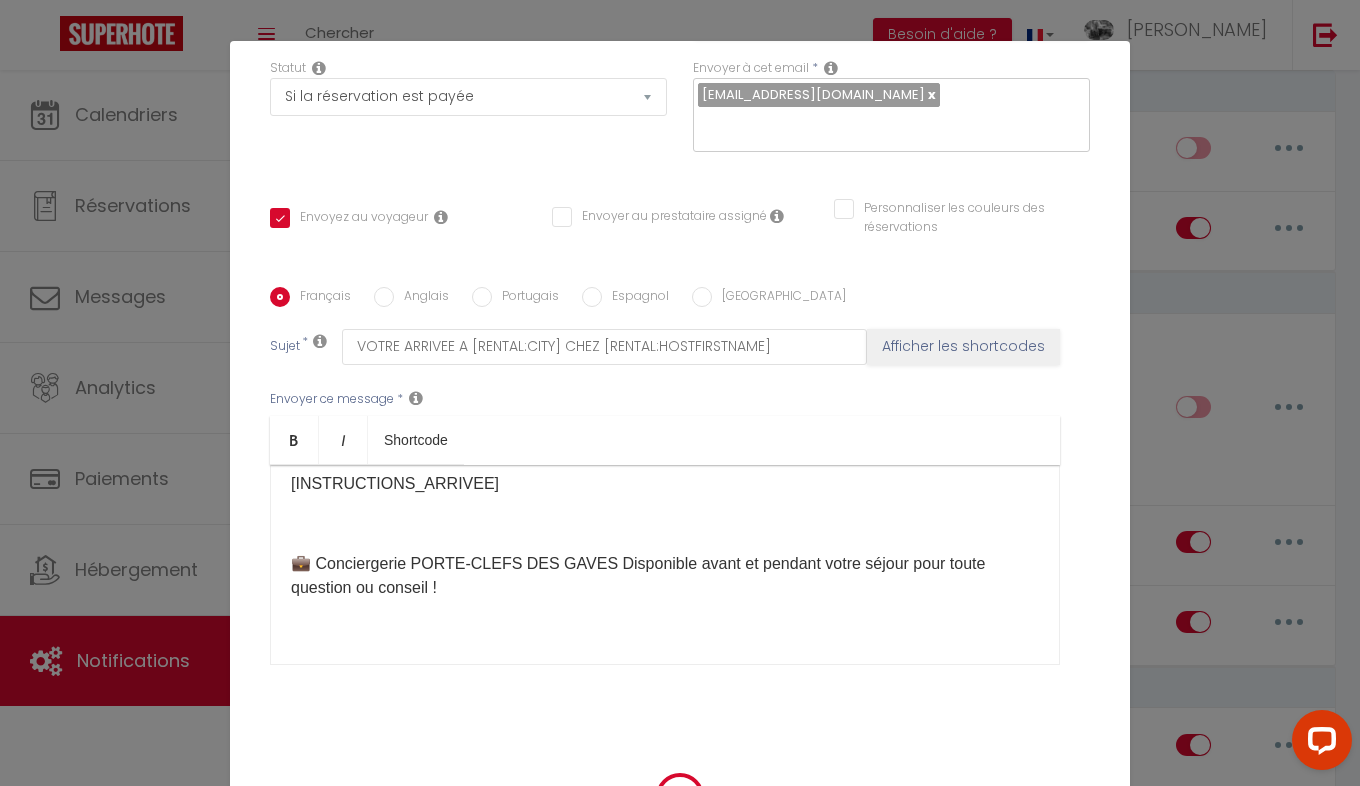 checkbox on "true" 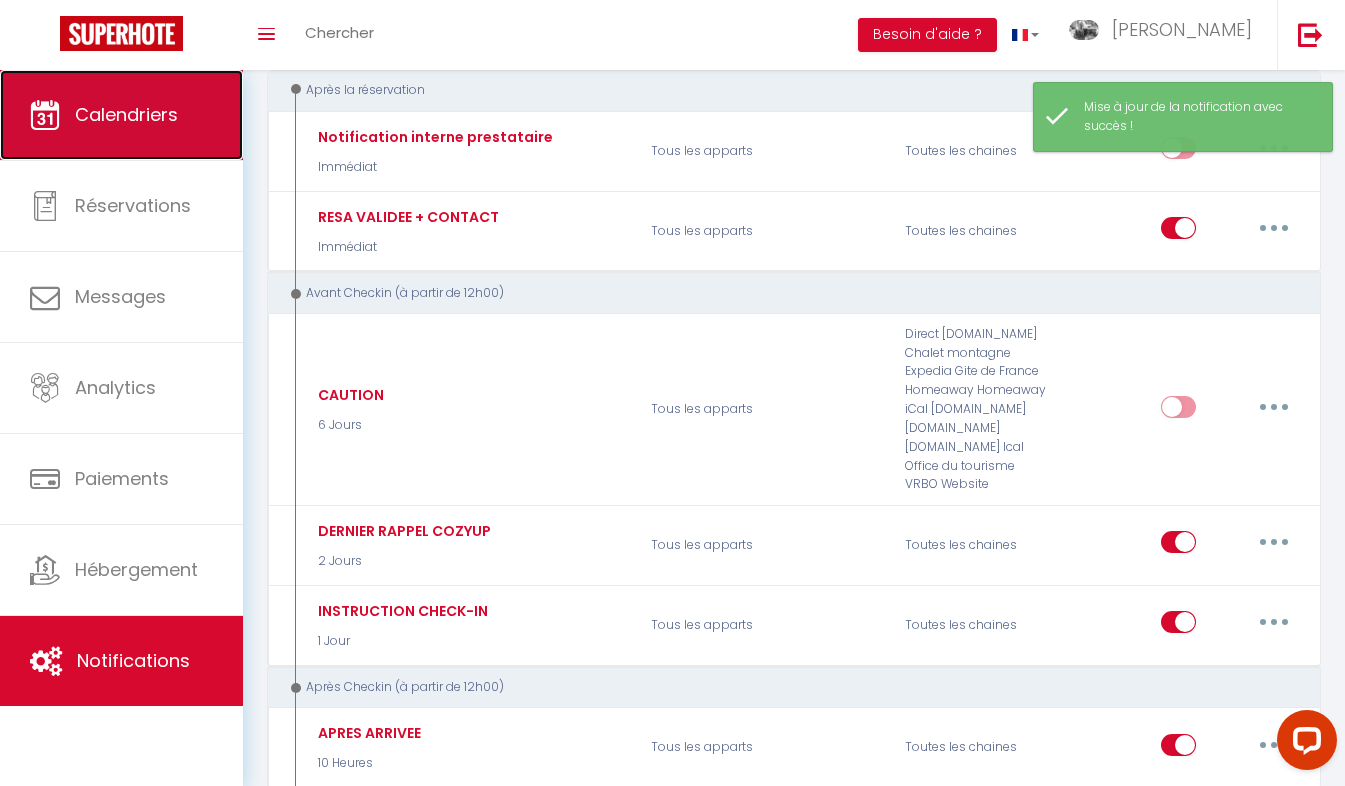click on "Calendriers" at bounding box center (126, 114) 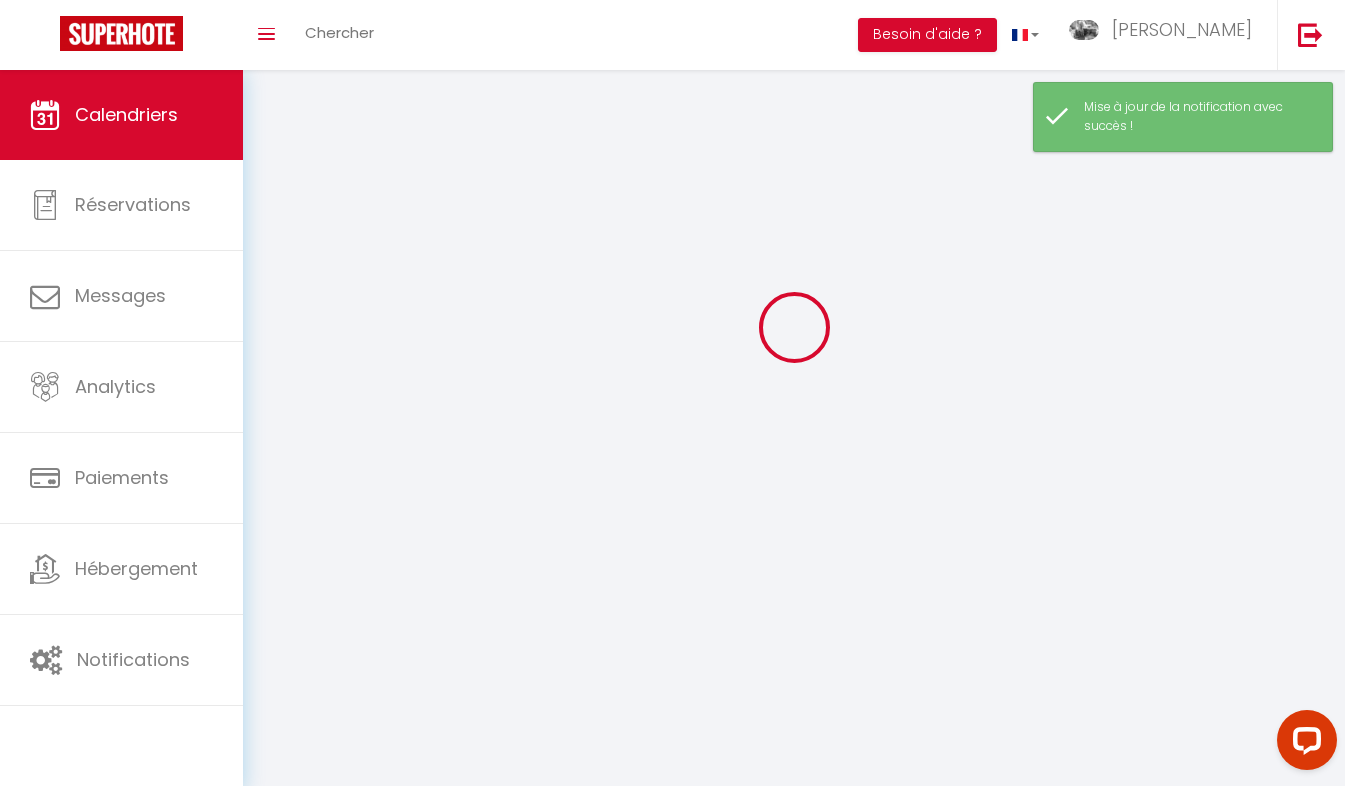 scroll, scrollTop: 0, scrollLeft: 0, axis: both 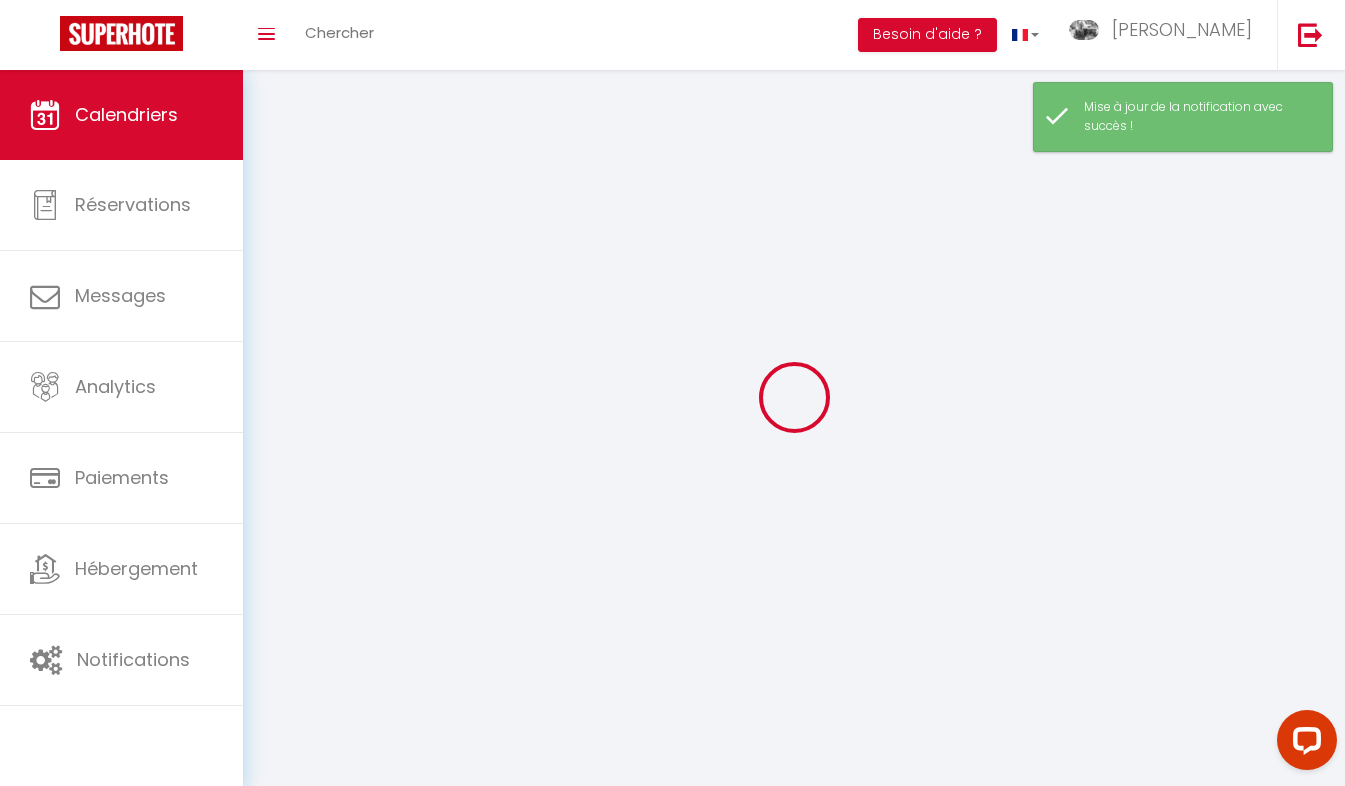 select 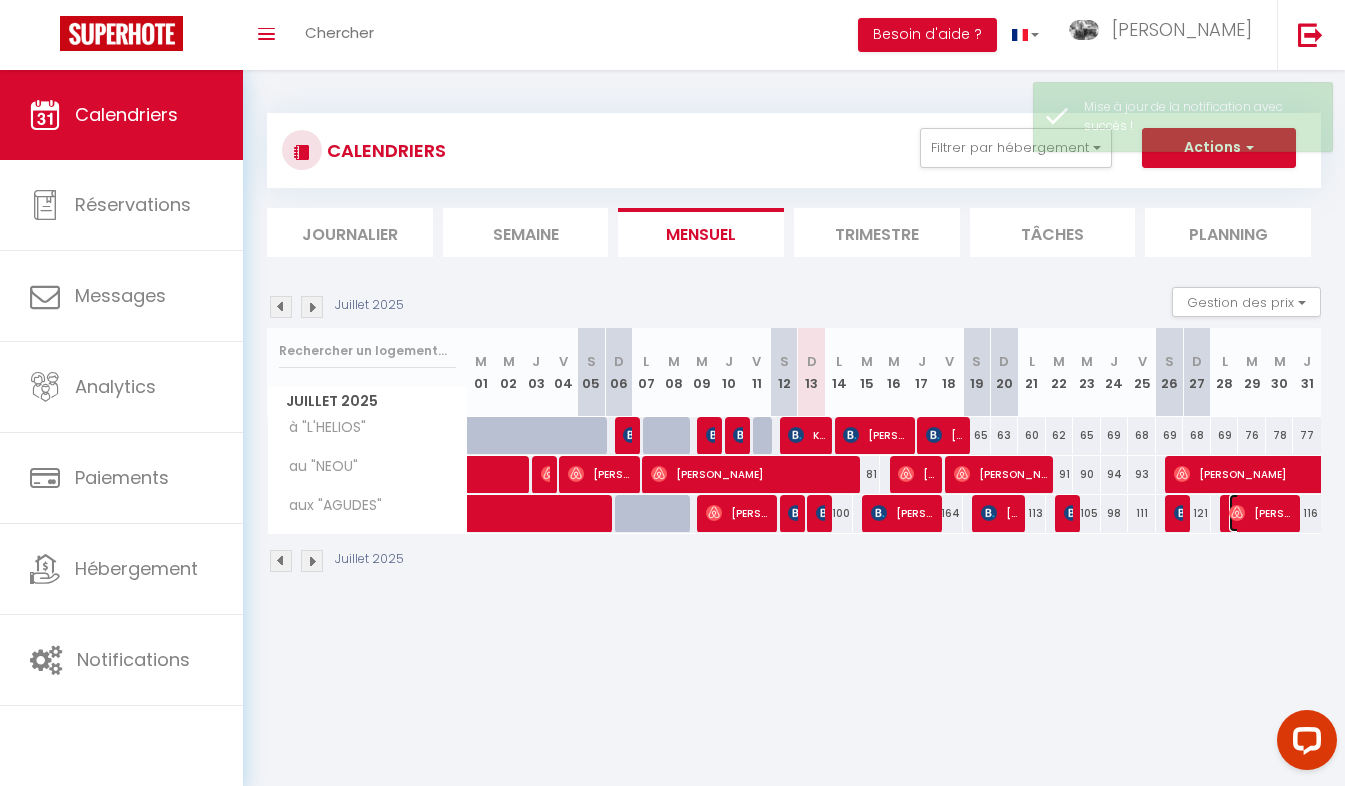 click on "[PERSON_NAME]" at bounding box center (1261, 513) 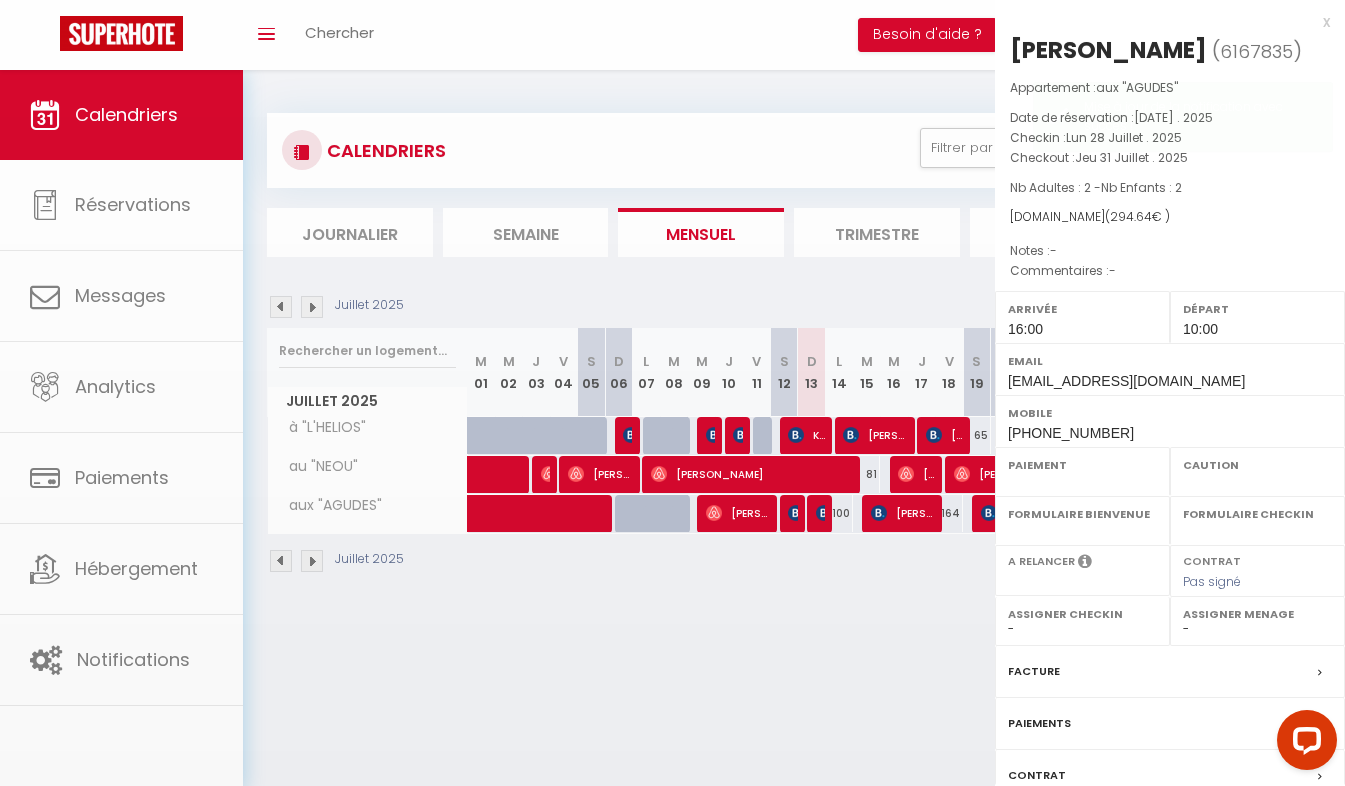 select on "OK" 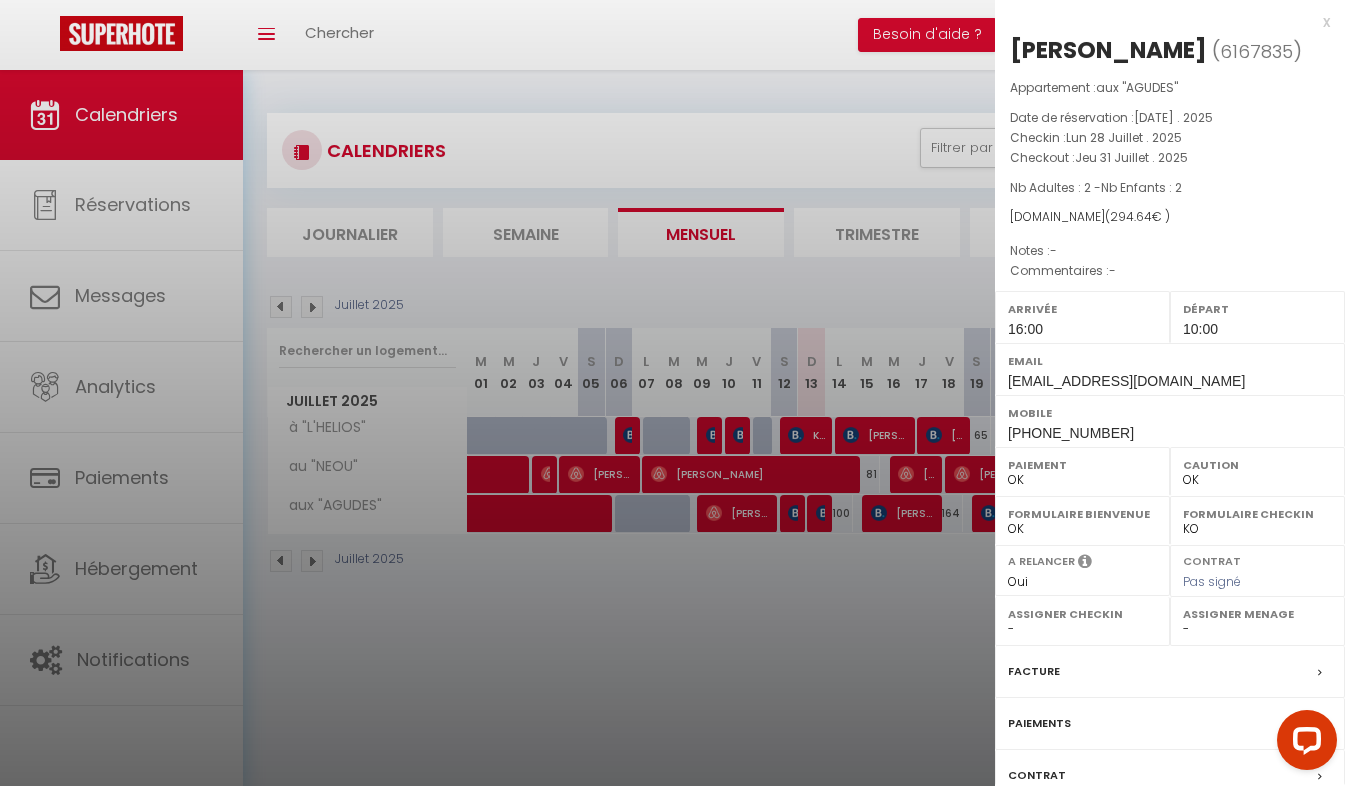 scroll, scrollTop: 146, scrollLeft: 0, axis: vertical 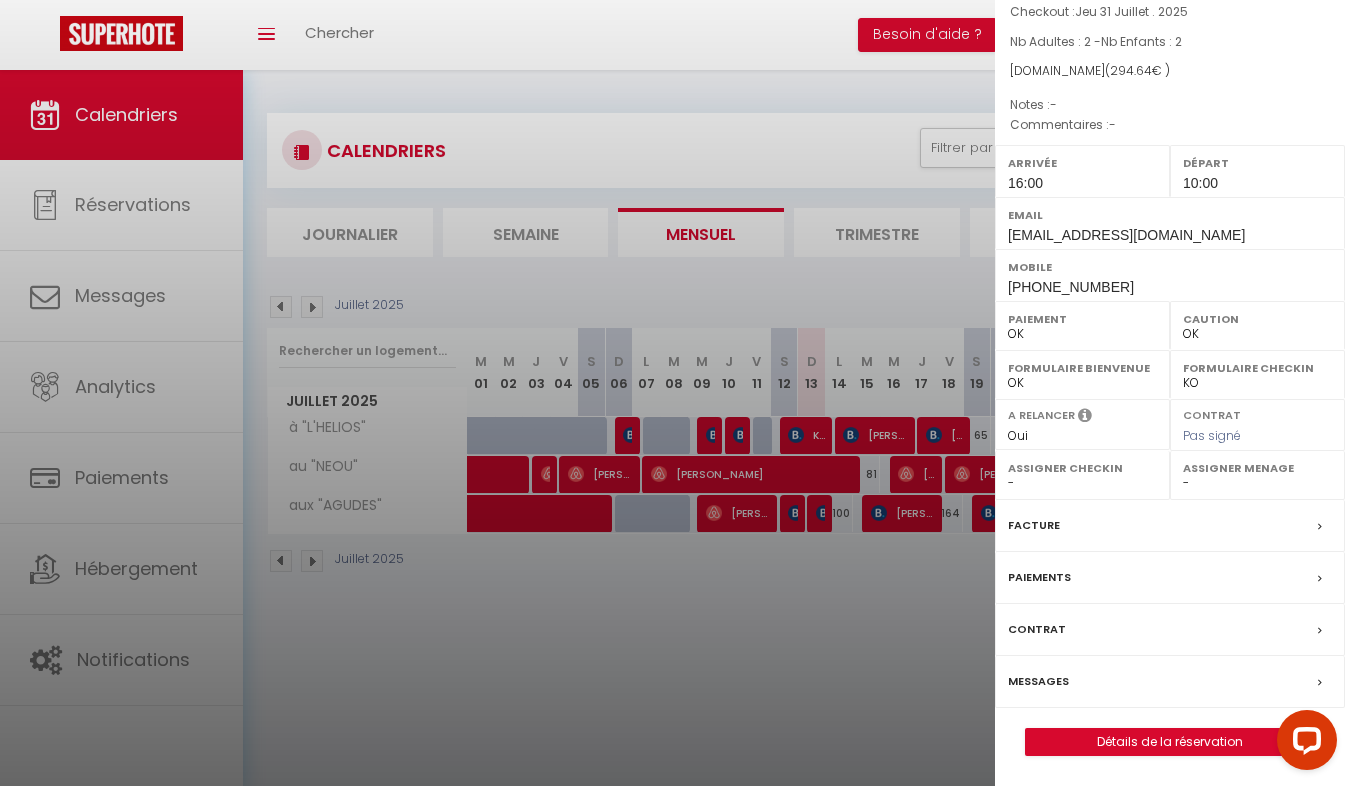 click on "Messages" at bounding box center (1038, 681) 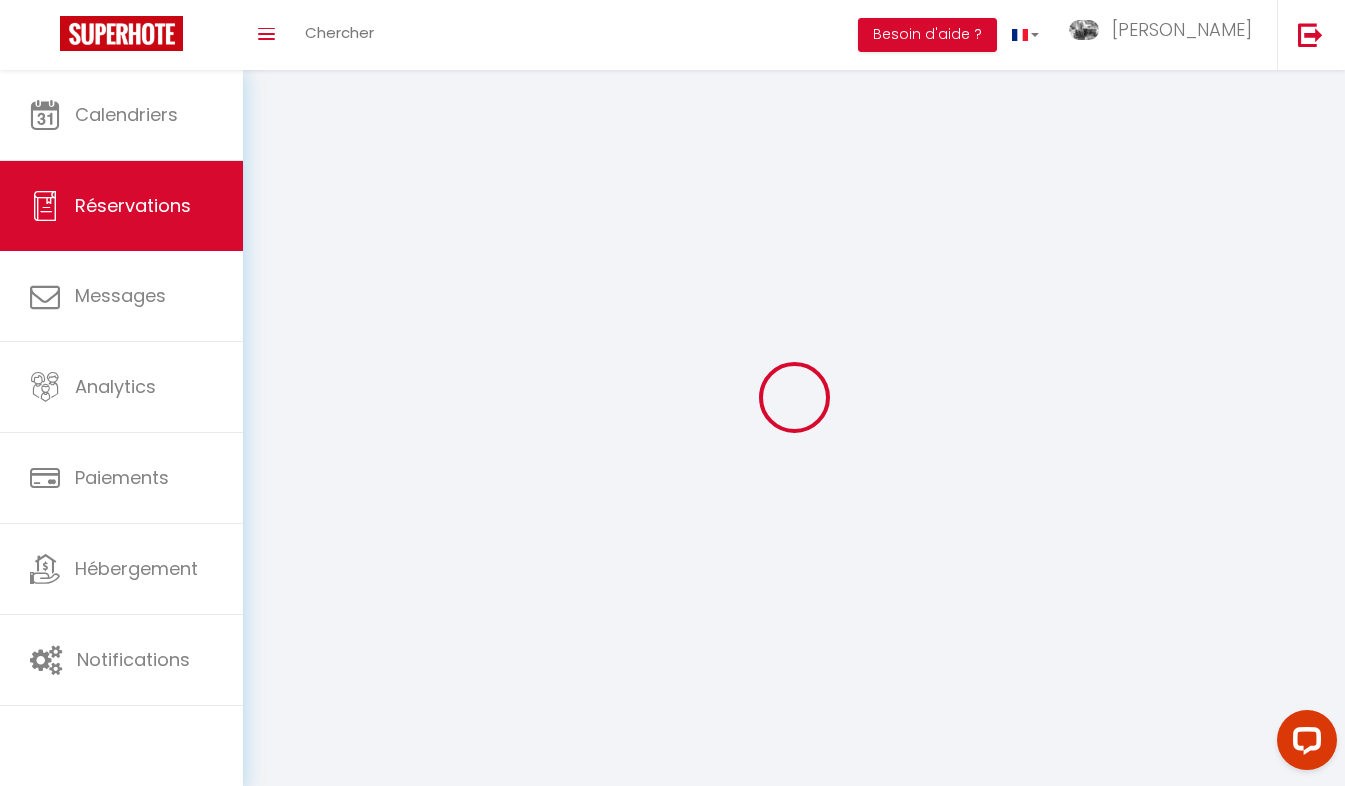 select 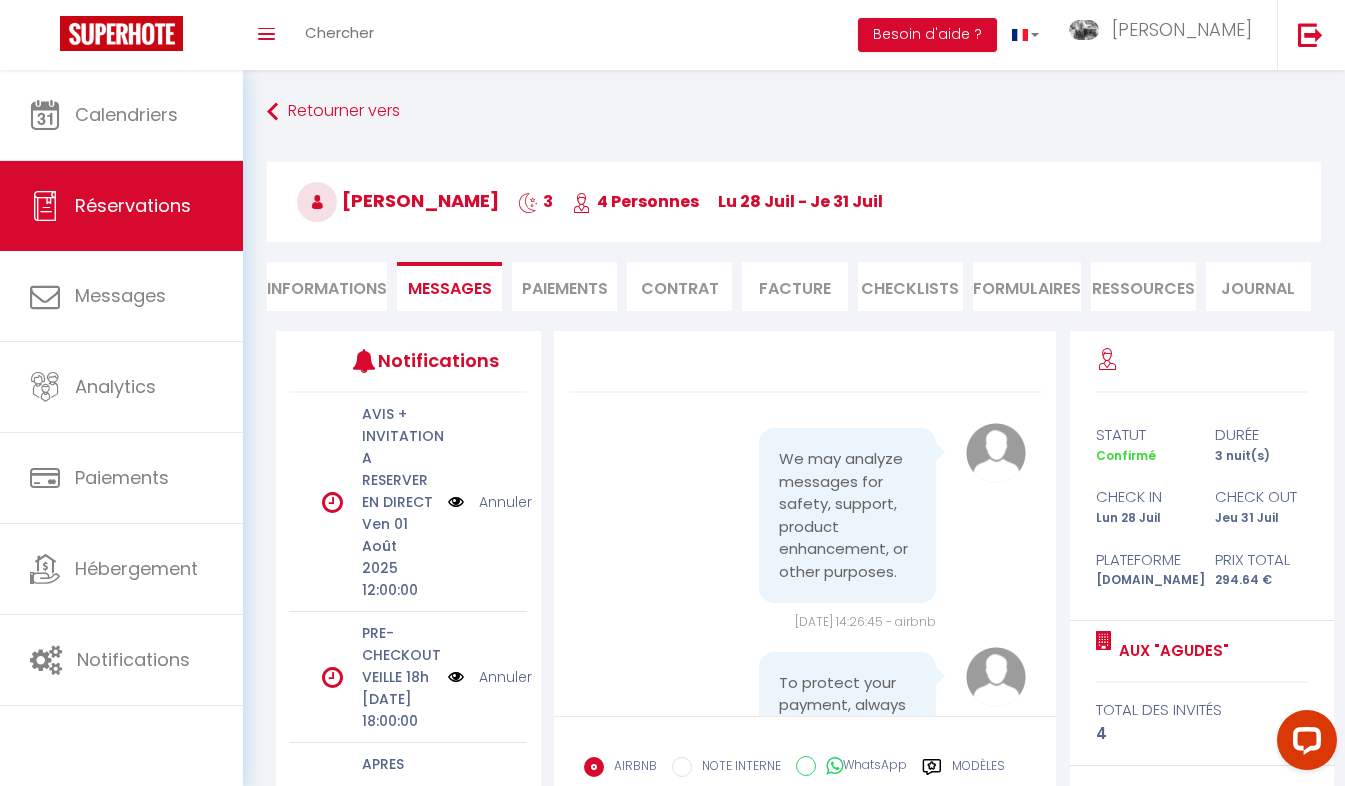 scroll, scrollTop: 1576, scrollLeft: 0, axis: vertical 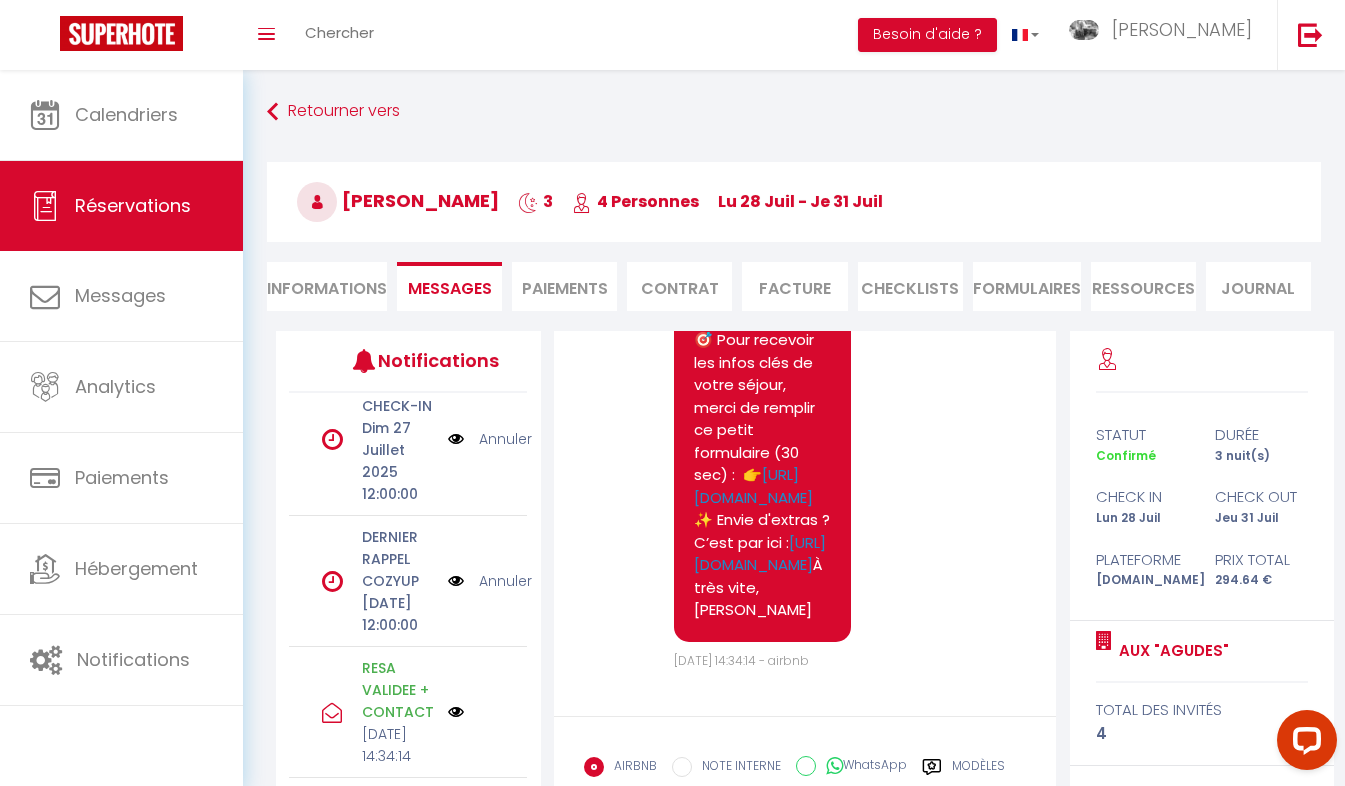 click at bounding box center (456, 439) 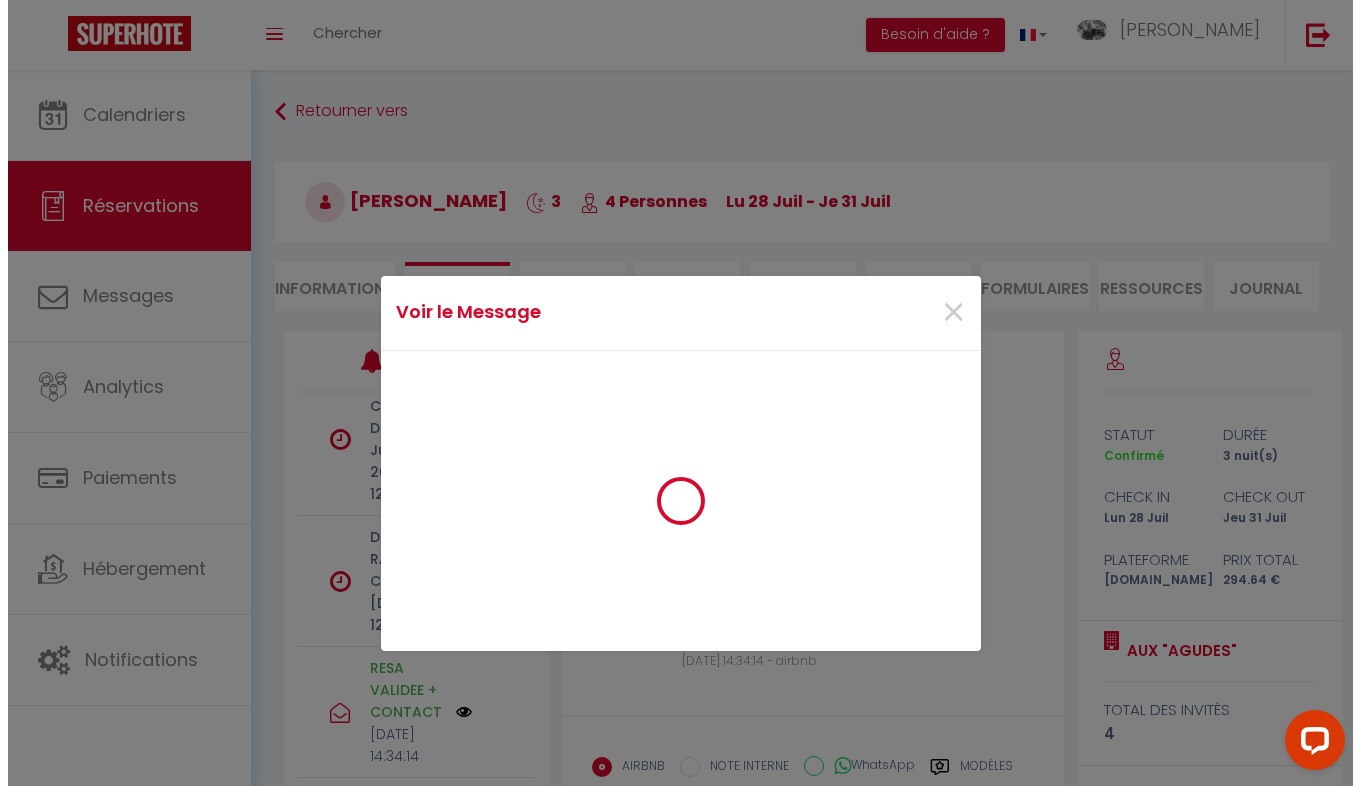 scroll, scrollTop: 495, scrollLeft: 0, axis: vertical 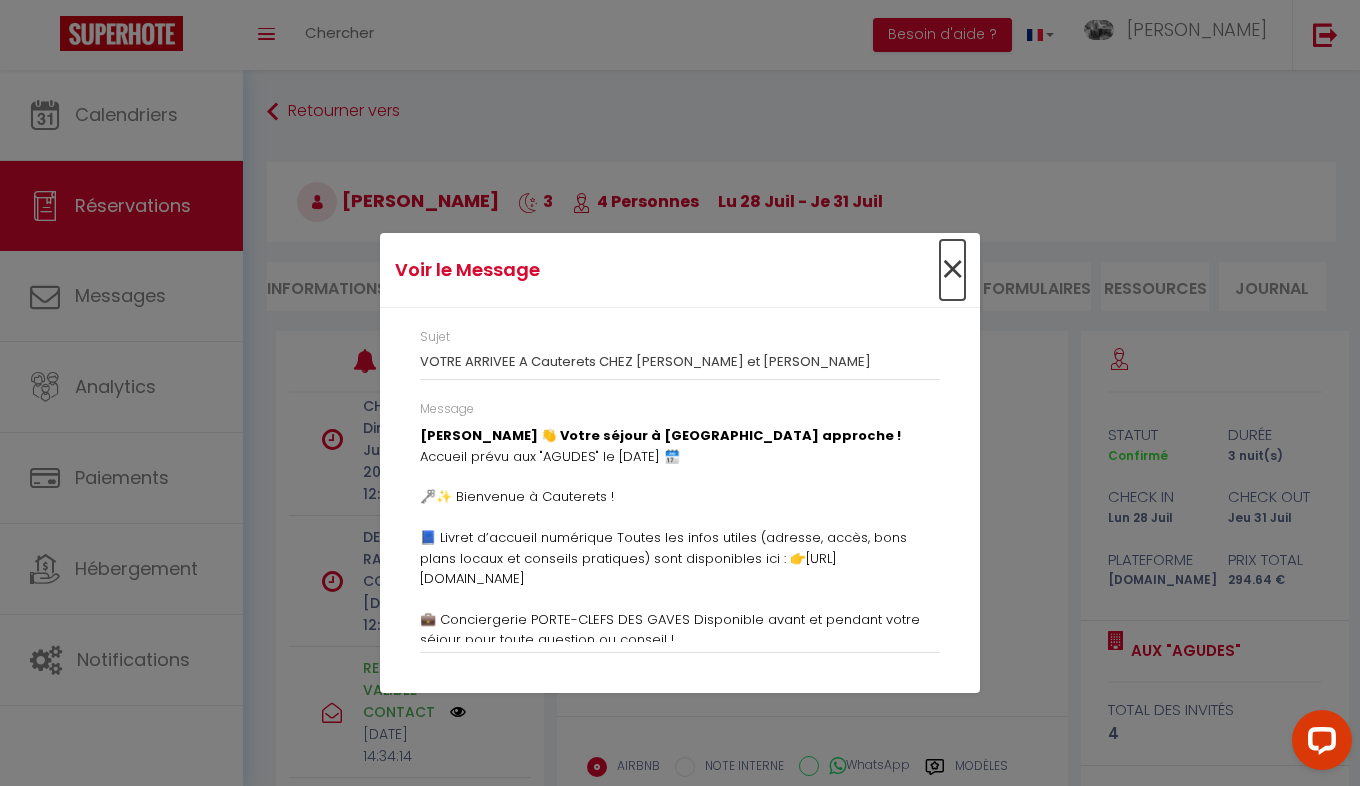 click on "×" at bounding box center [952, 270] 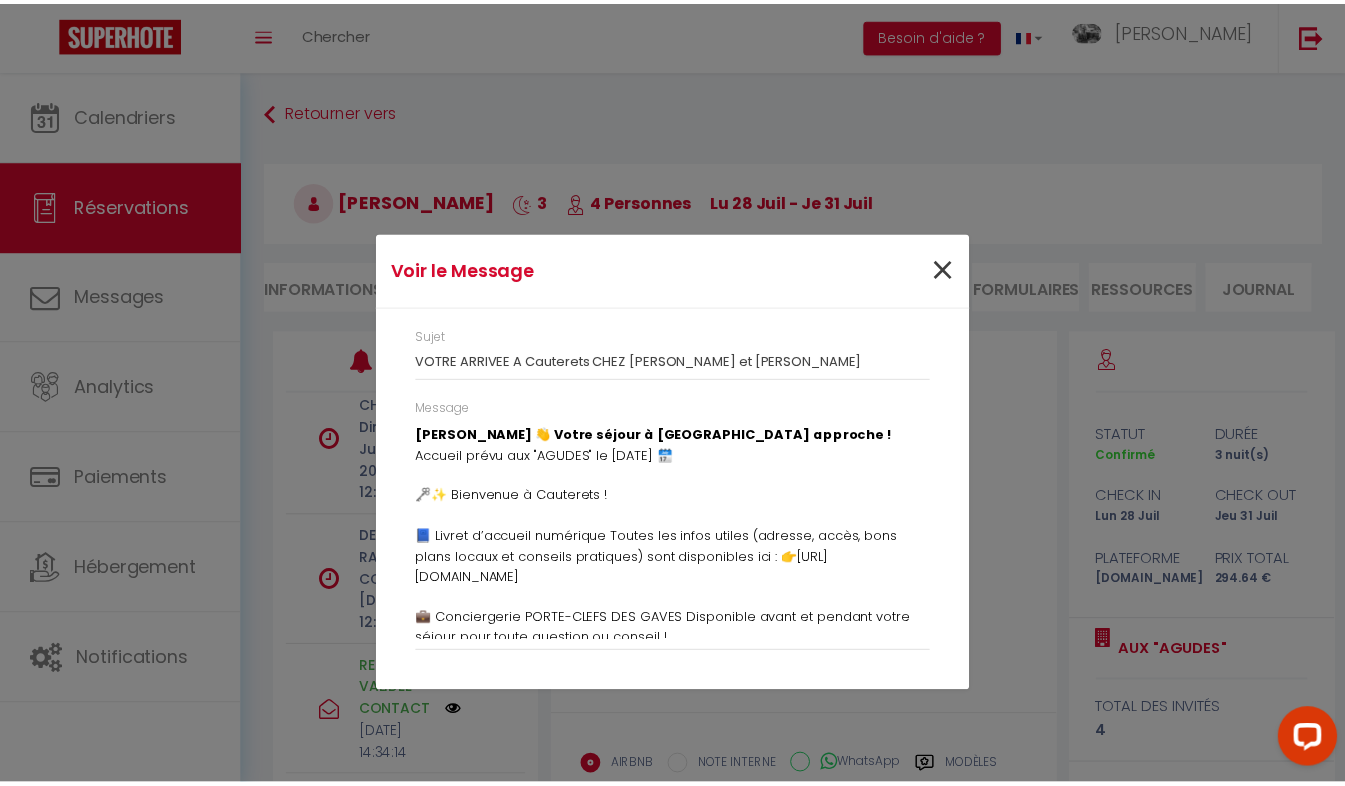 scroll, scrollTop: 517, scrollLeft: 0, axis: vertical 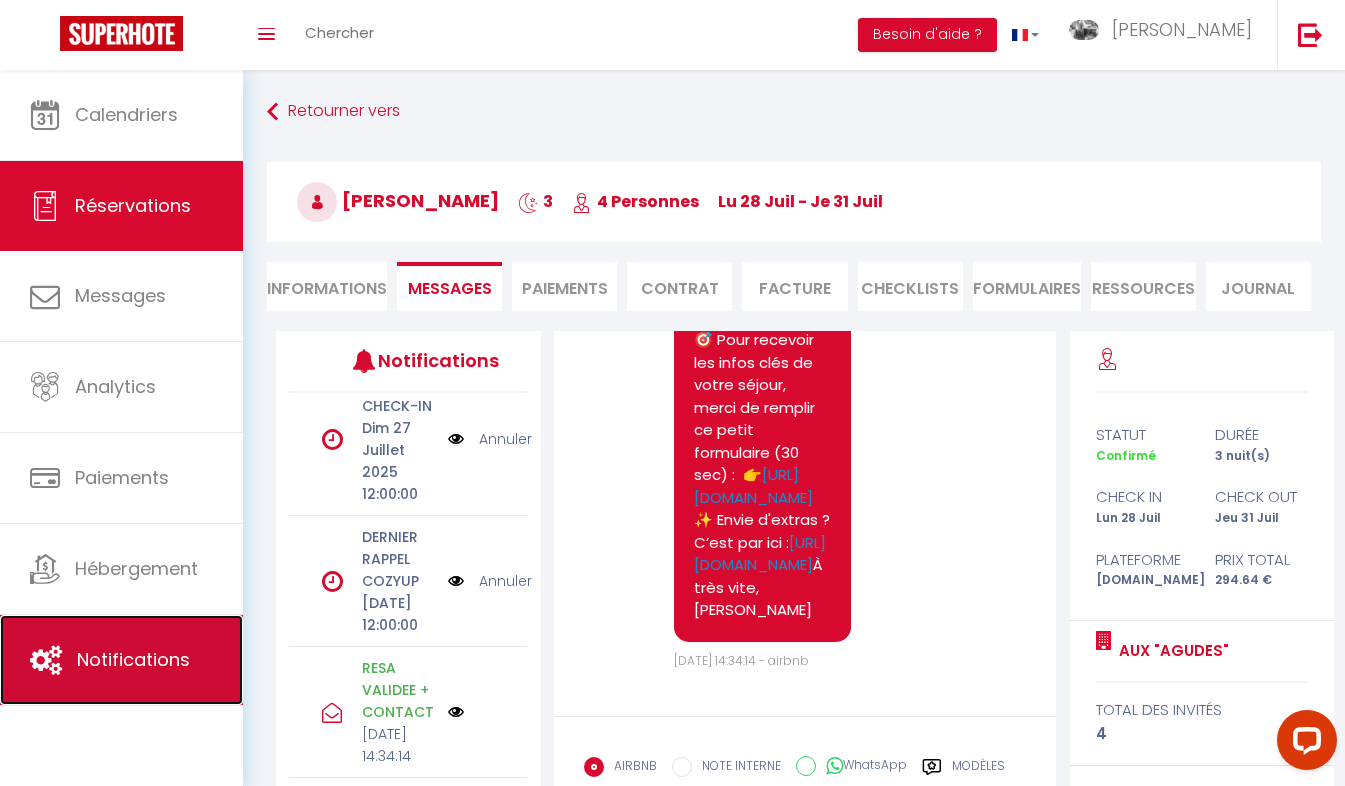 click on "Notifications" at bounding box center [133, 659] 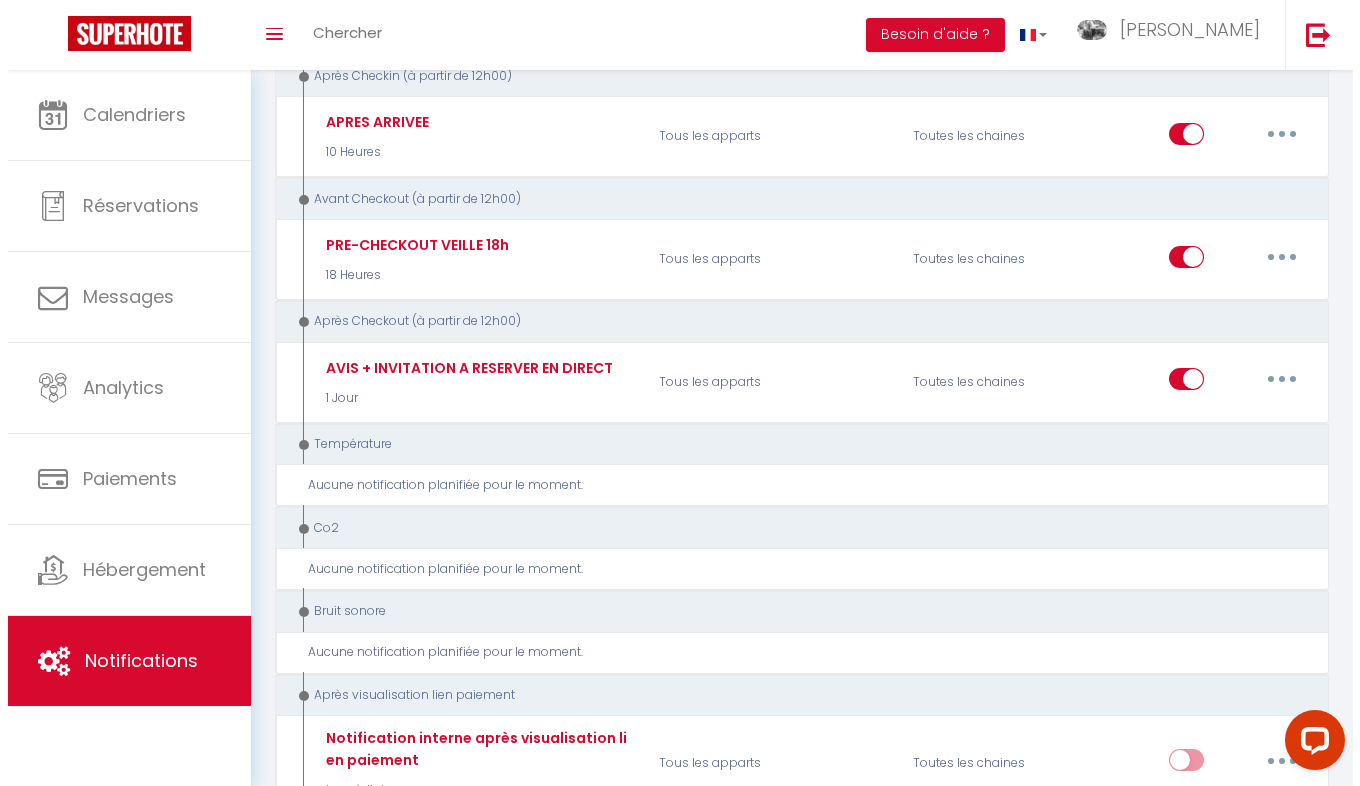 scroll, scrollTop: 880, scrollLeft: 0, axis: vertical 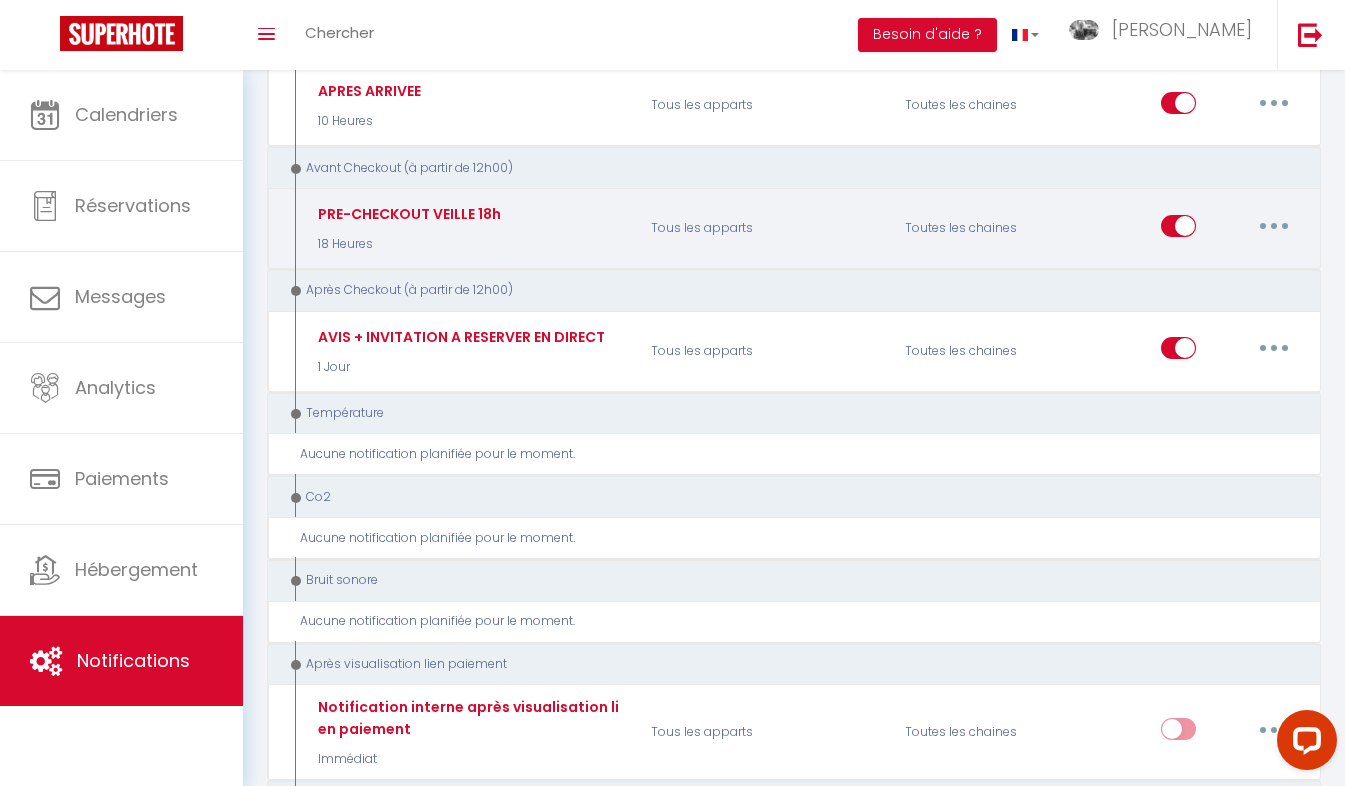 click at bounding box center [1274, 226] 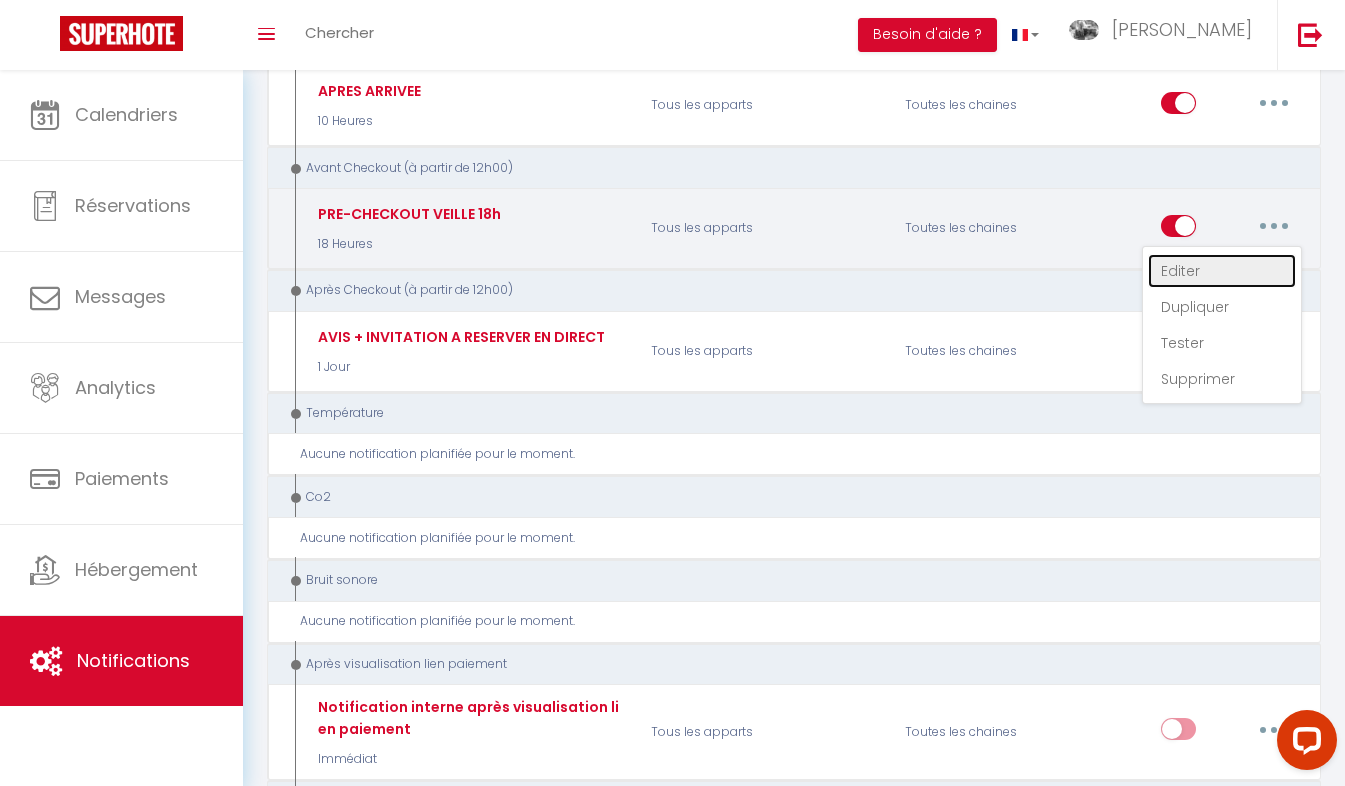 click on "Editer" at bounding box center [1222, 271] 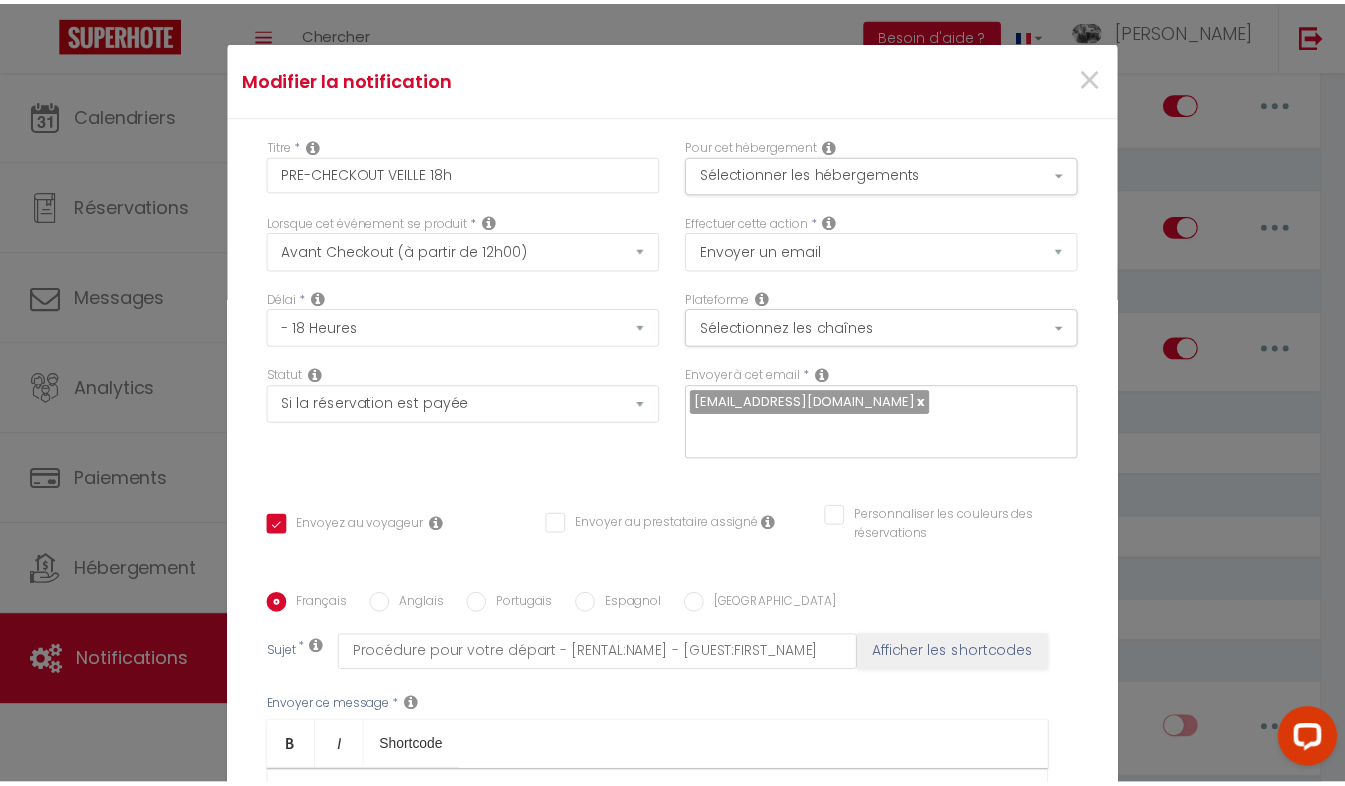 scroll, scrollTop: 307, scrollLeft: 0, axis: vertical 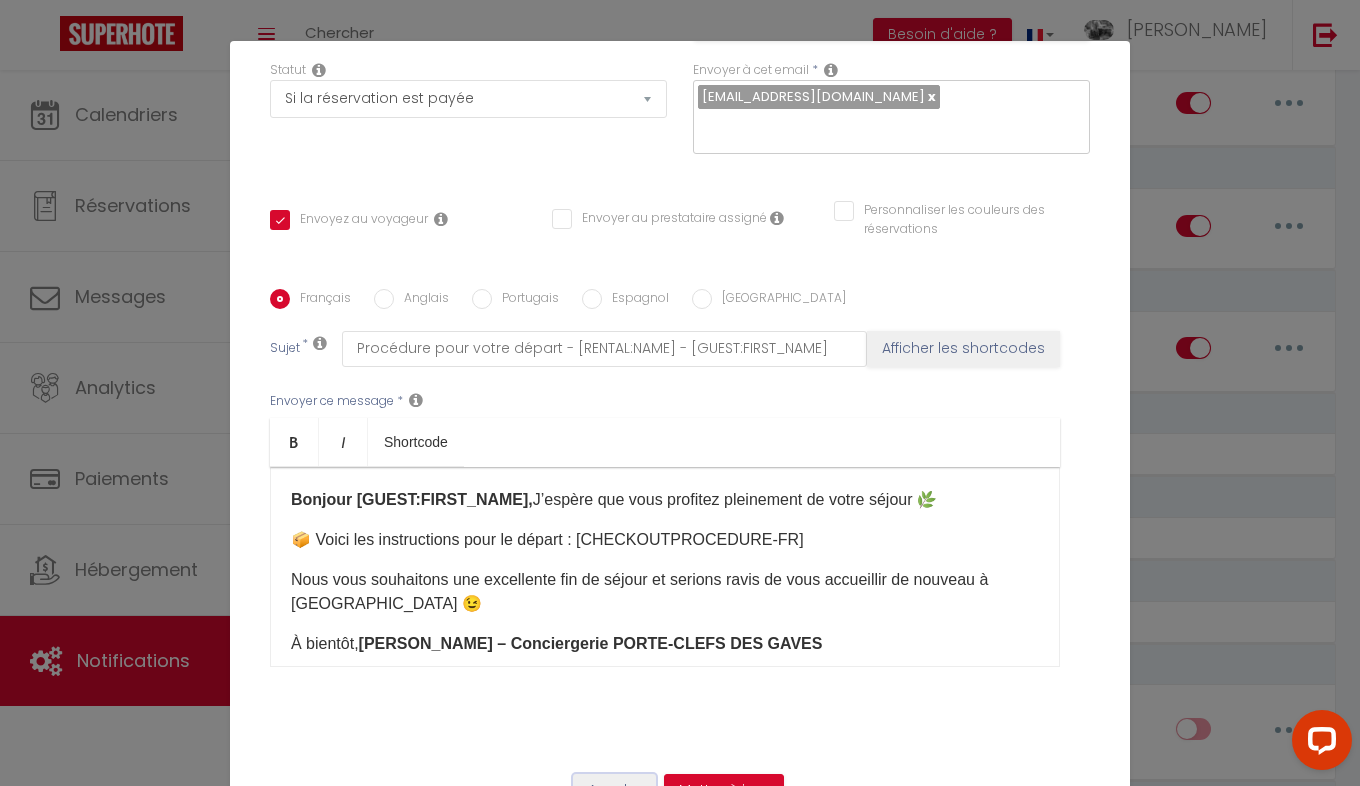 click on "Annuler" at bounding box center (614, 791) 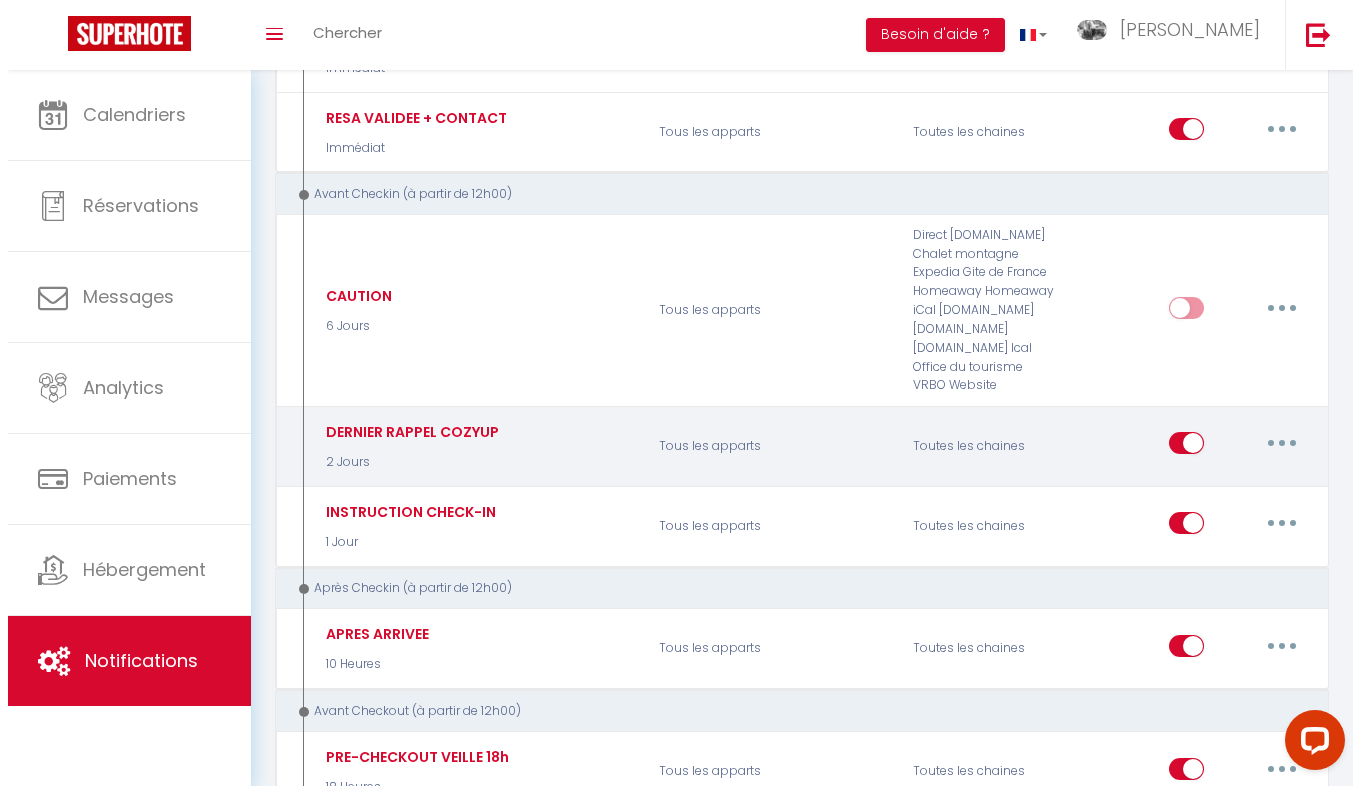 scroll, scrollTop: 0, scrollLeft: 0, axis: both 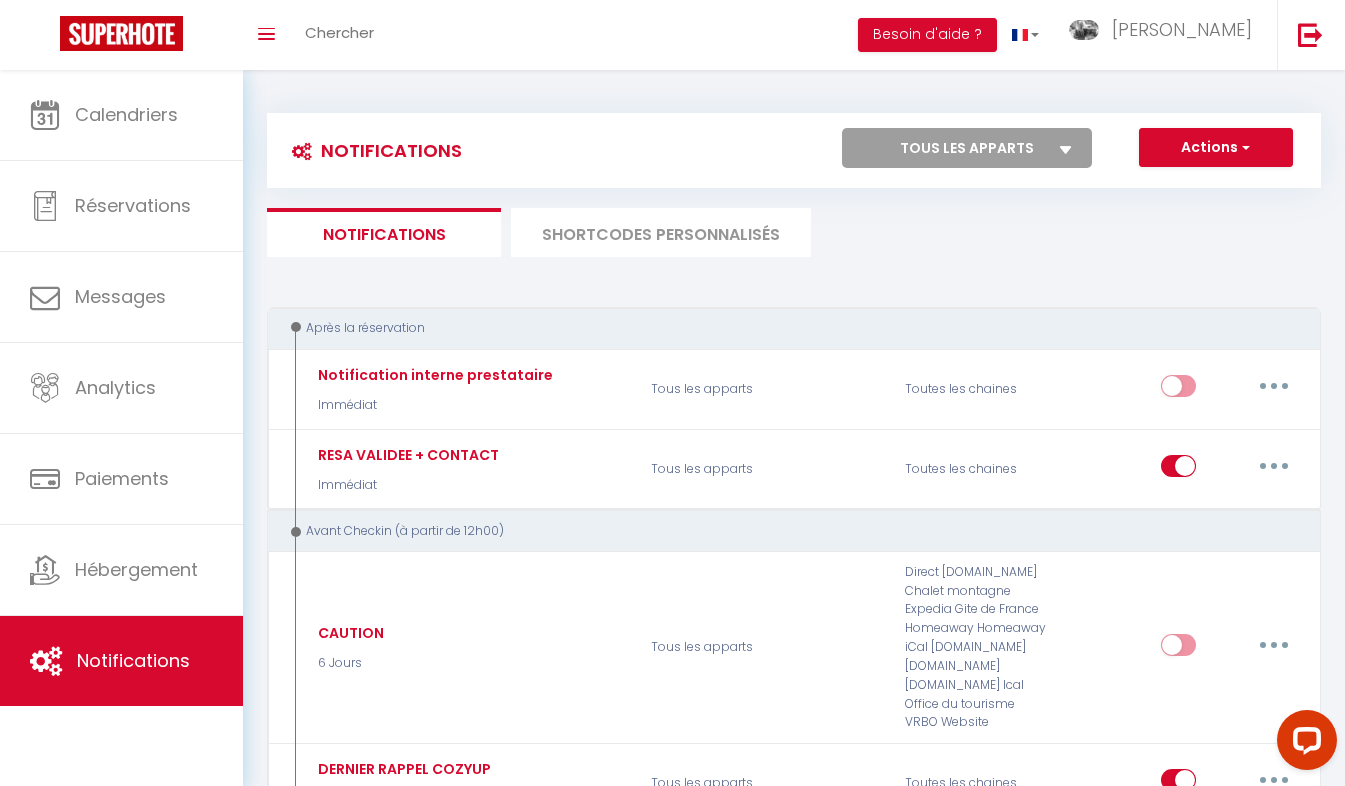 click on "SHORTCODES PERSONNALISÉS" at bounding box center (661, 232) 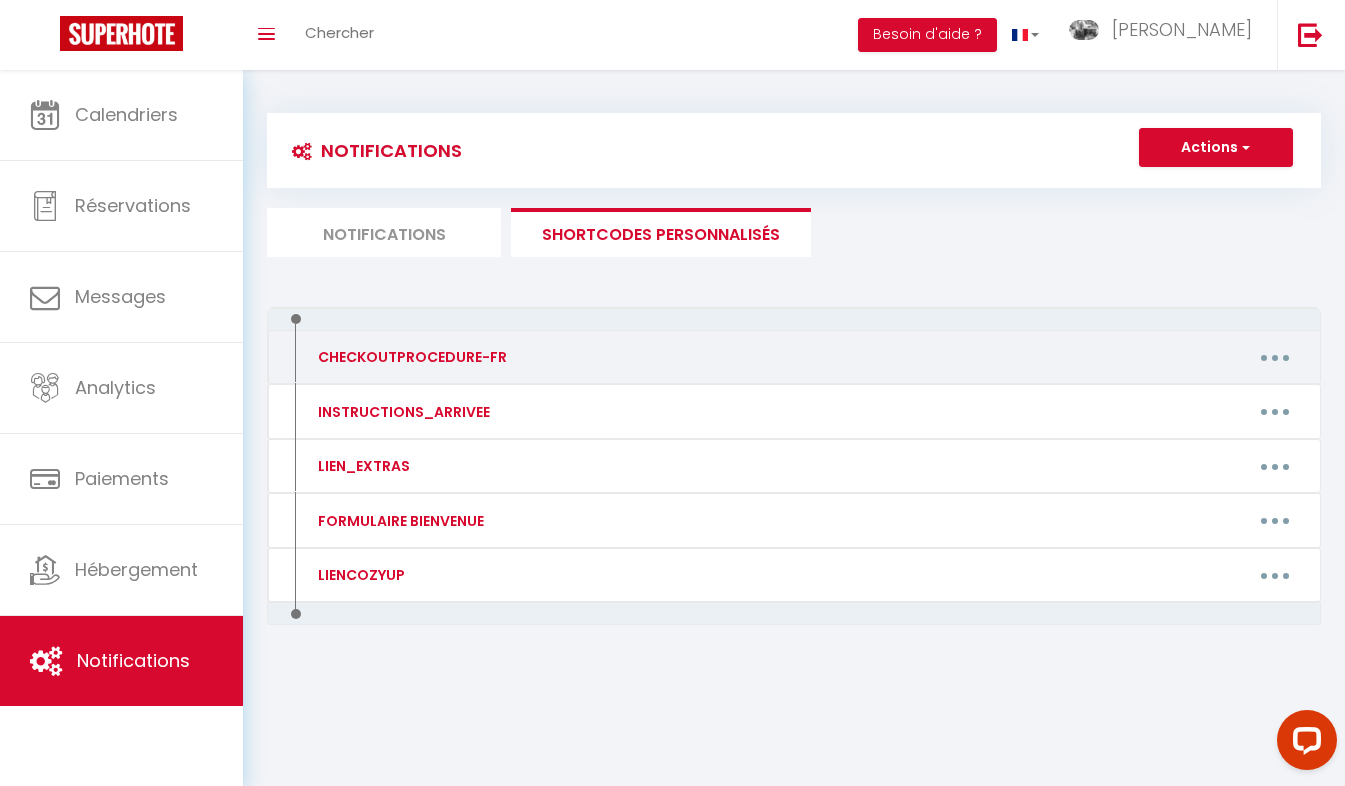 click at bounding box center [1275, 357] 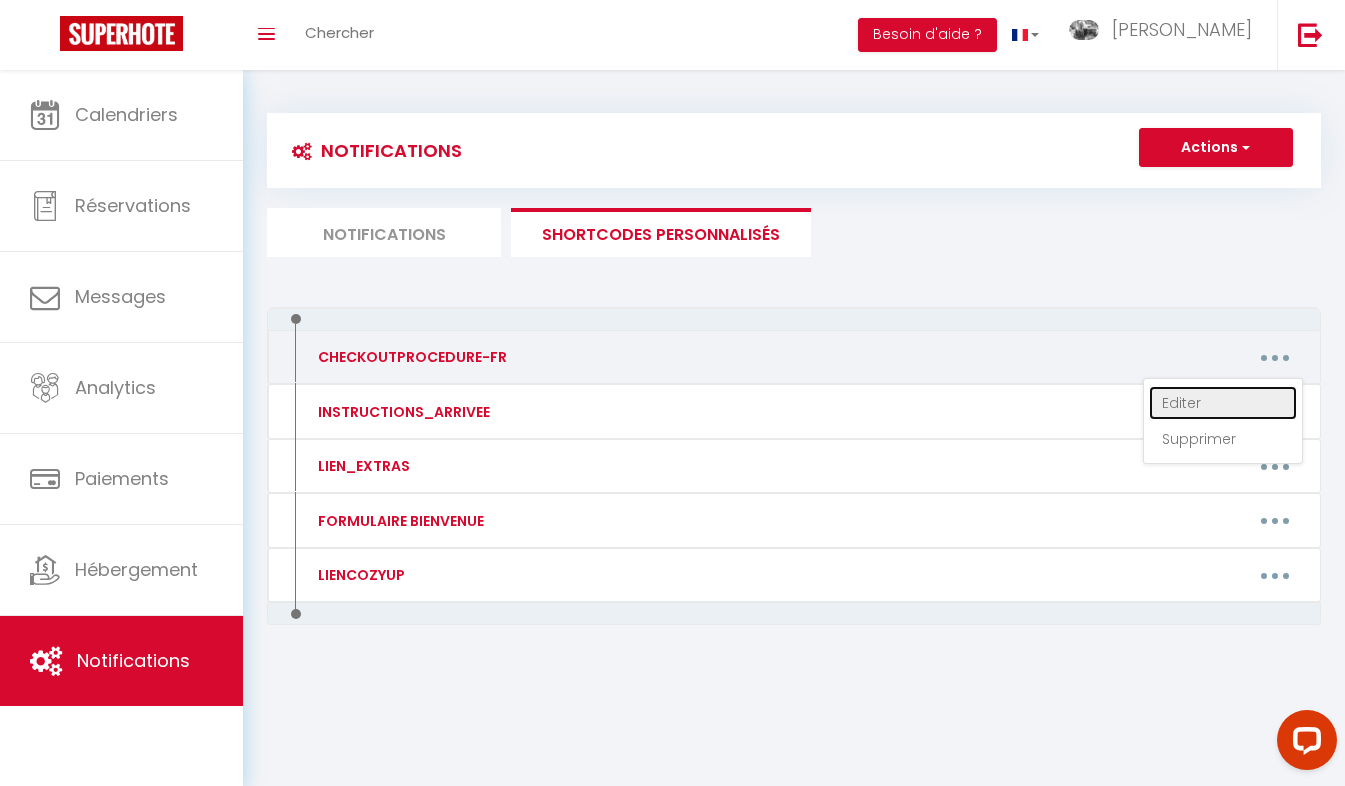 click on "Editer" at bounding box center [1223, 403] 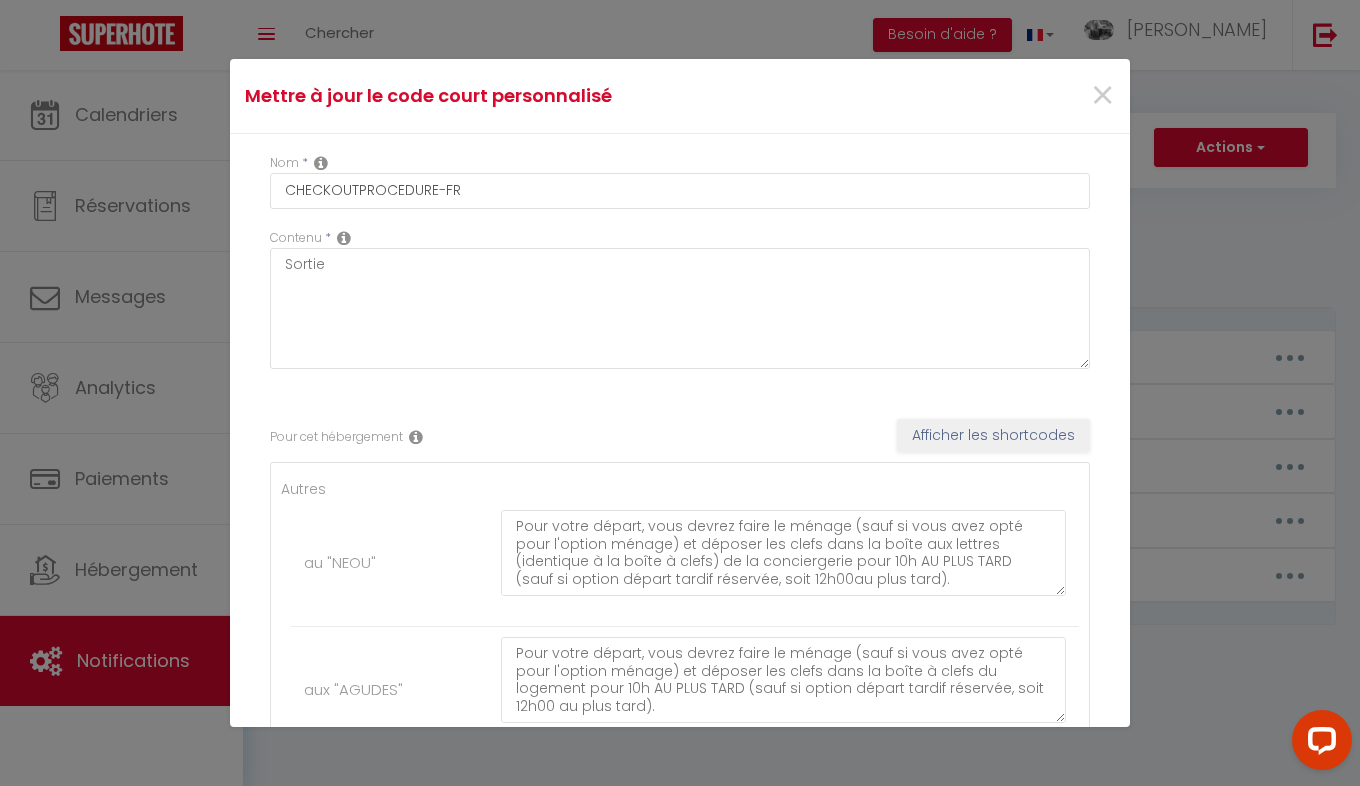 scroll, scrollTop: 105, scrollLeft: 0, axis: vertical 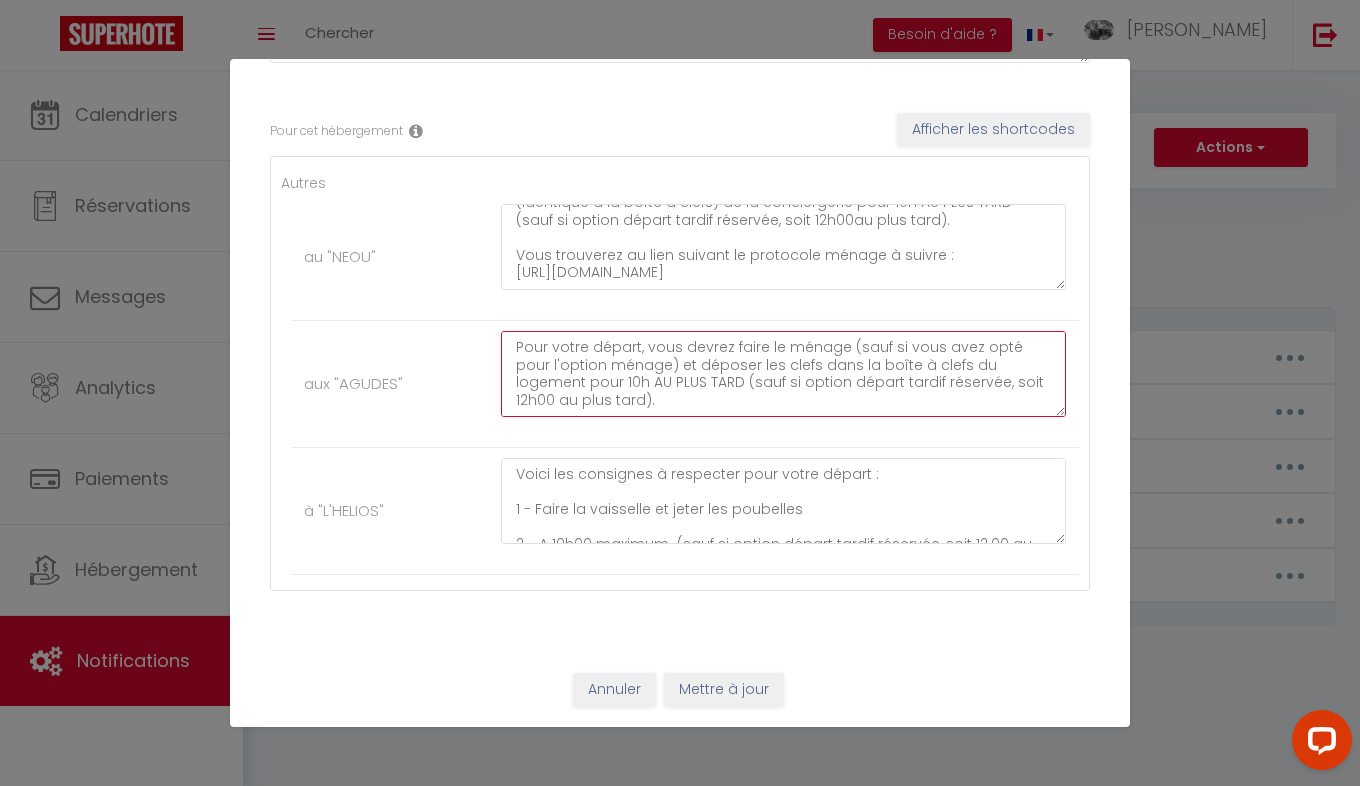 click on "Pour votre départ, vous devrez faire le ménage (sauf si vous avez opté pour l'option ménage) et déposer les clefs dans la boîte à clefs du logement pour 10h AU PLUS TARD (sauf si option départ tardif réservée, soit 12h00 au plus tard).
Vous trouverez au lien suivant le protocole ménage à suivre :
[URL][DOMAIN_NAME]" at bounding box center [783, 374] 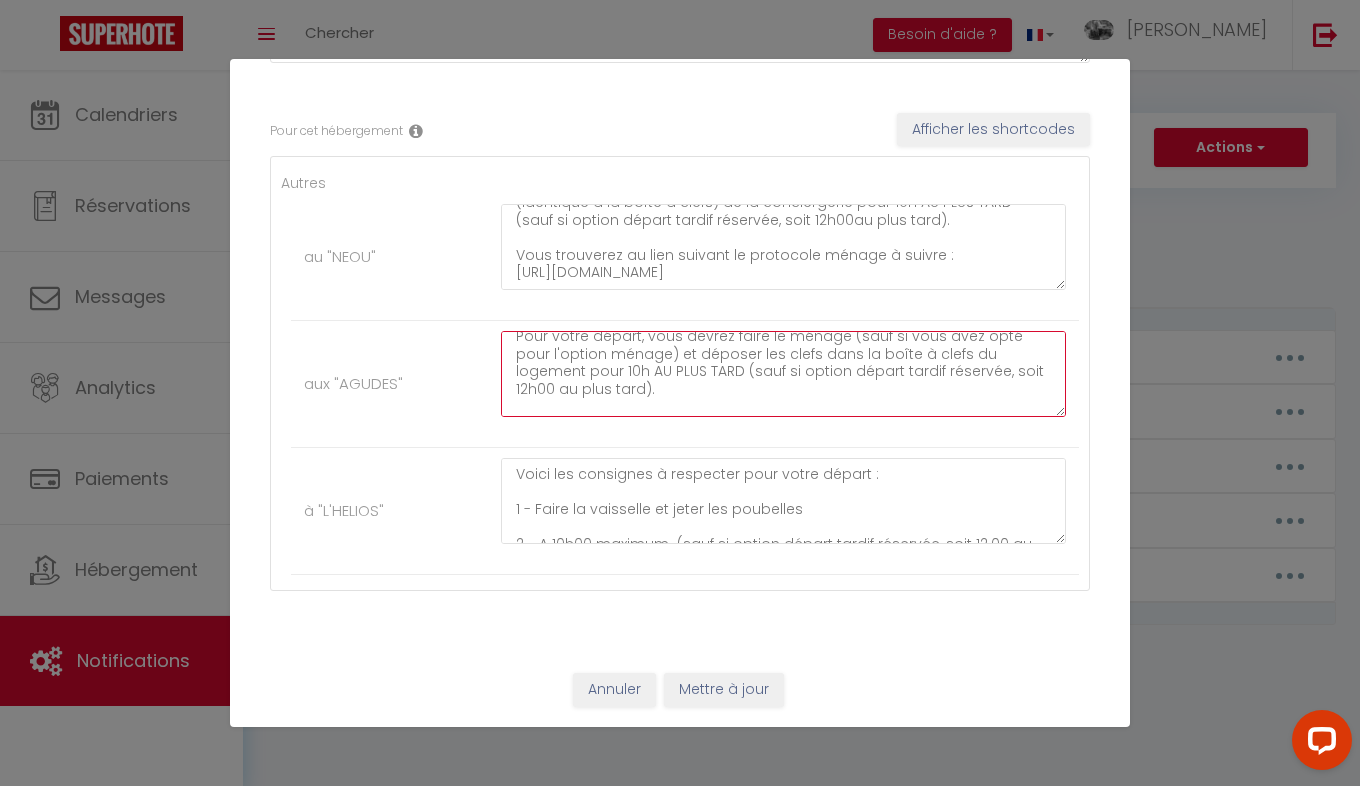 scroll, scrollTop: 29, scrollLeft: 0, axis: vertical 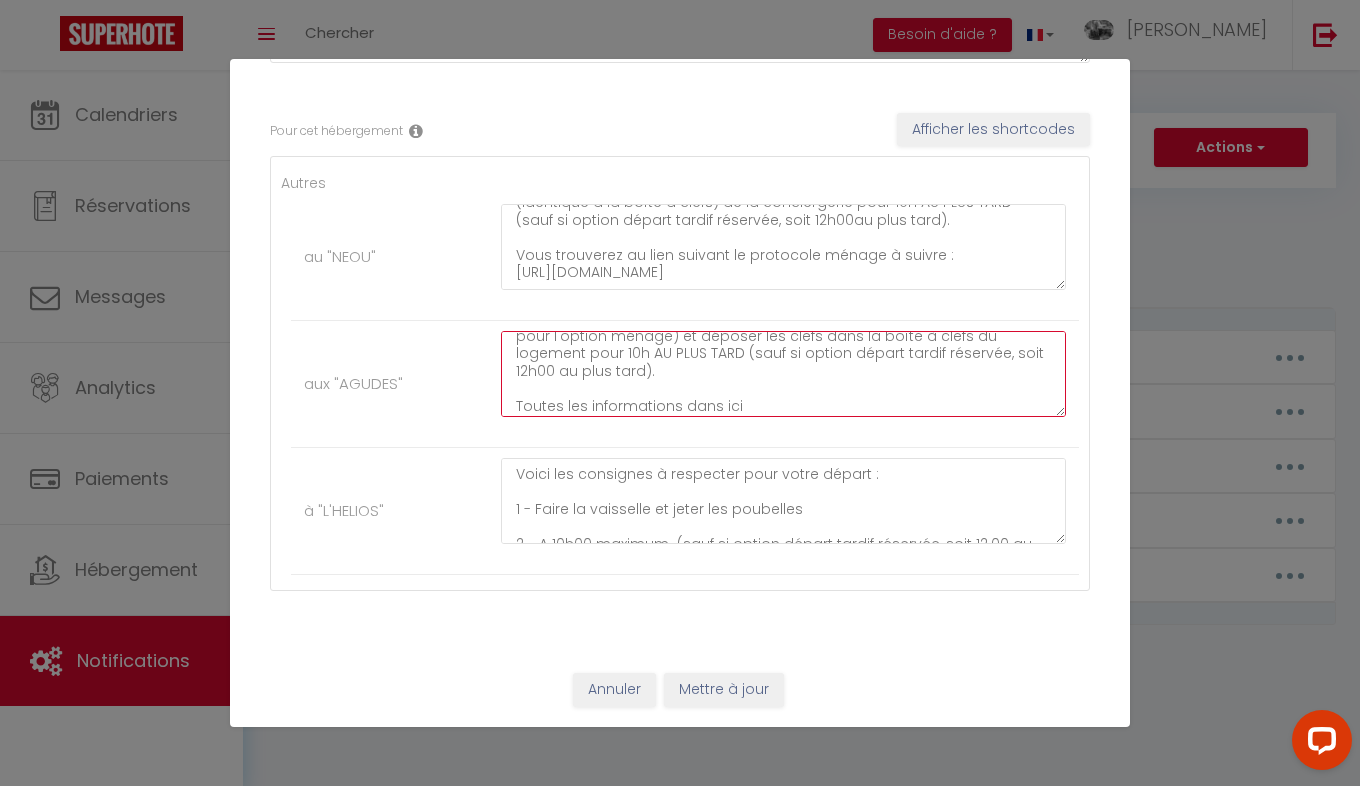 paste on "👉" 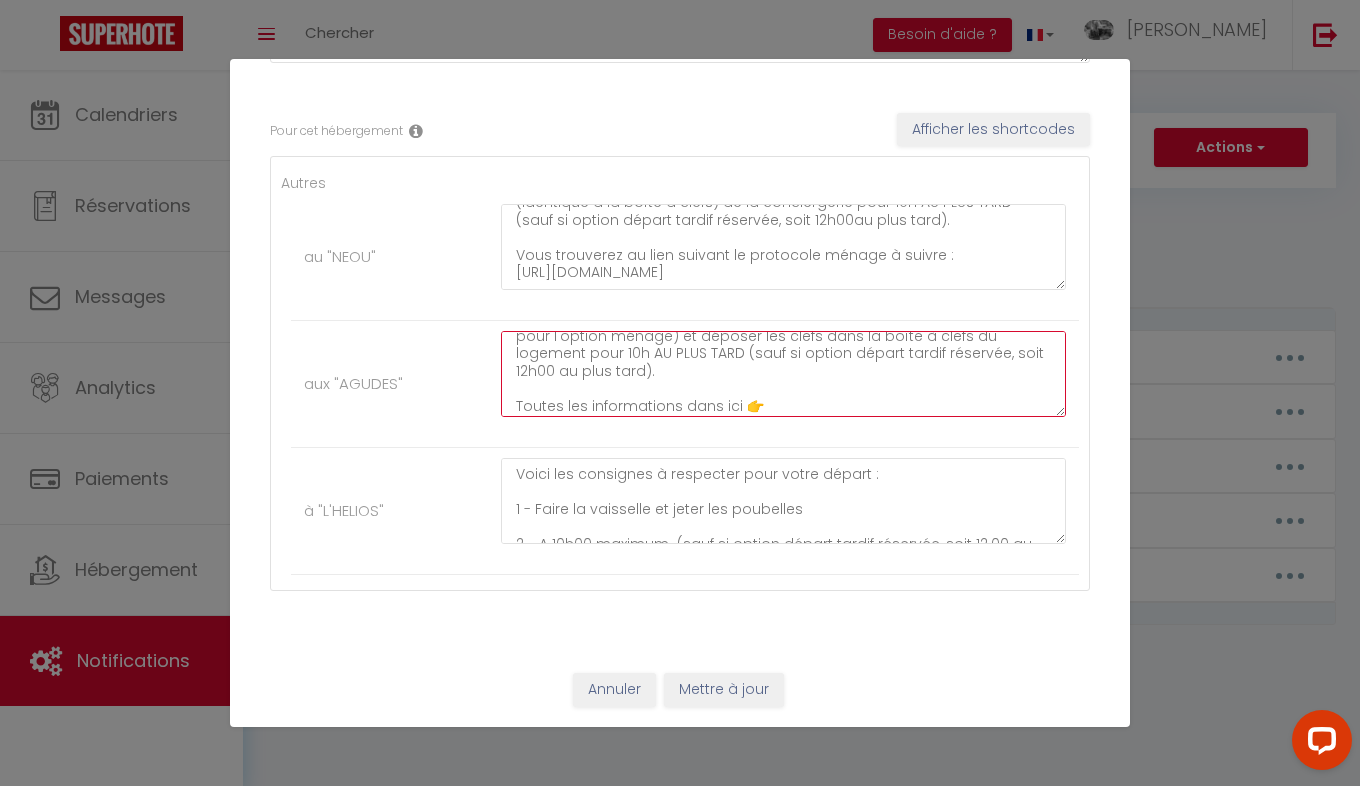 paste on "[URL][DOMAIN_NAME]" 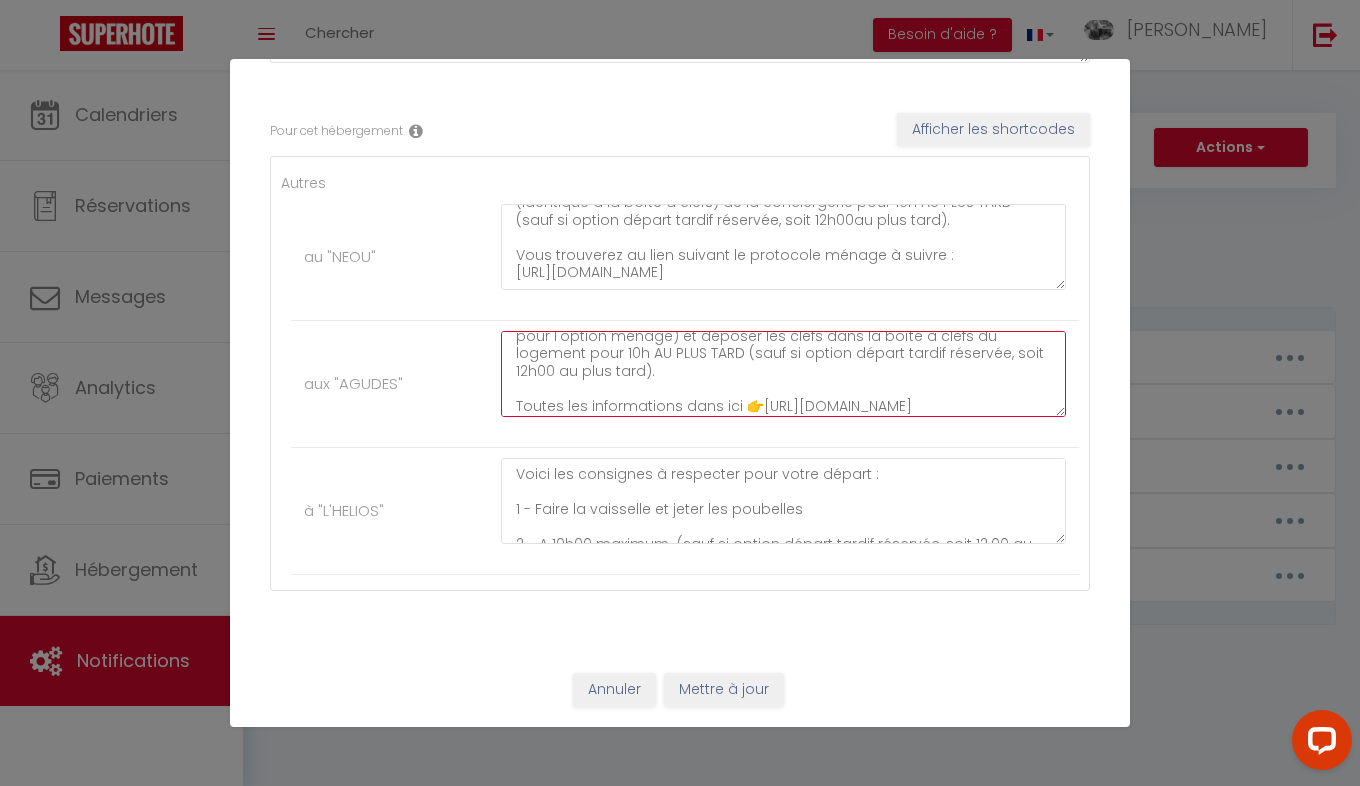 scroll, scrollTop: 46, scrollLeft: 0, axis: vertical 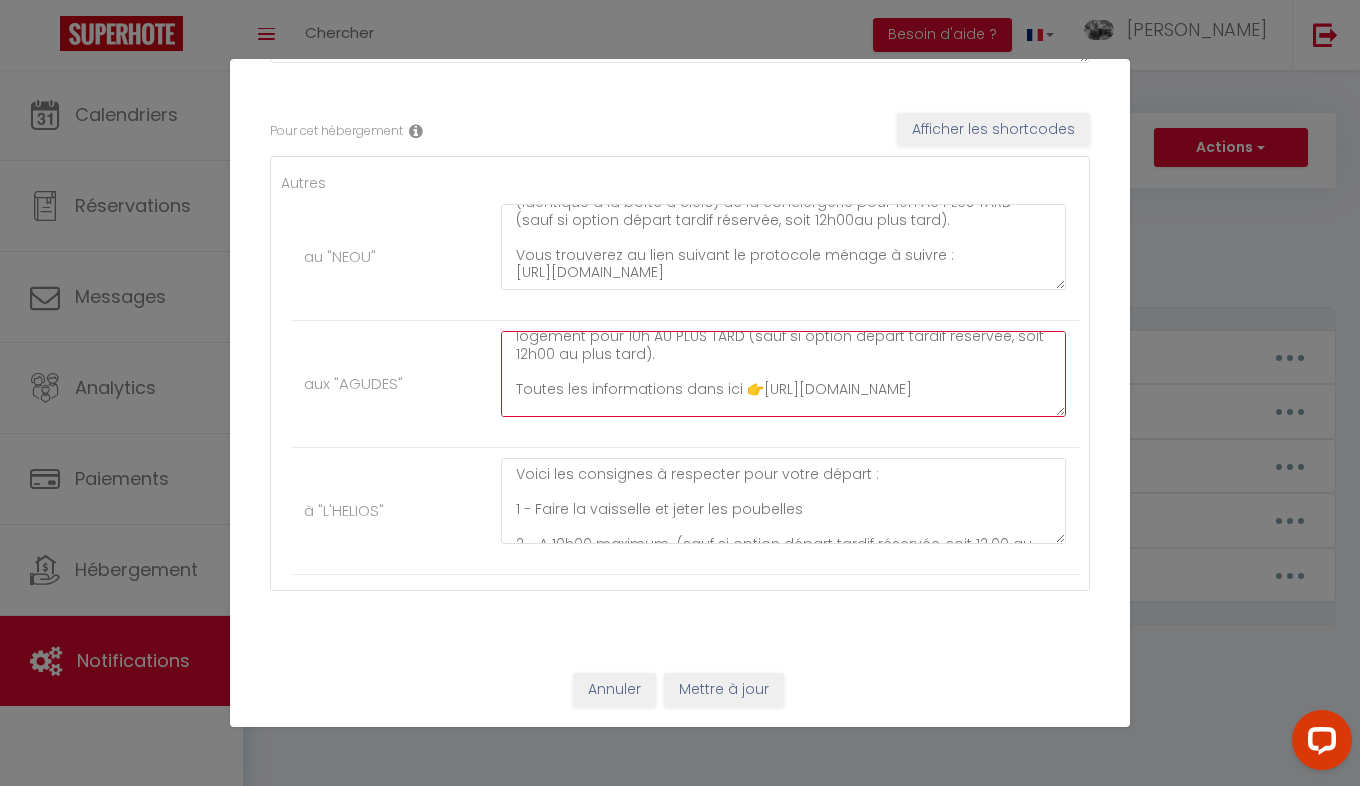 click on "Pour votre départ, vous devrez faire le ménage (sauf si vous avez opté pour l'option ménage) et déposer les clefs dans la boîte à clefs du logement pour 10h AU PLUS TARD (sauf si option départ tardif réservée, soit 12h00 au plus tard).
Toutes les informations dans ici 👉[URL][DOMAIN_NAME]
Vous trouverez au lien suivant le protocole ménage à suivre :
[URL][DOMAIN_NAME]" at bounding box center (783, 374) 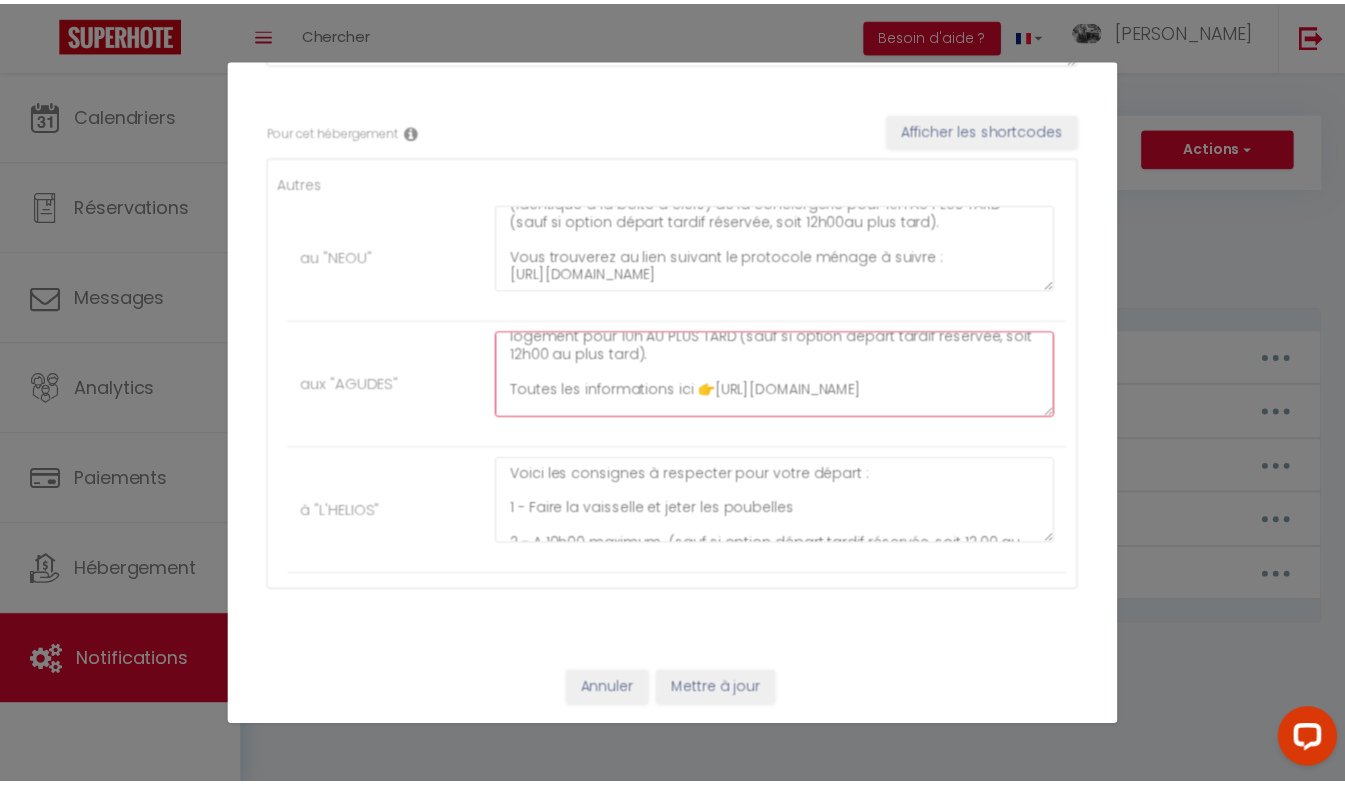 scroll, scrollTop: 122, scrollLeft: 0, axis: vertical 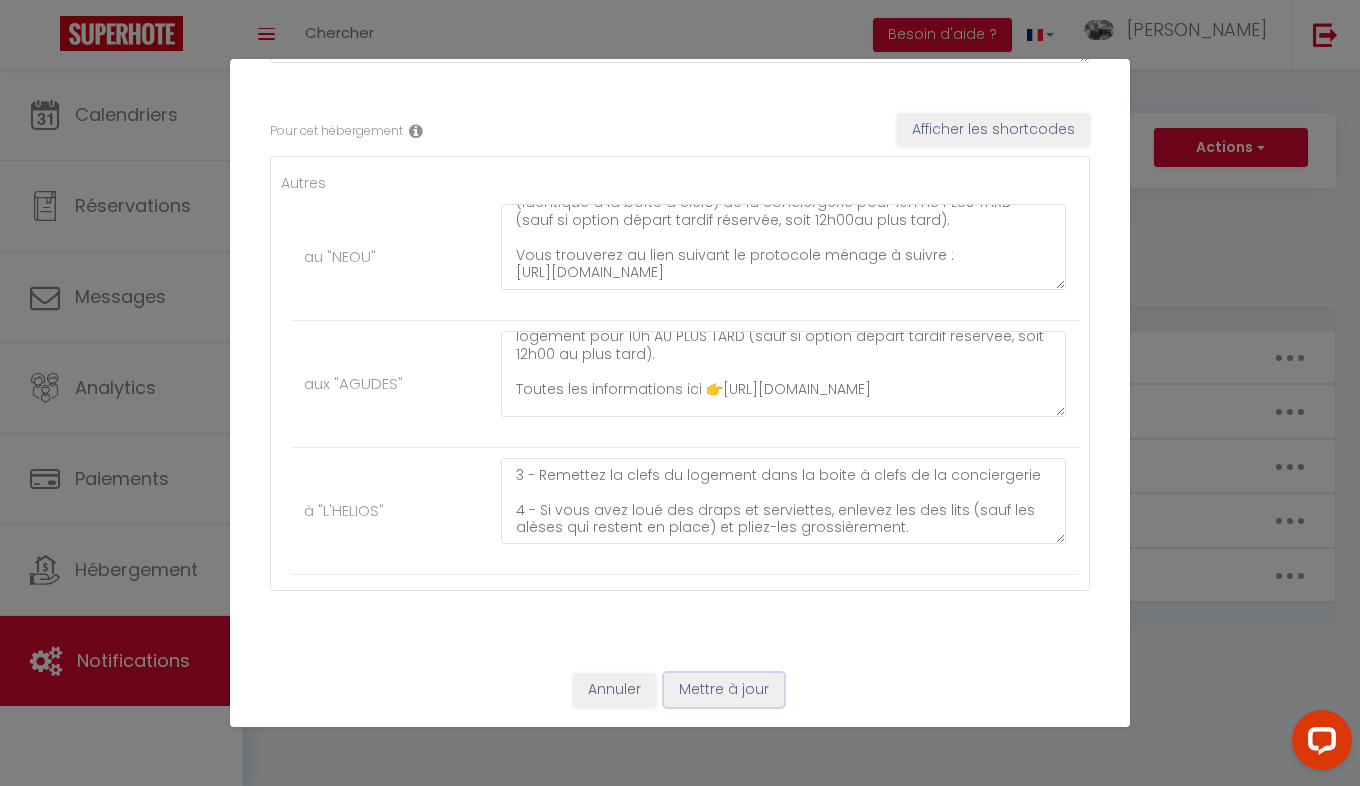 click on "Mettre à jour" at bounding box center [724, 690] 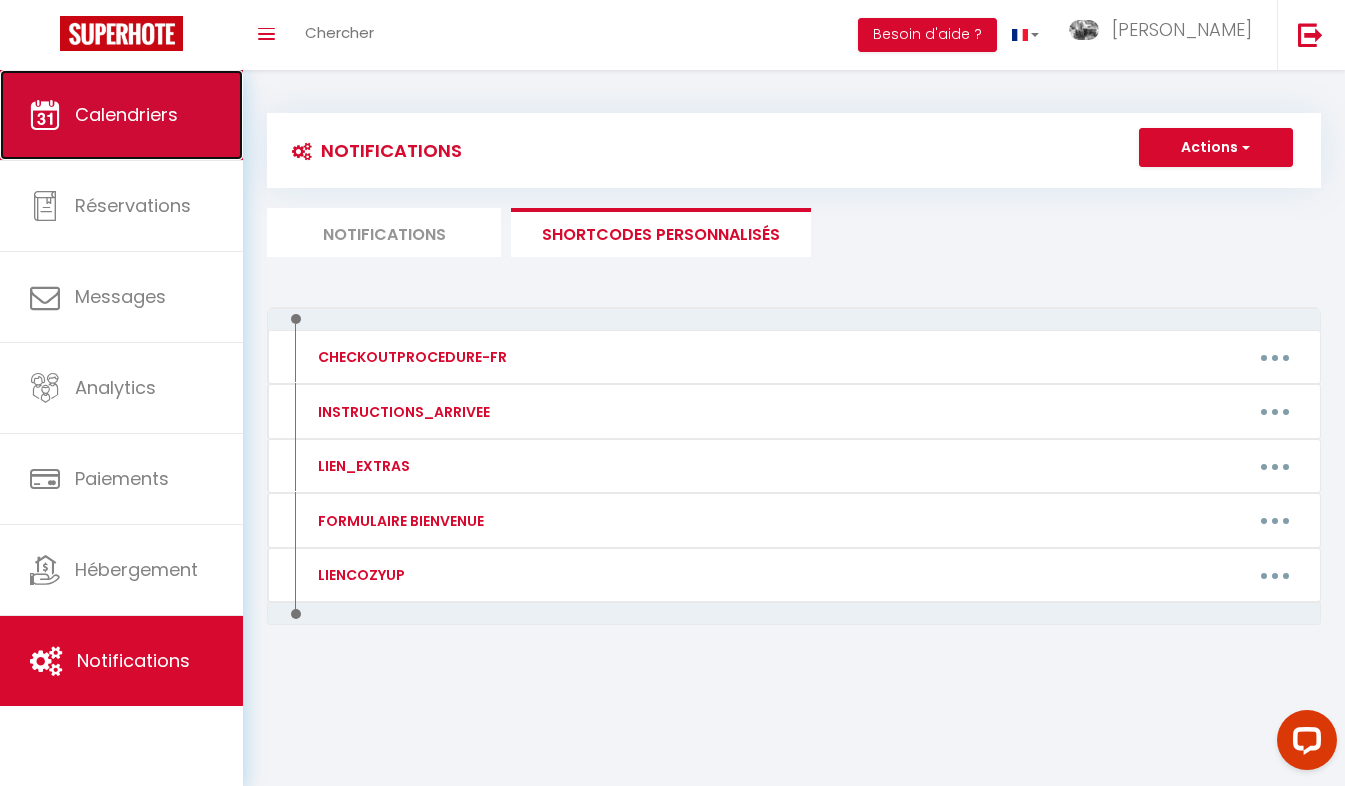 click on "Calendriers" at bounding box center [121, 115] 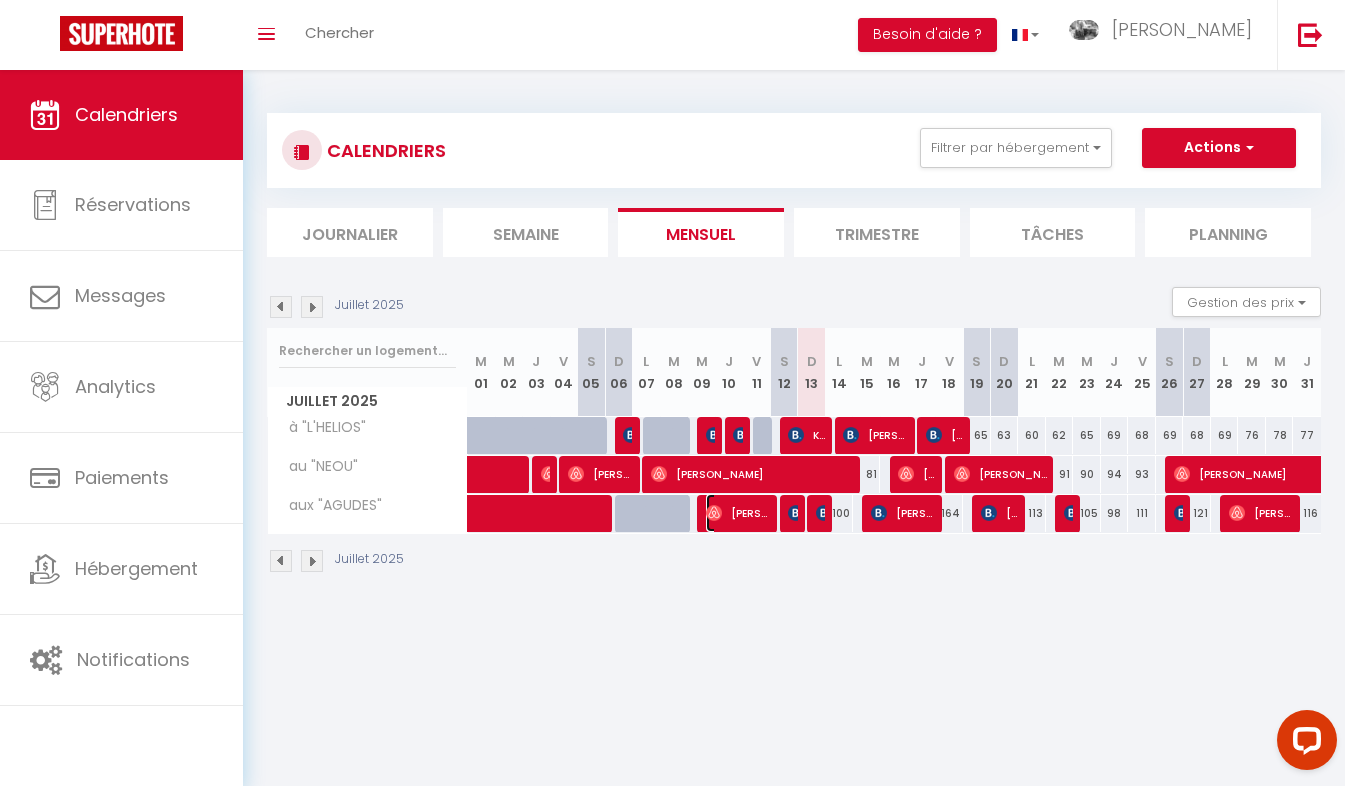 click on "[PERSON_NAME]" at bounding box center [738, 513] 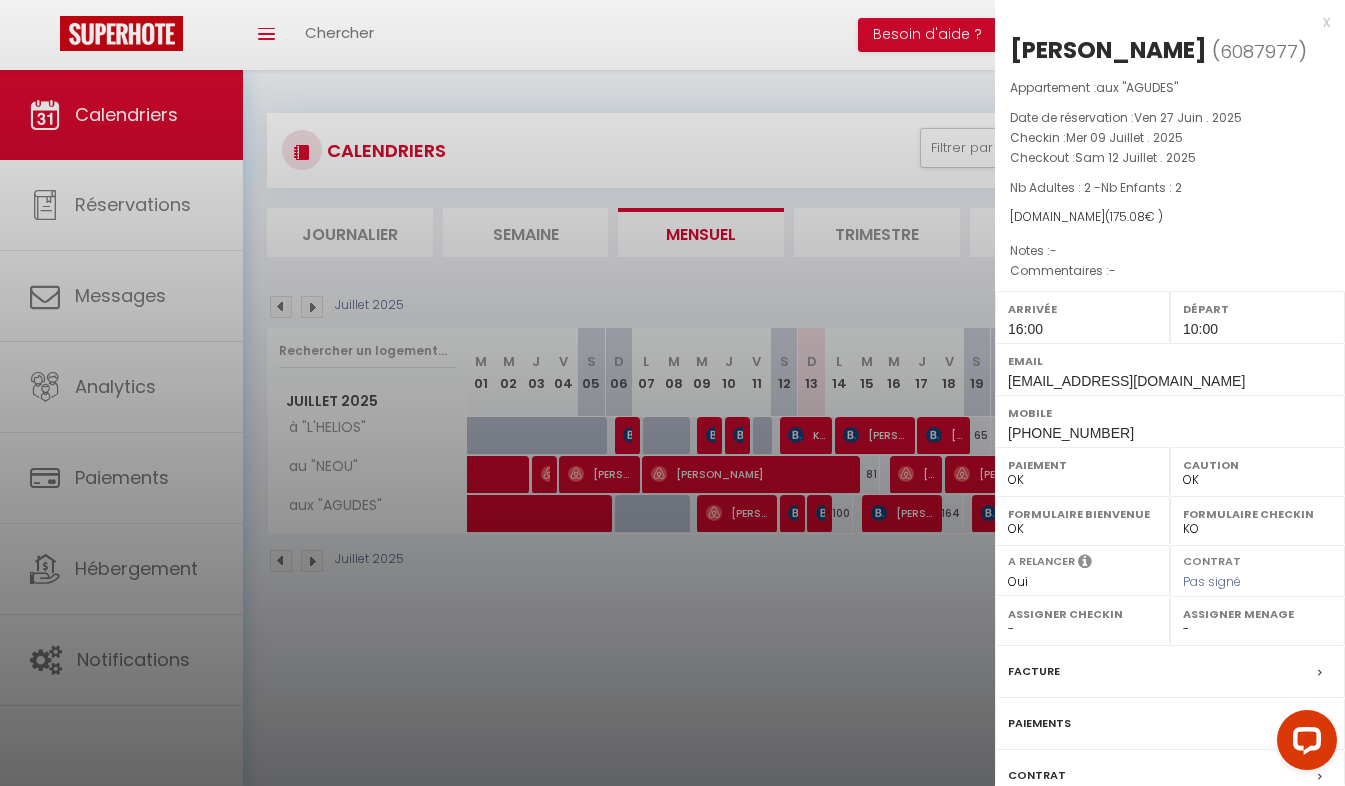 click at bounding box center [672, 393] 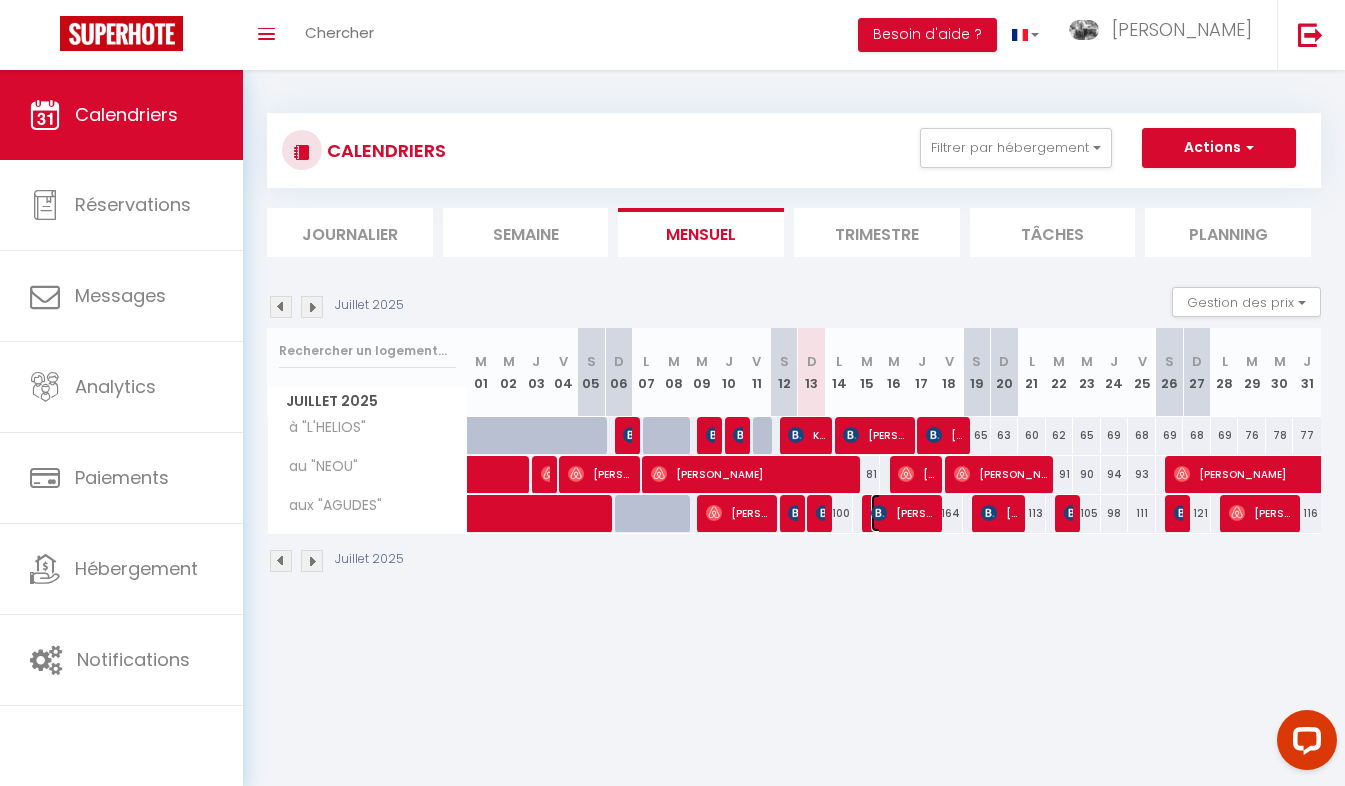 click on "[PERSON_NAME]" at bounding box center [903, 513] 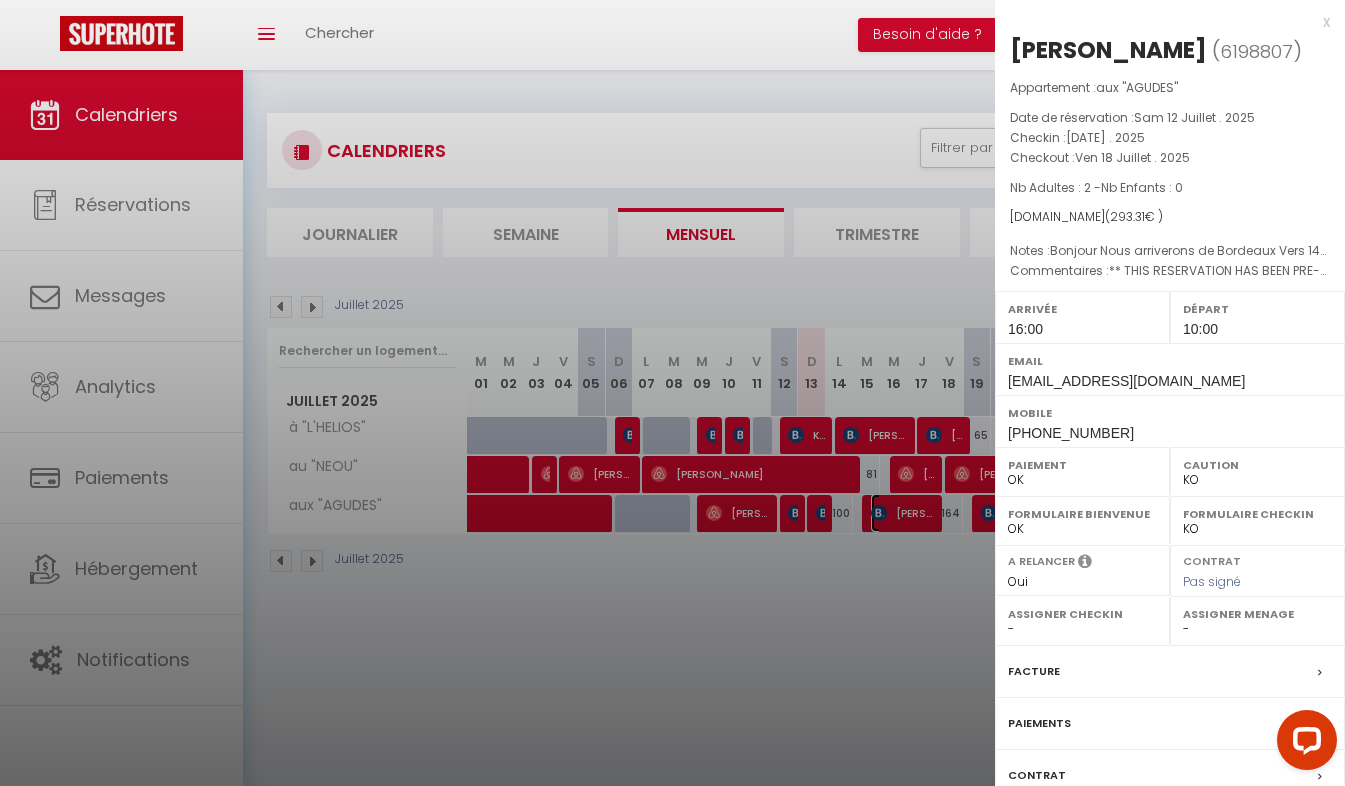 scroll, scrollTop: 178, scrollLeft: 0, axis: vertical 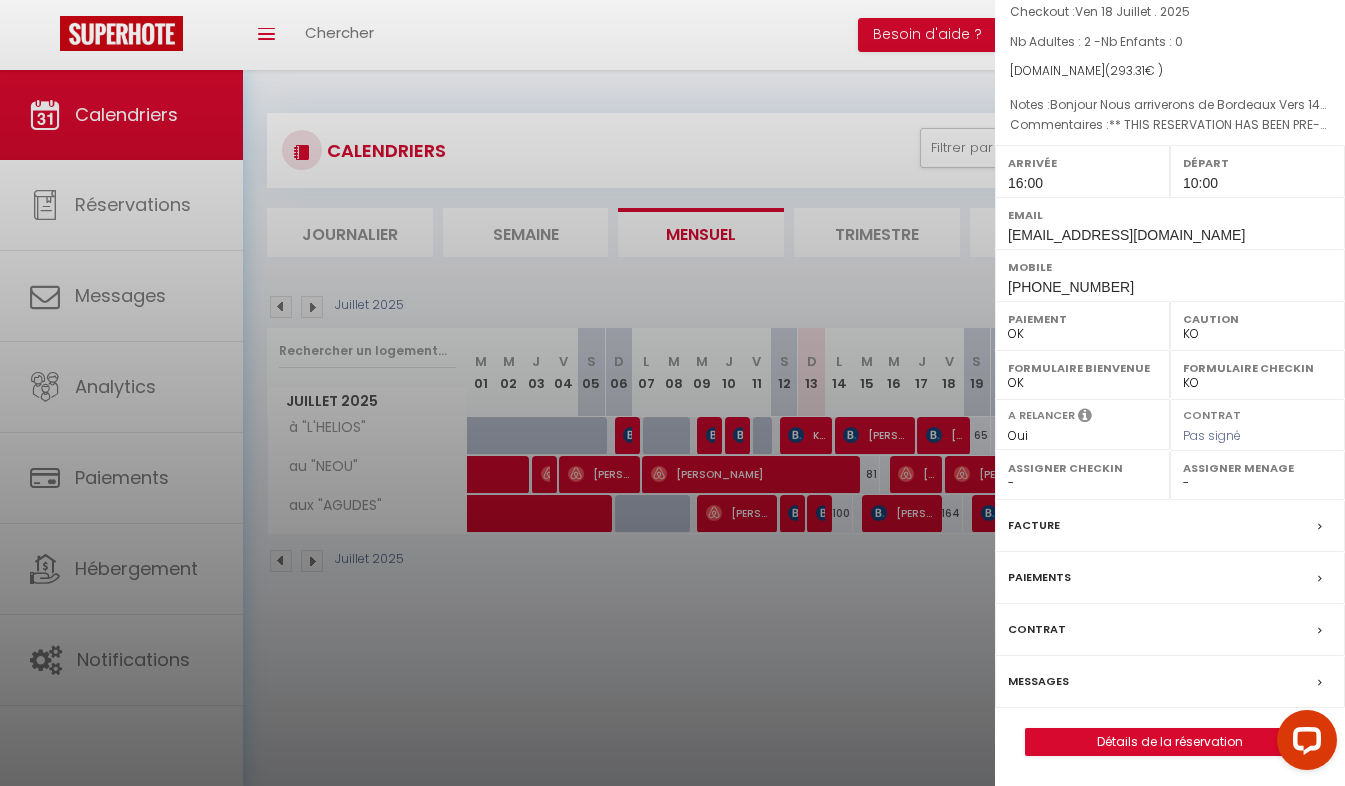 click on "Messages" at bounding box center (1038, 681) 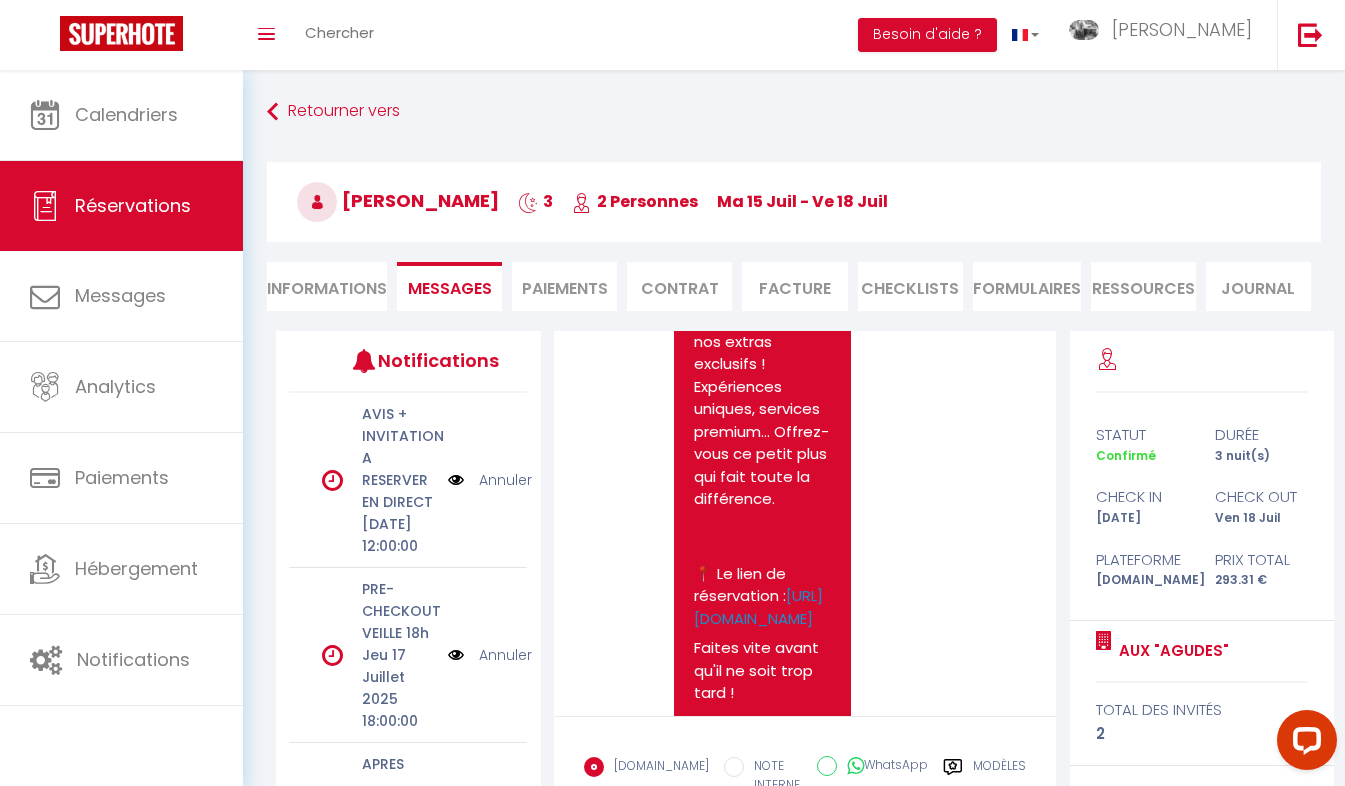 scroll, scrollTop: 2180, scrollLeft: 0, axis: vertical 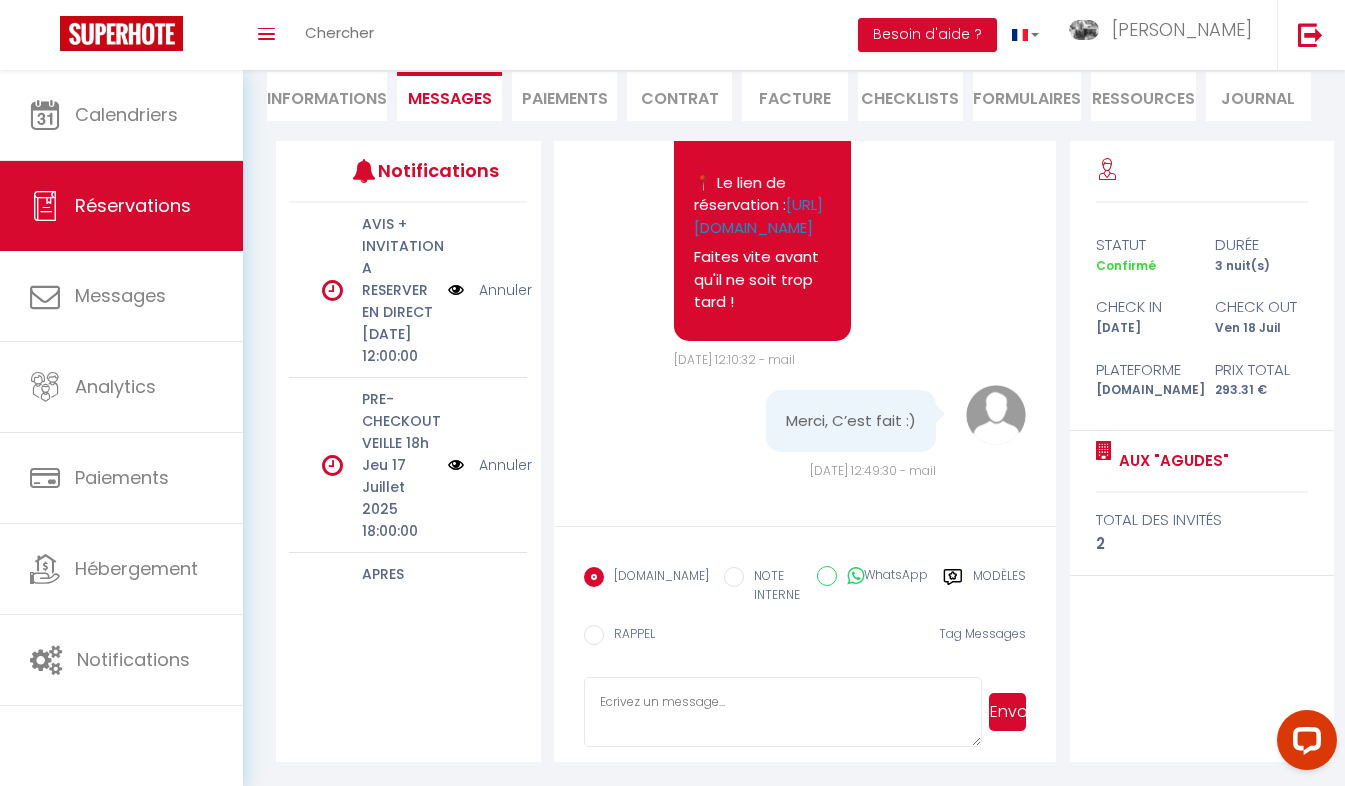 click at bounding box center [783, 712] 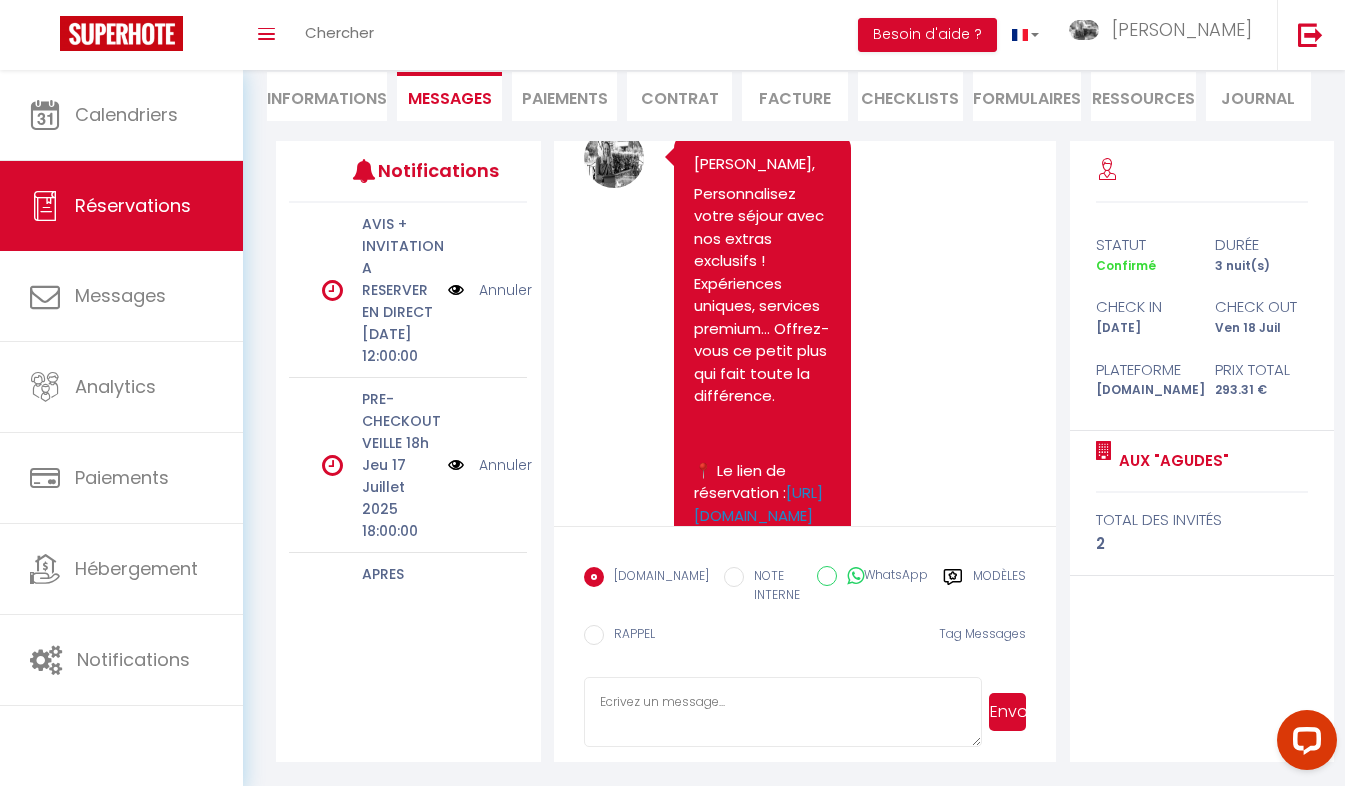 scroll, scrollTop: 2180, scrollLeft: 0, axis: vertical 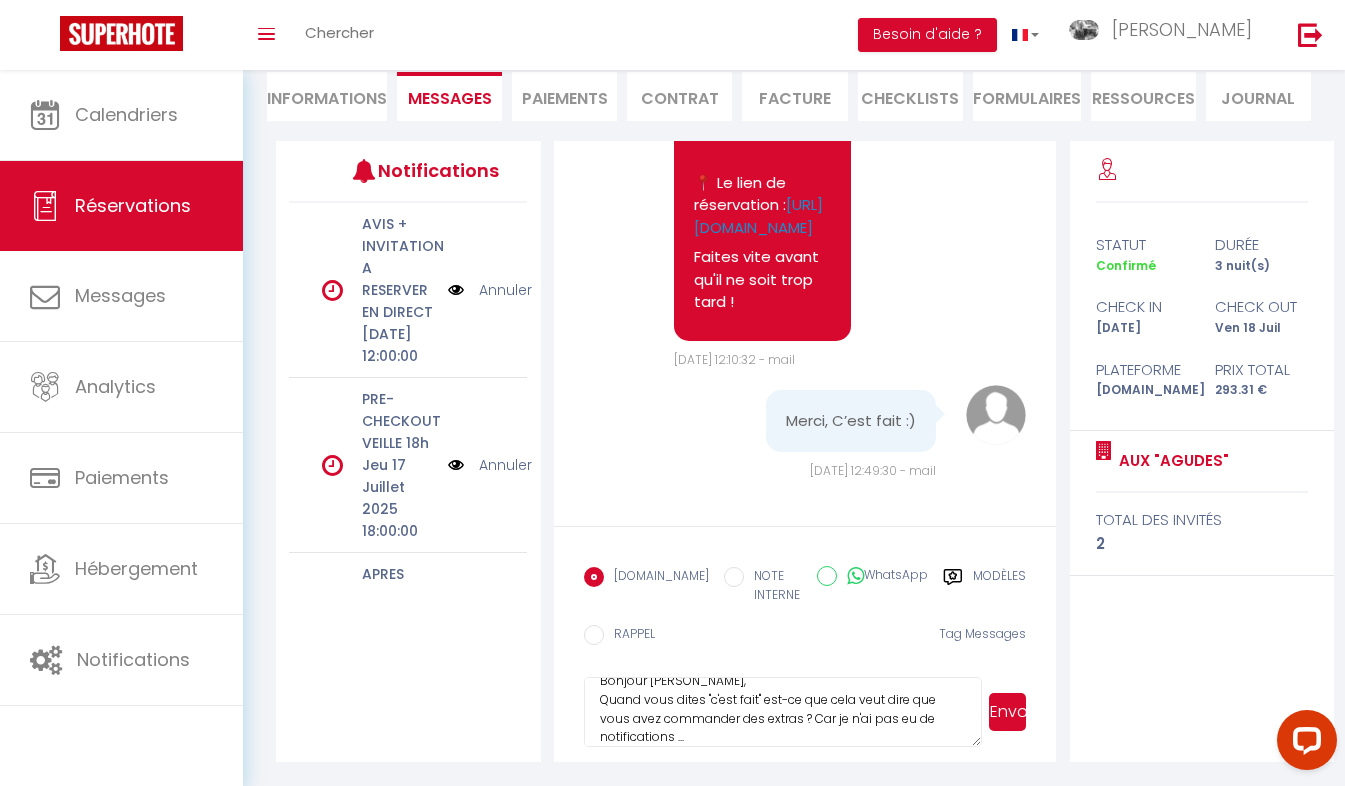 click on "Envoyer" at bounding box center [1008, 712] 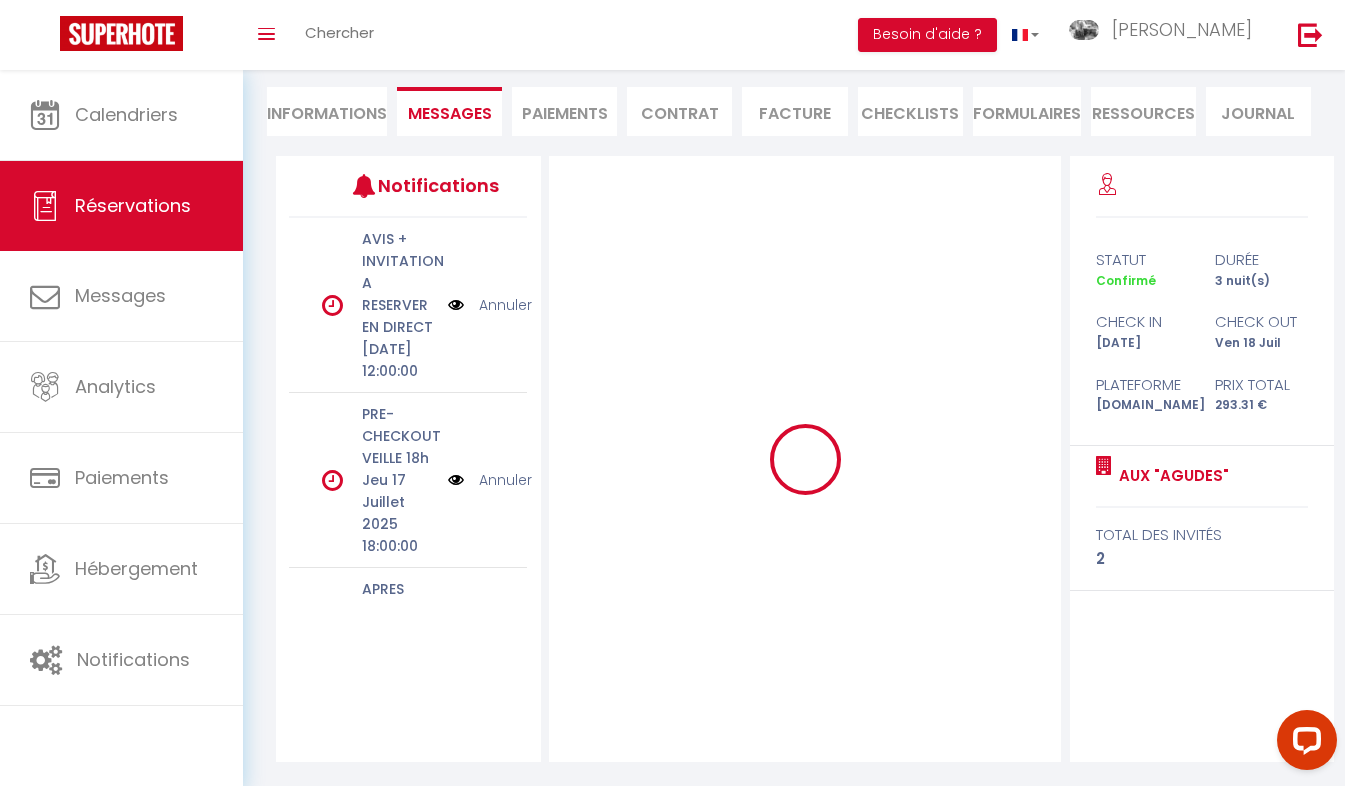 scroll, scrollTop: 175, scrollLeft: 0, axis: vertical 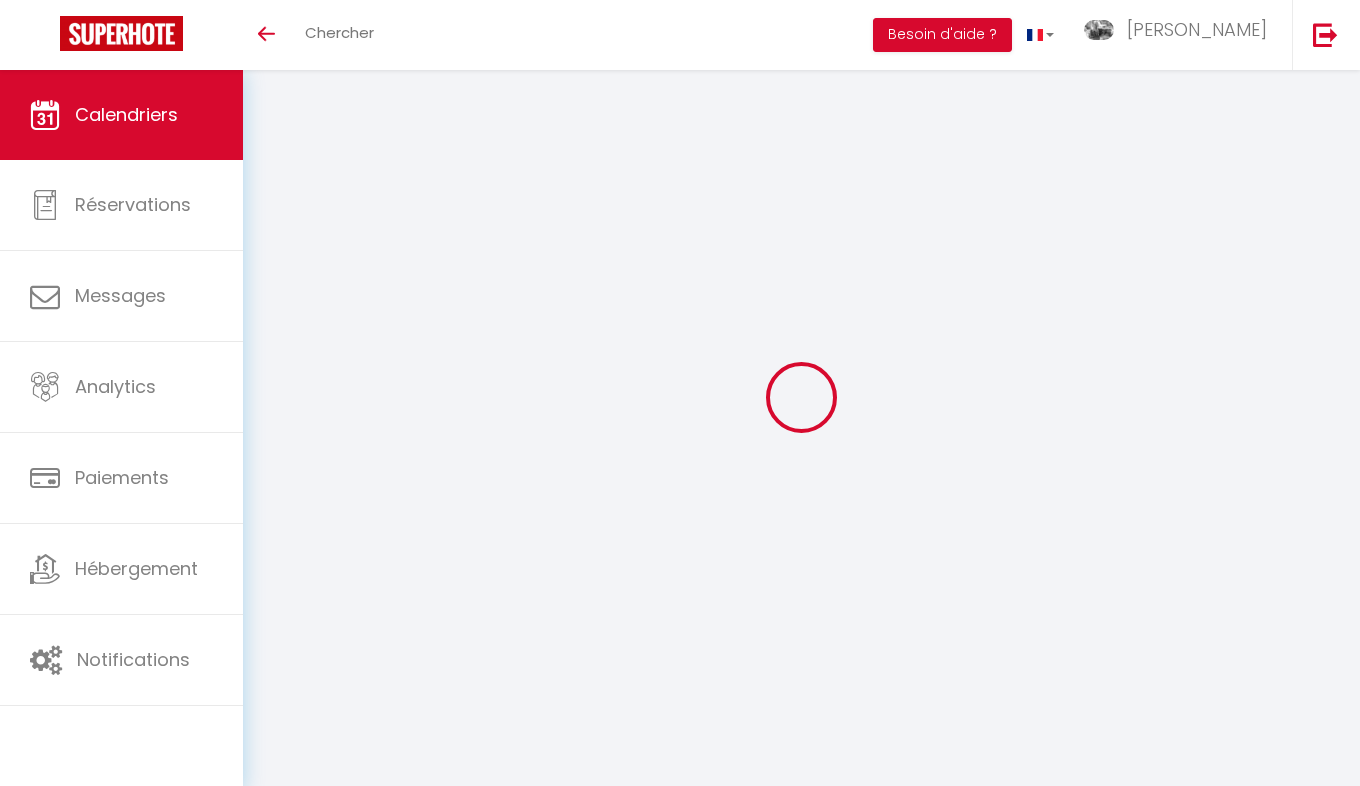 select 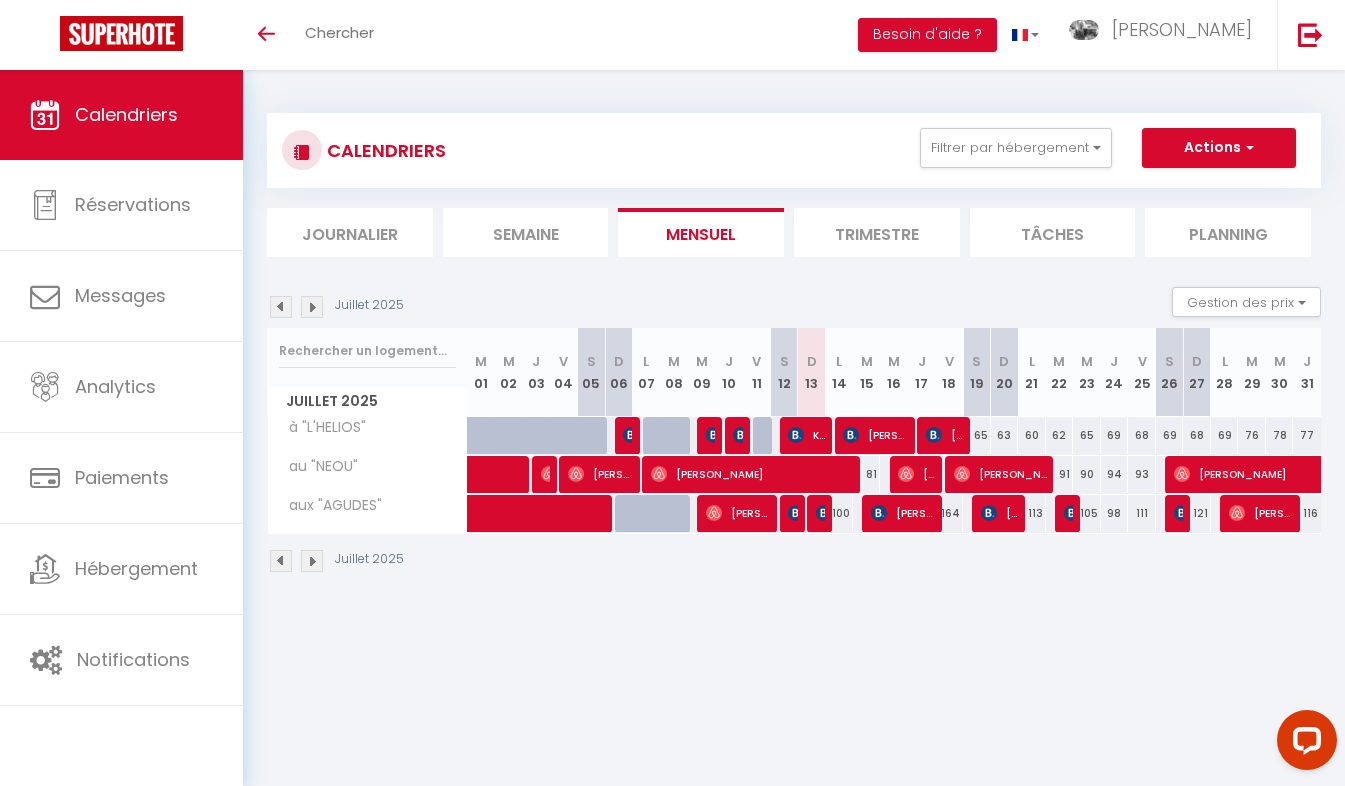 scroll, scrollTop: 0, scrollLeft: 0, axis: both 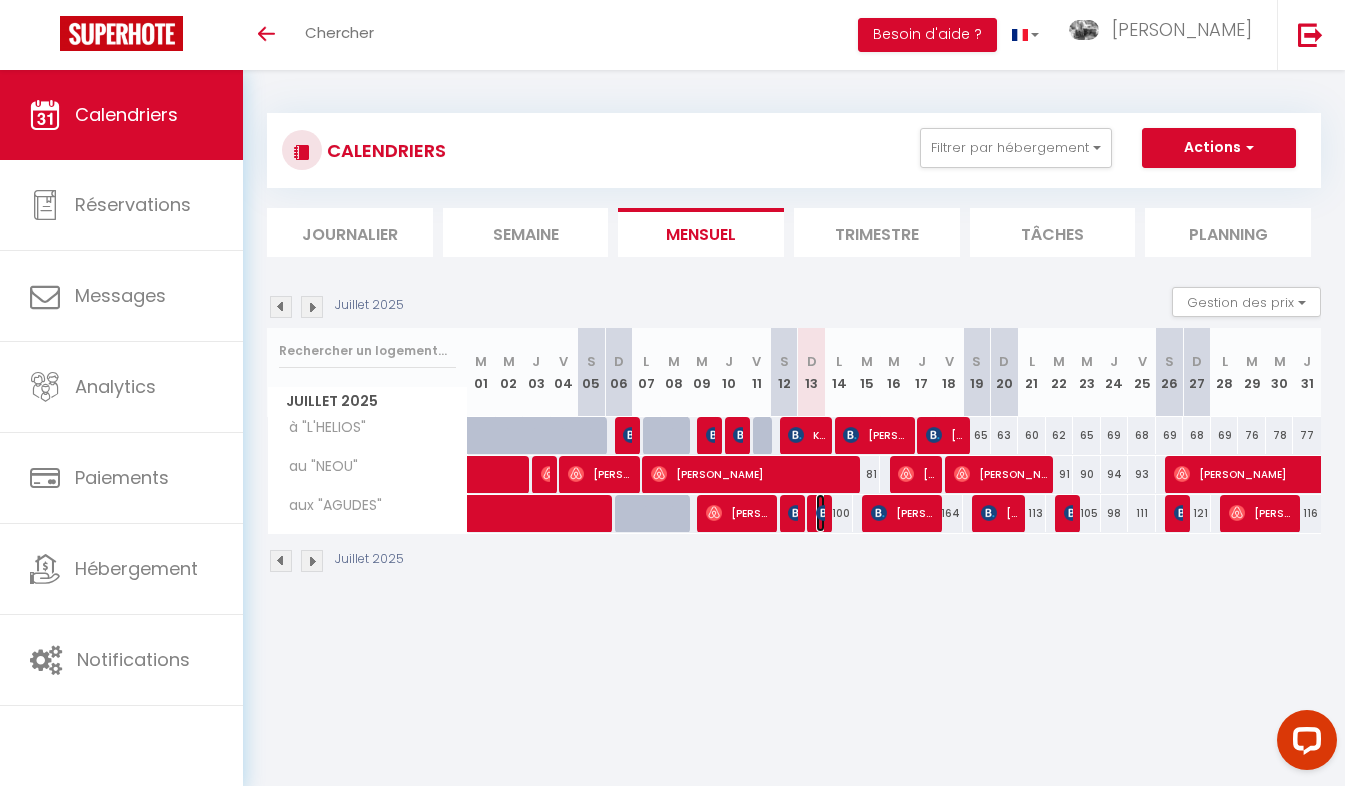 click at bounding box center [824, 513] 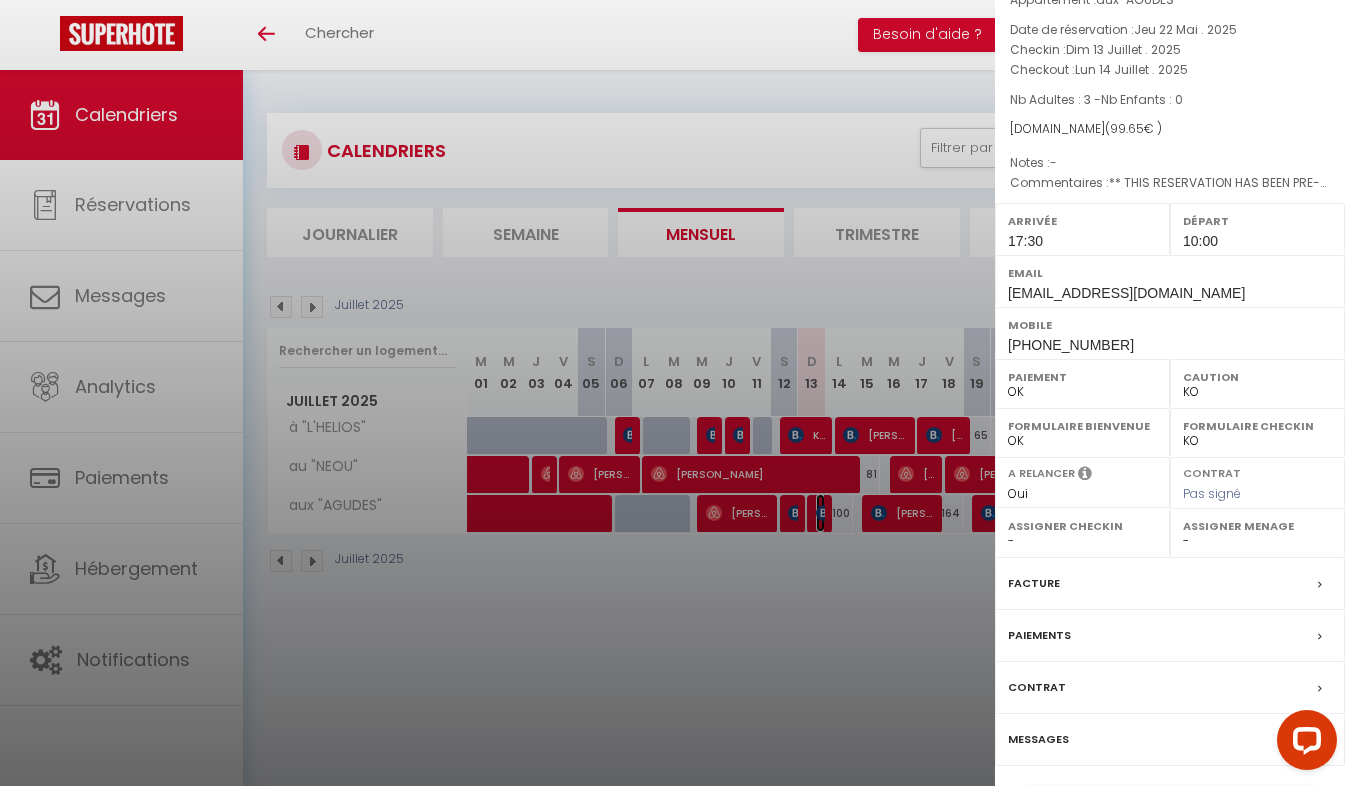 scroll, scrollTop: 159, scrollLeft: 0, axis: vertical 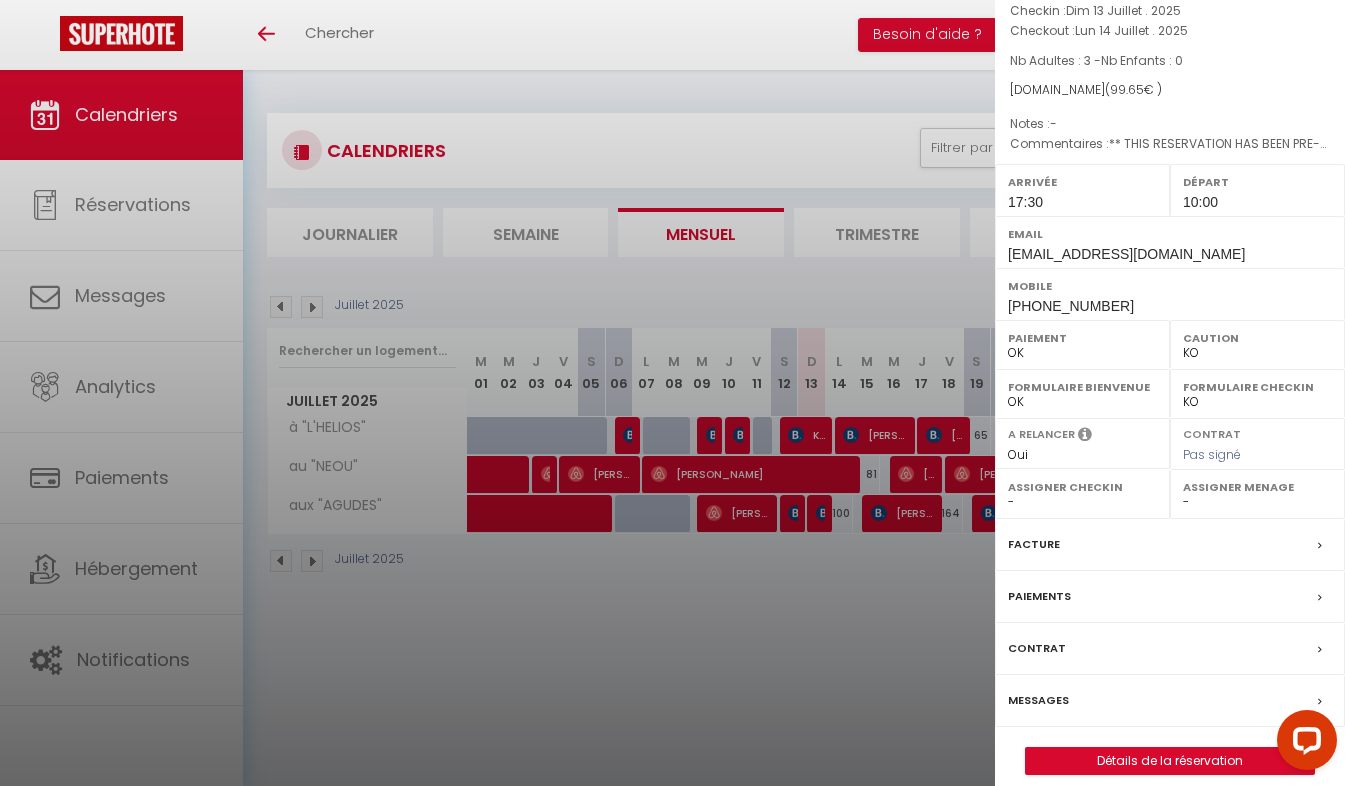 click on "Messages" at bounding box center [1038, 700] 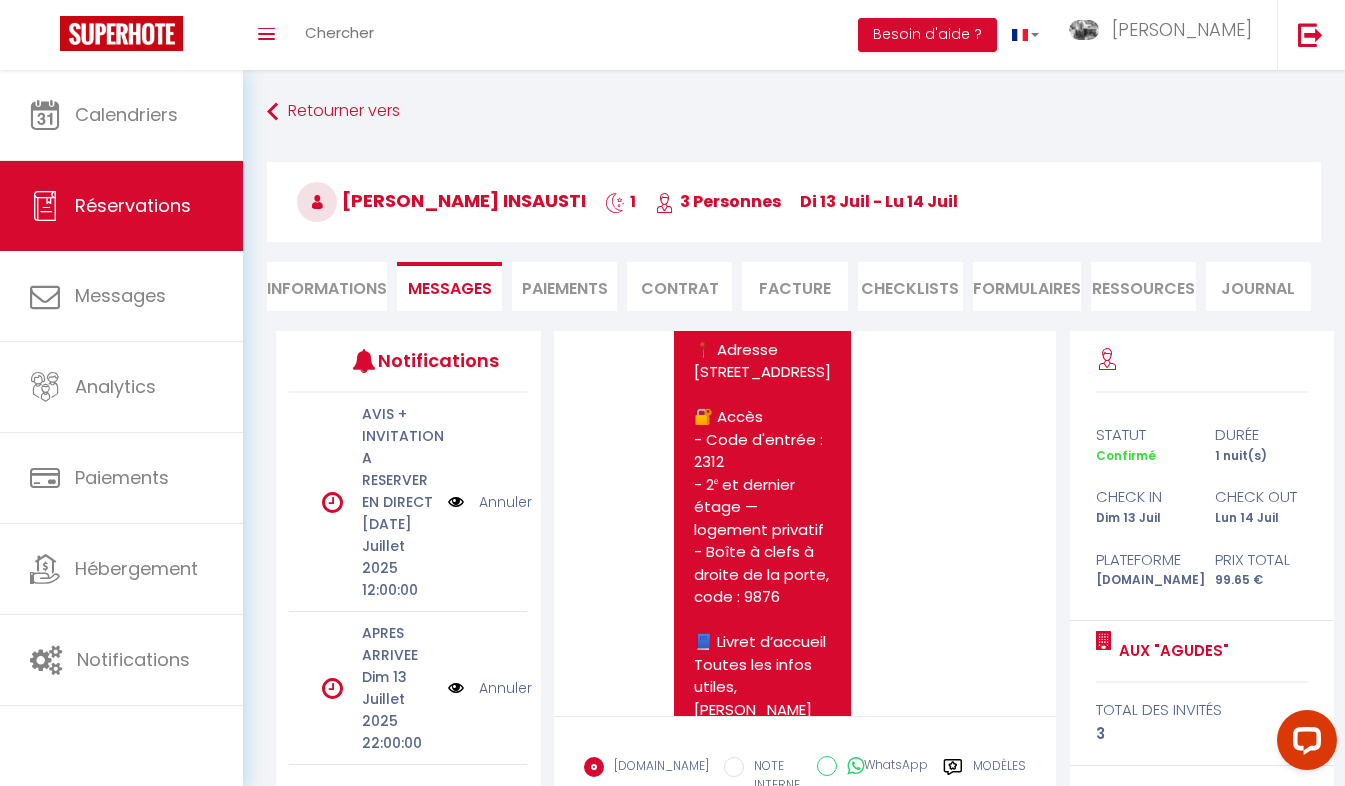 scroll, scrollTop: 3841, scrollLeft: 0, axis: vertical 